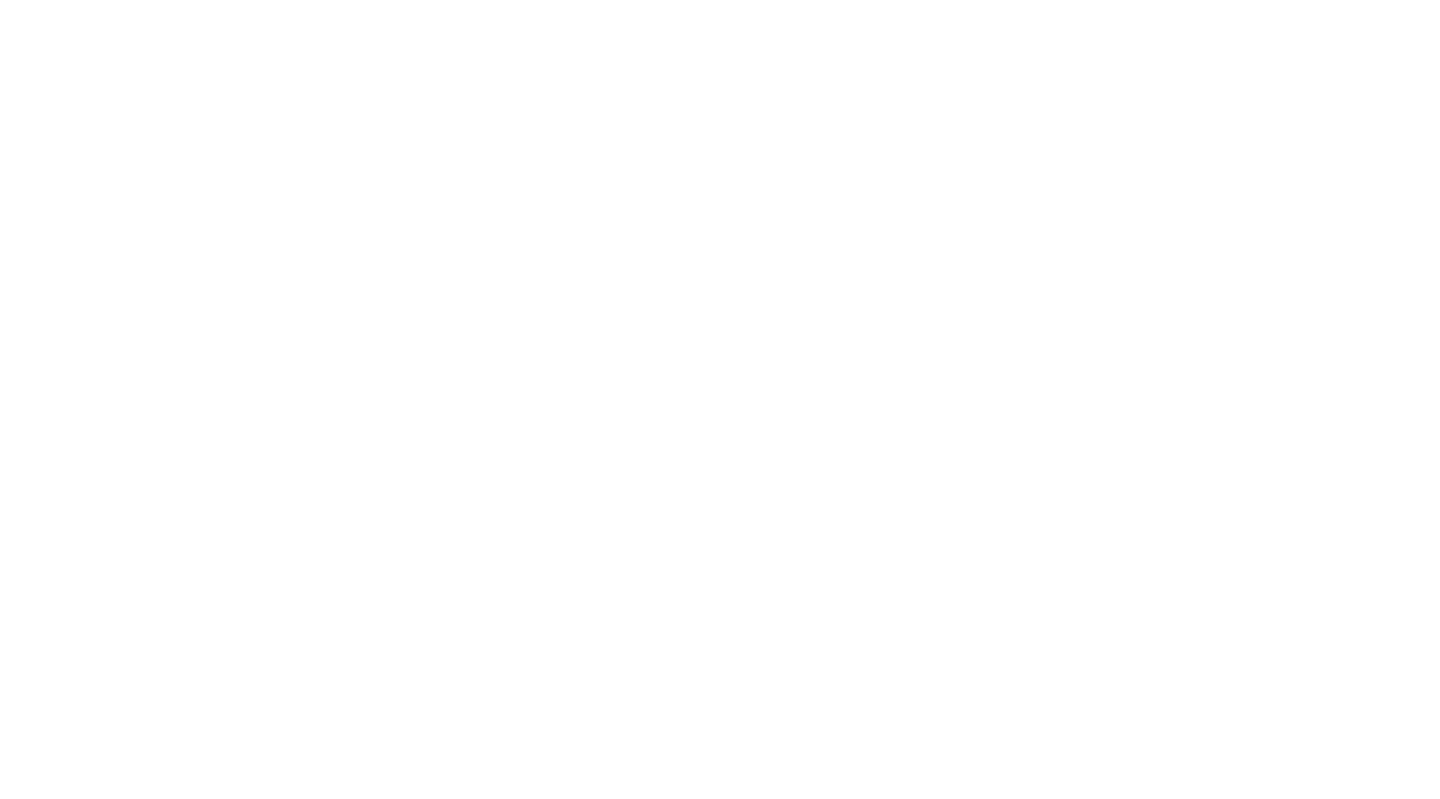 scroll, scrollTop: 0, scrollLeft: 0, axis: both 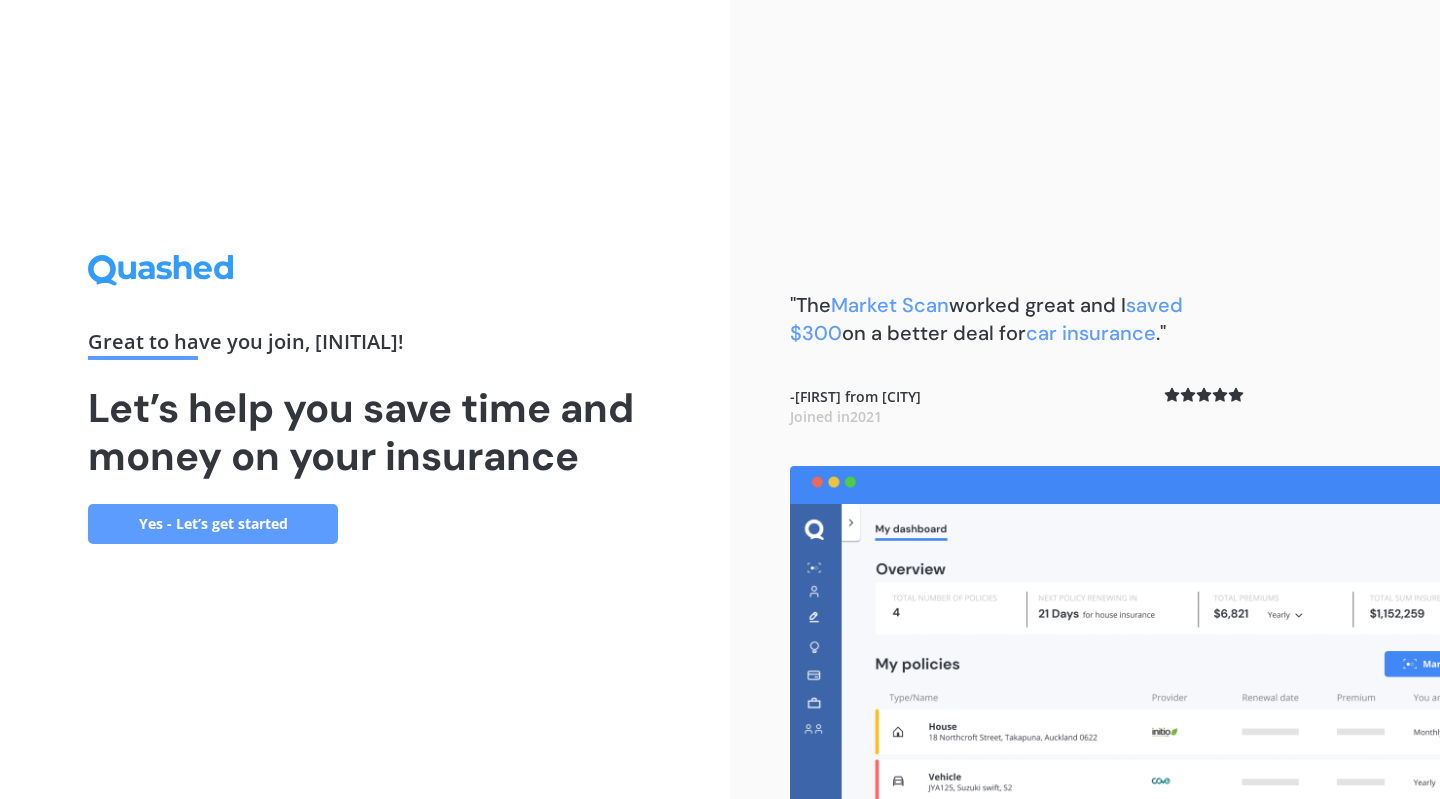 click on "Yes - Let’s get started" at bounding box center (213, 524) 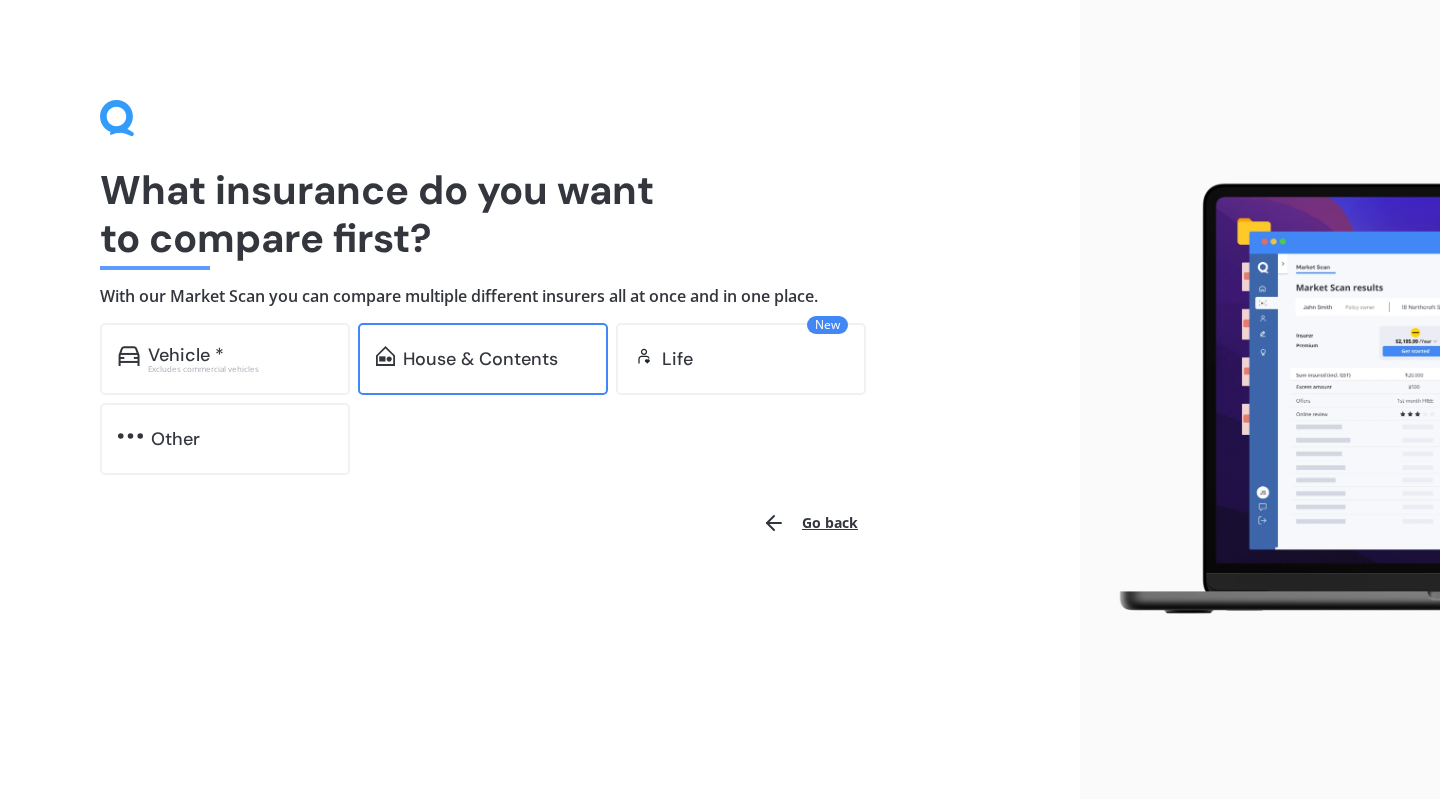 click on "House & Contents" at bounding box center [186, 355] 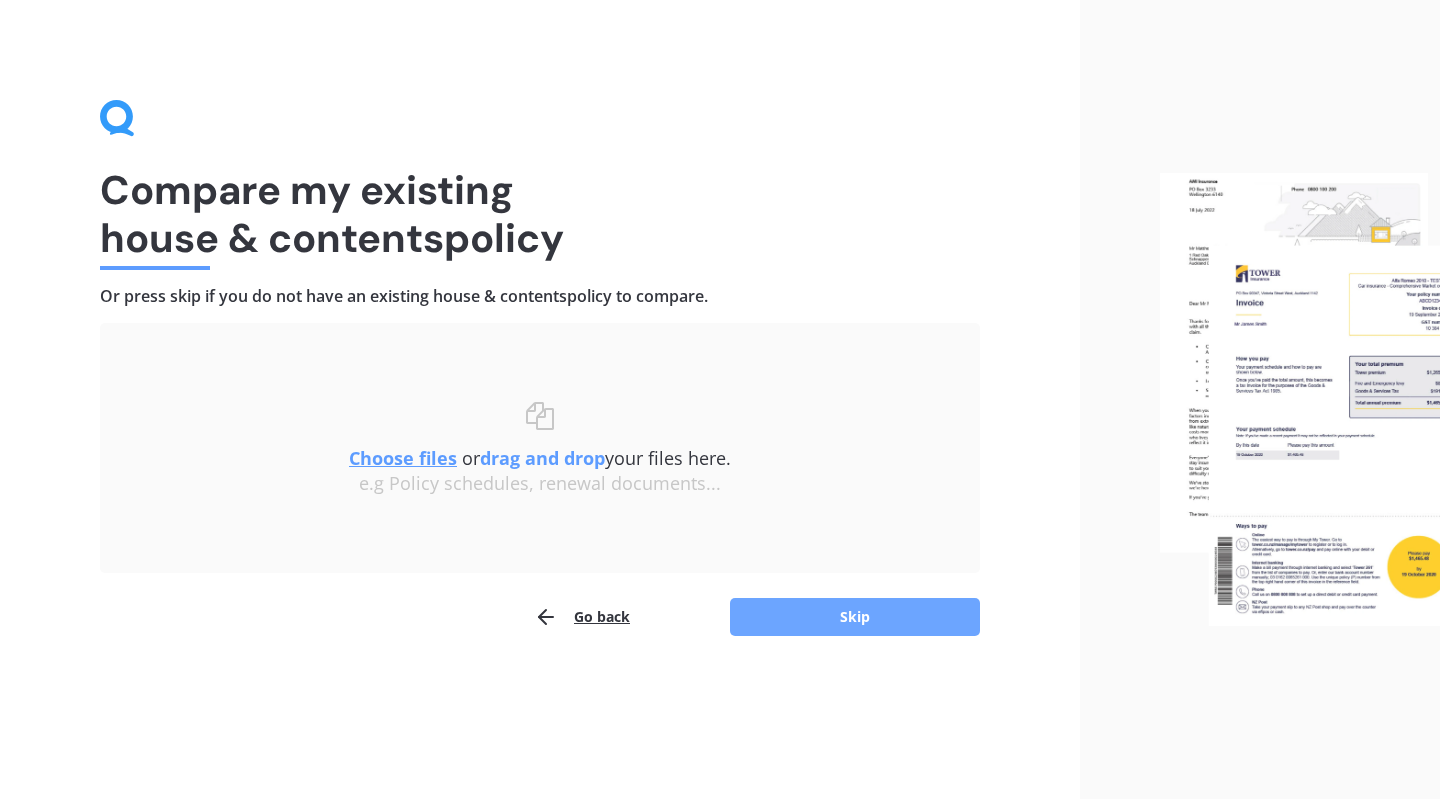 click on "Skip" at bounding box center (855, 617) 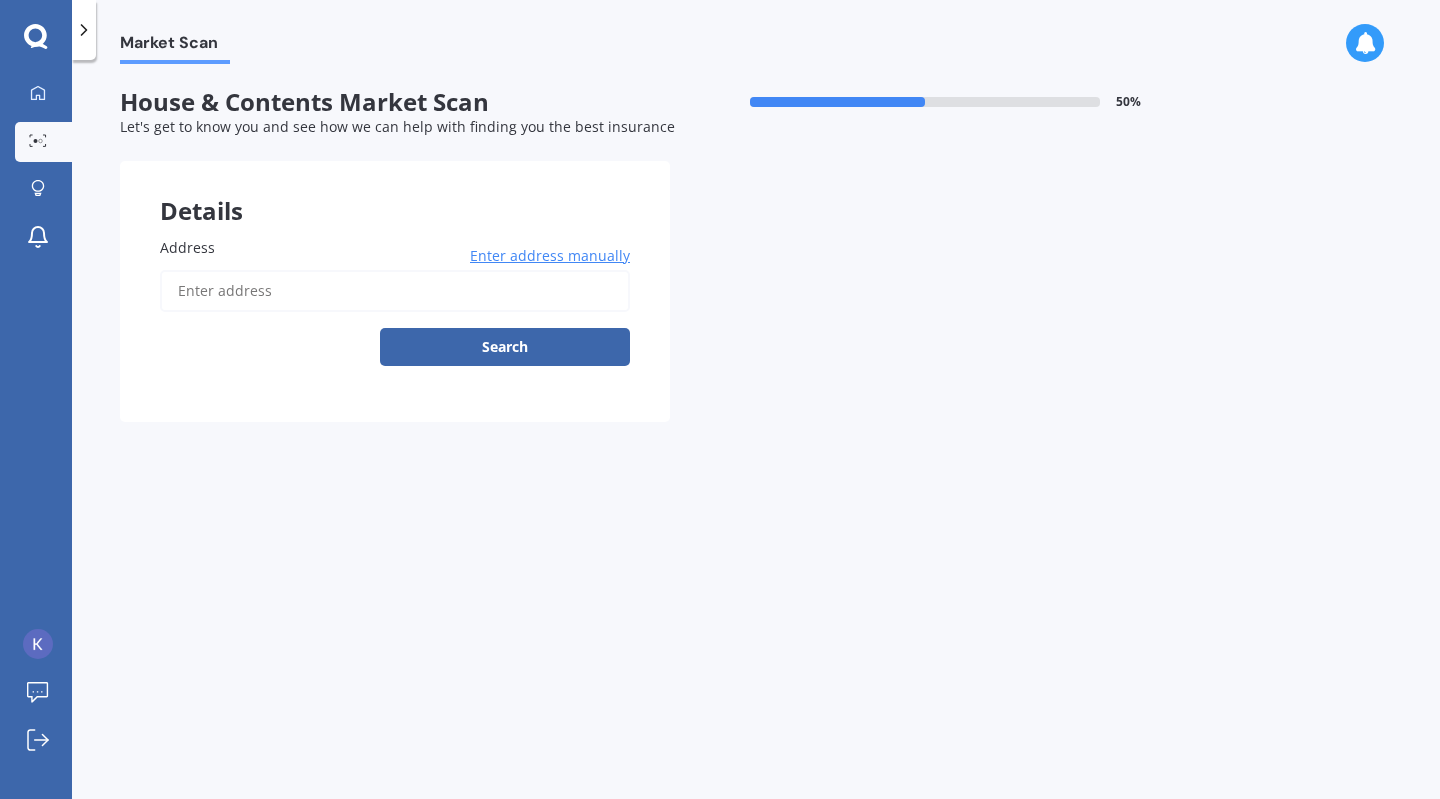 click on "Address" at bounding box center [395, 291] 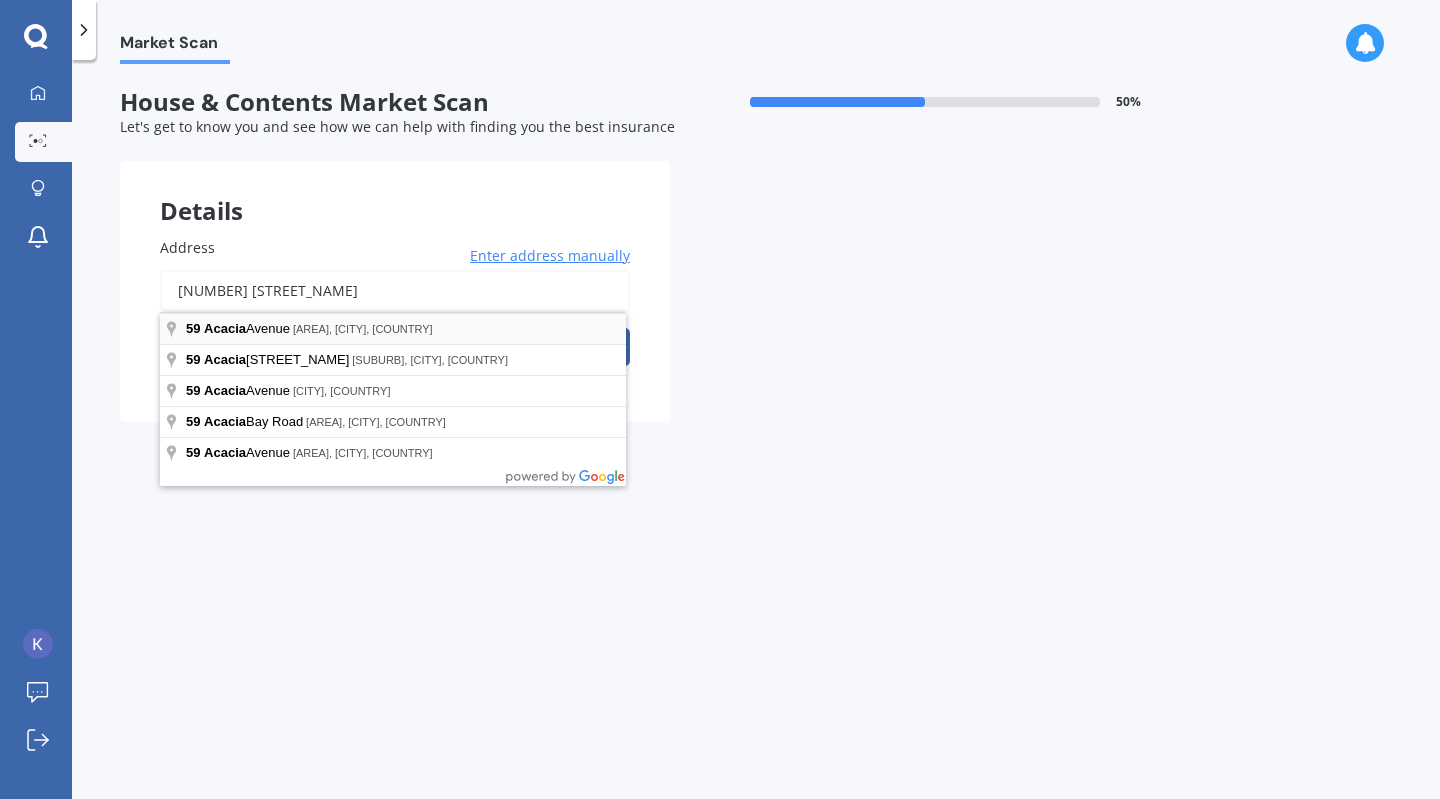 type on "[NUMBER] [STREET_NAME]" 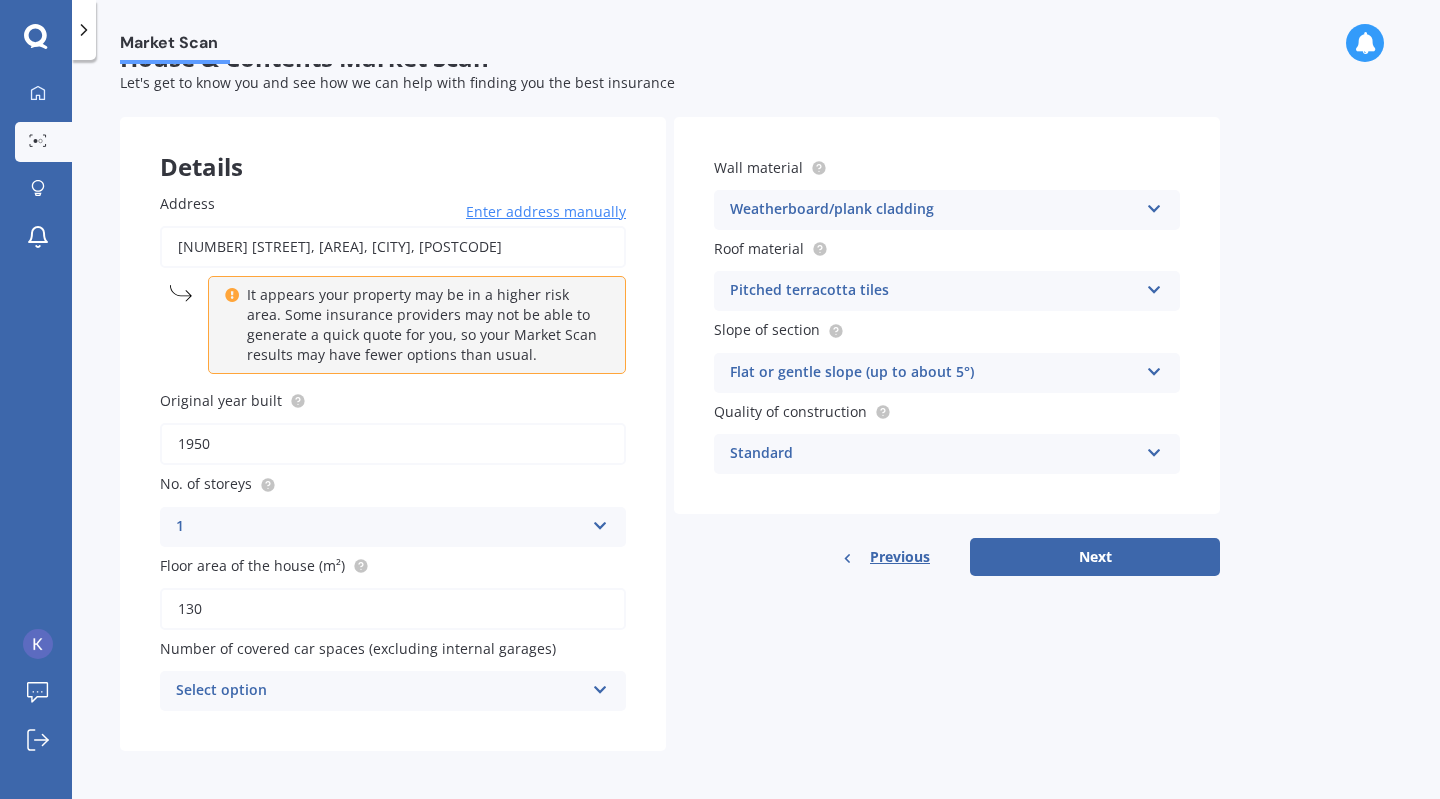 scroll, scrollTop: 48, scrollLeft: 0, axis: vertical 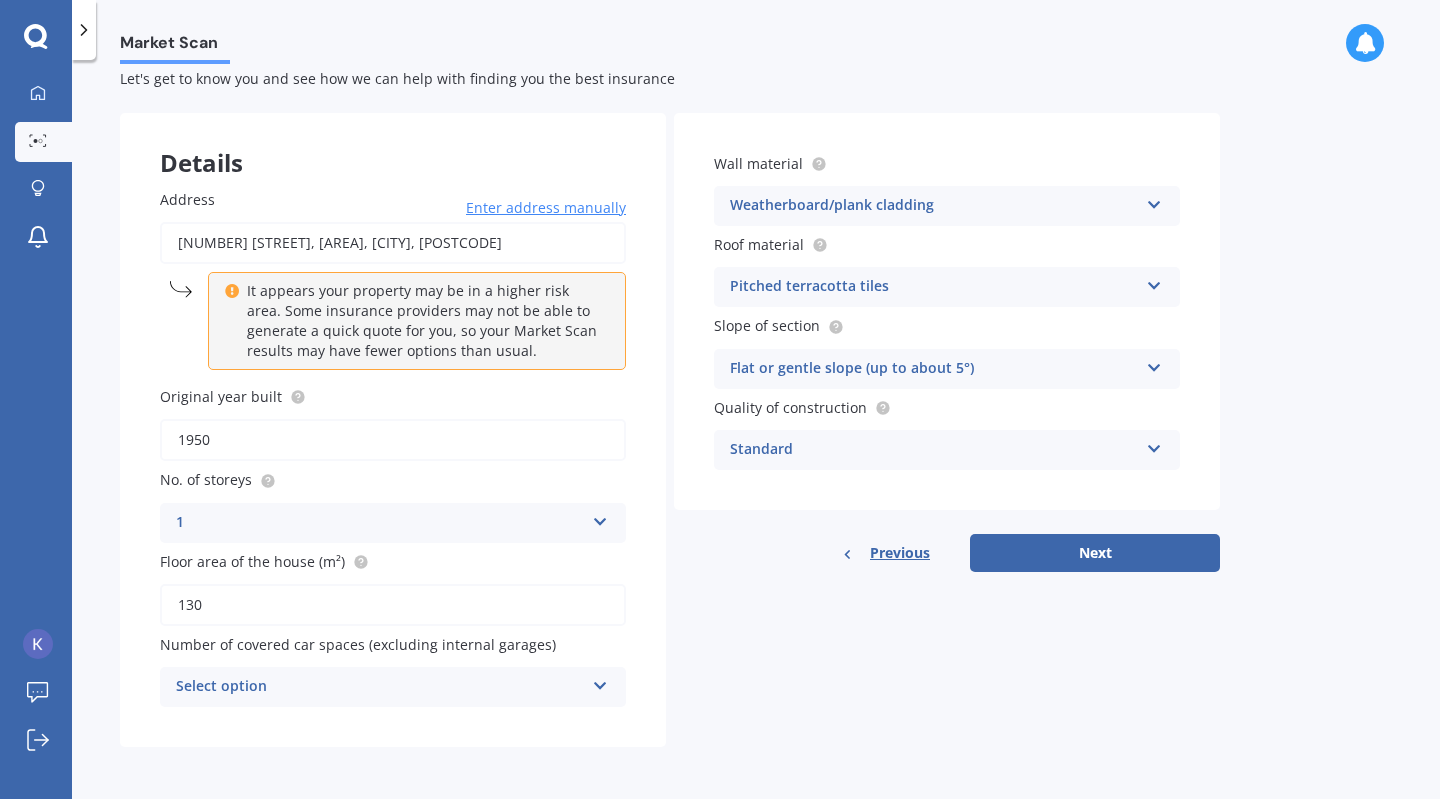 click at bounding box center (600, 518) 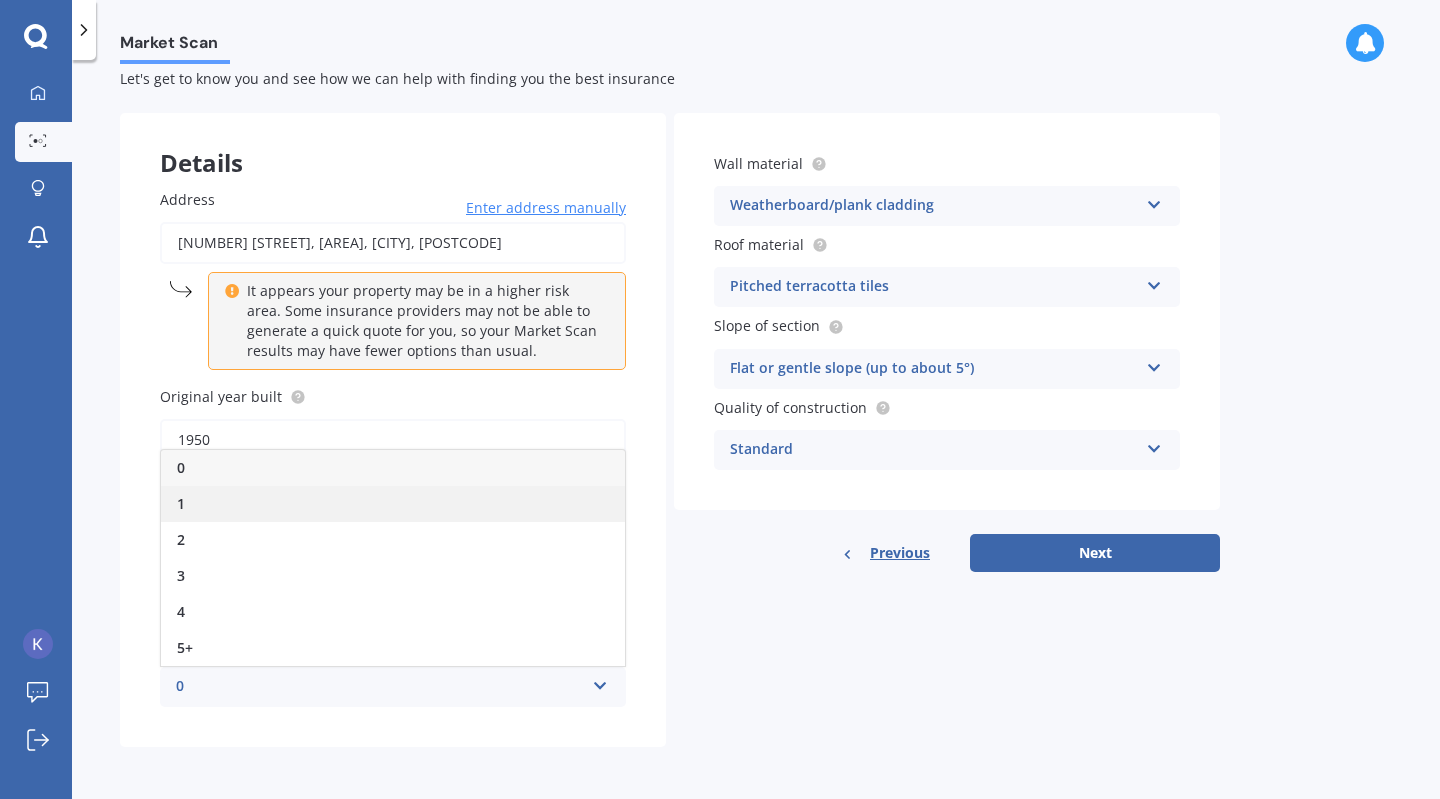 click on "1" at bounding box center (393, 504) 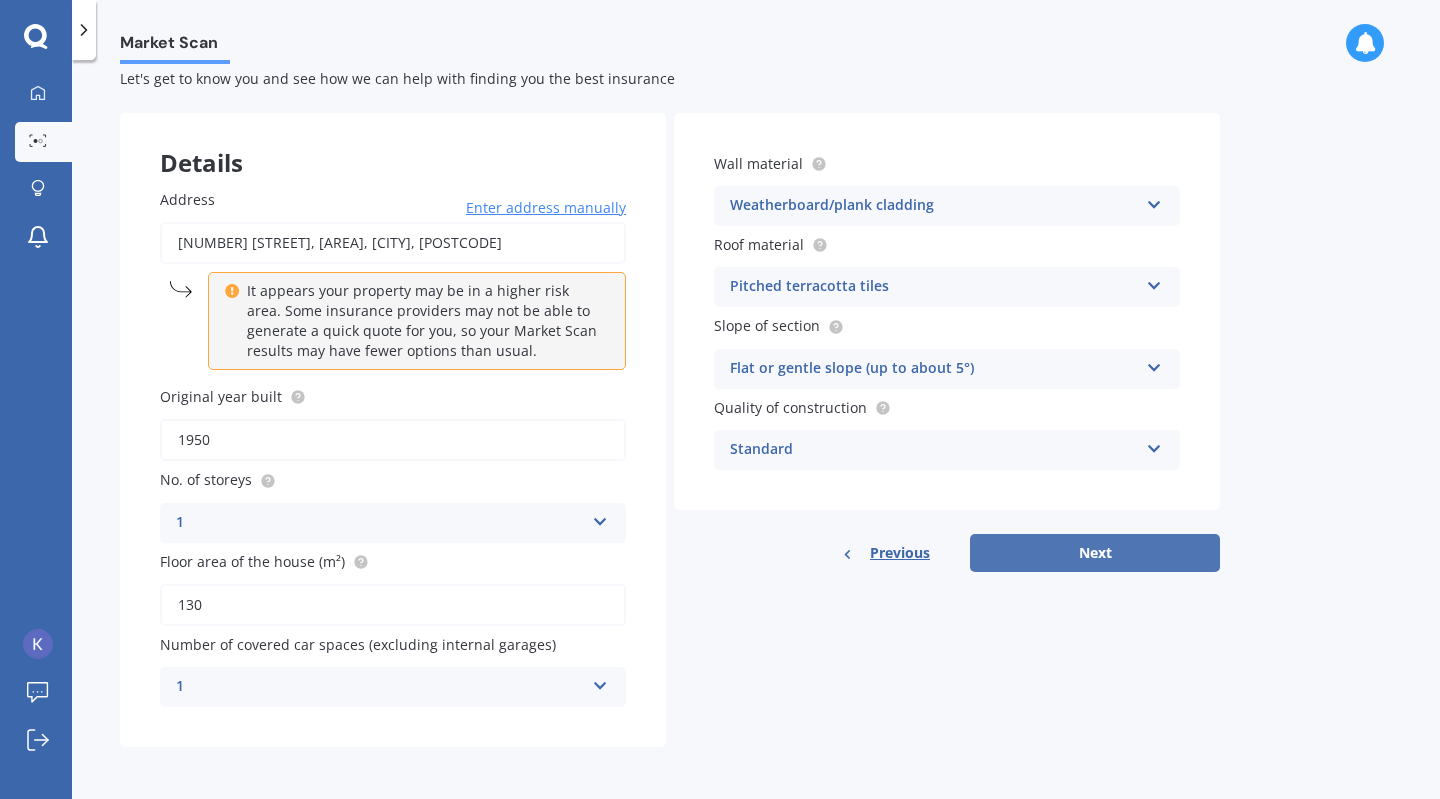 click on "Next" at bounding box center (1095, 553) 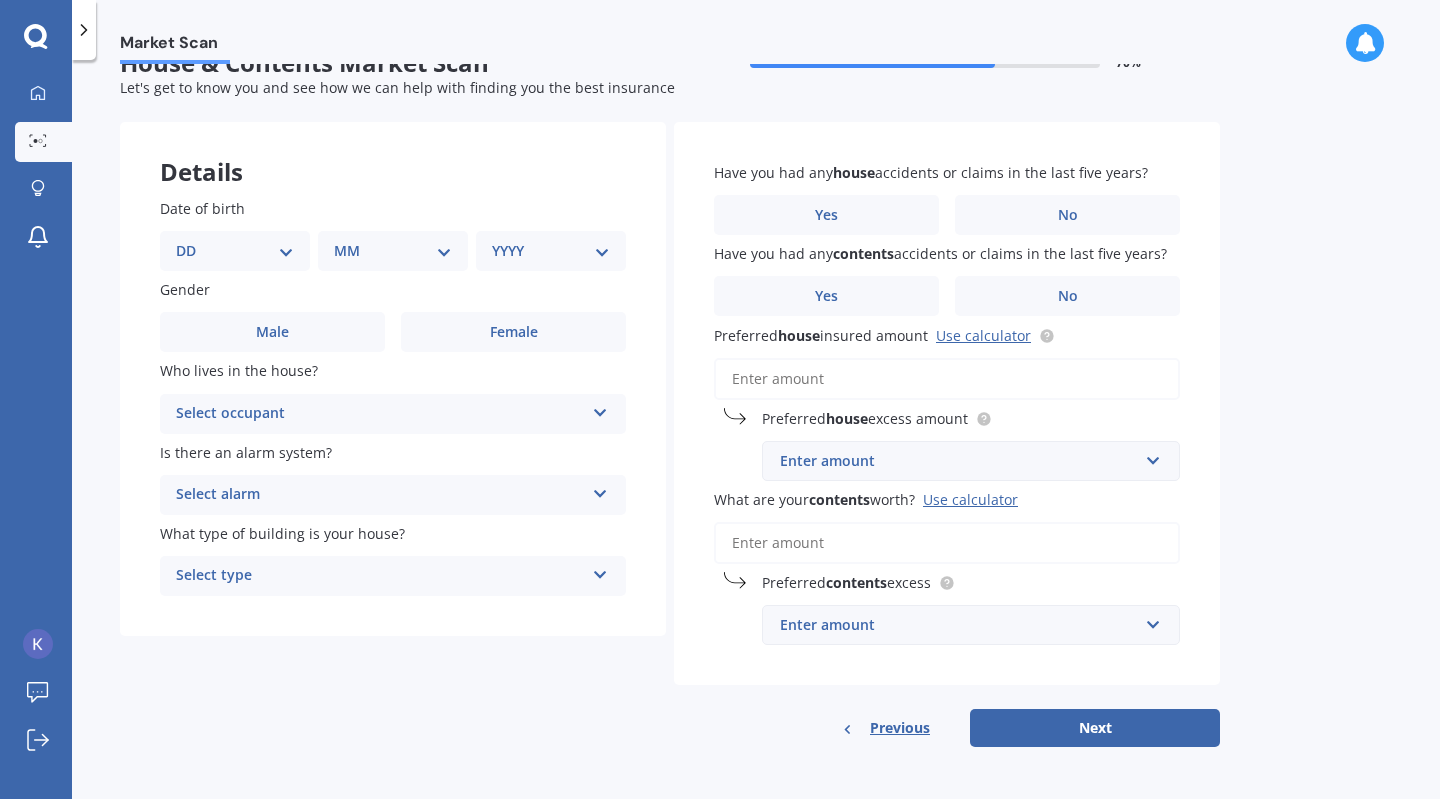 scroll, scrollTop: 0, scrollLeft: 0, axis: both 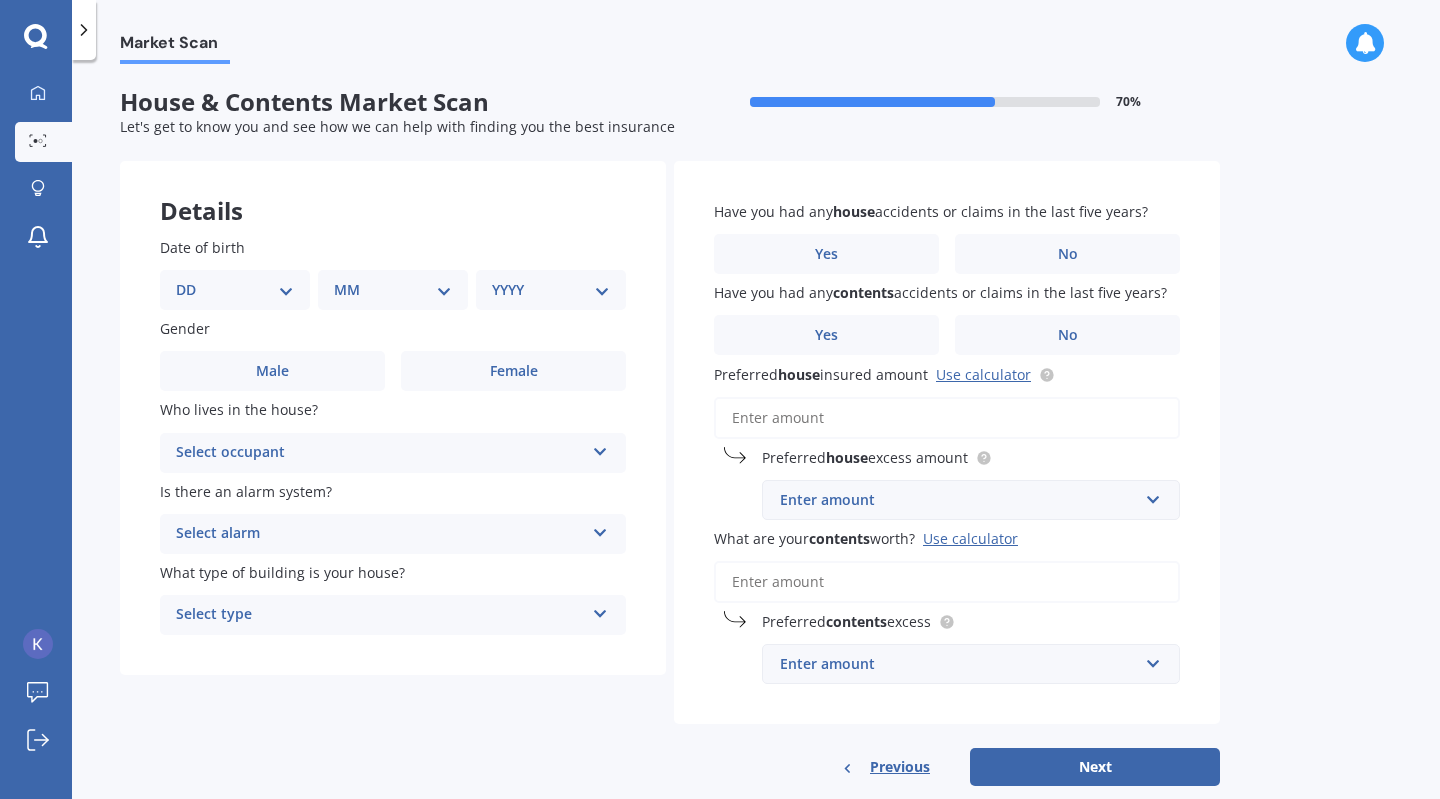 click on "DD 01 02 03 04 05 06 07 08 09 10 11 12 13 14 15 16 17 18 19 20 21 22 23 24 25 26 27 28 29 30 31" at bounding box center (235, 290) 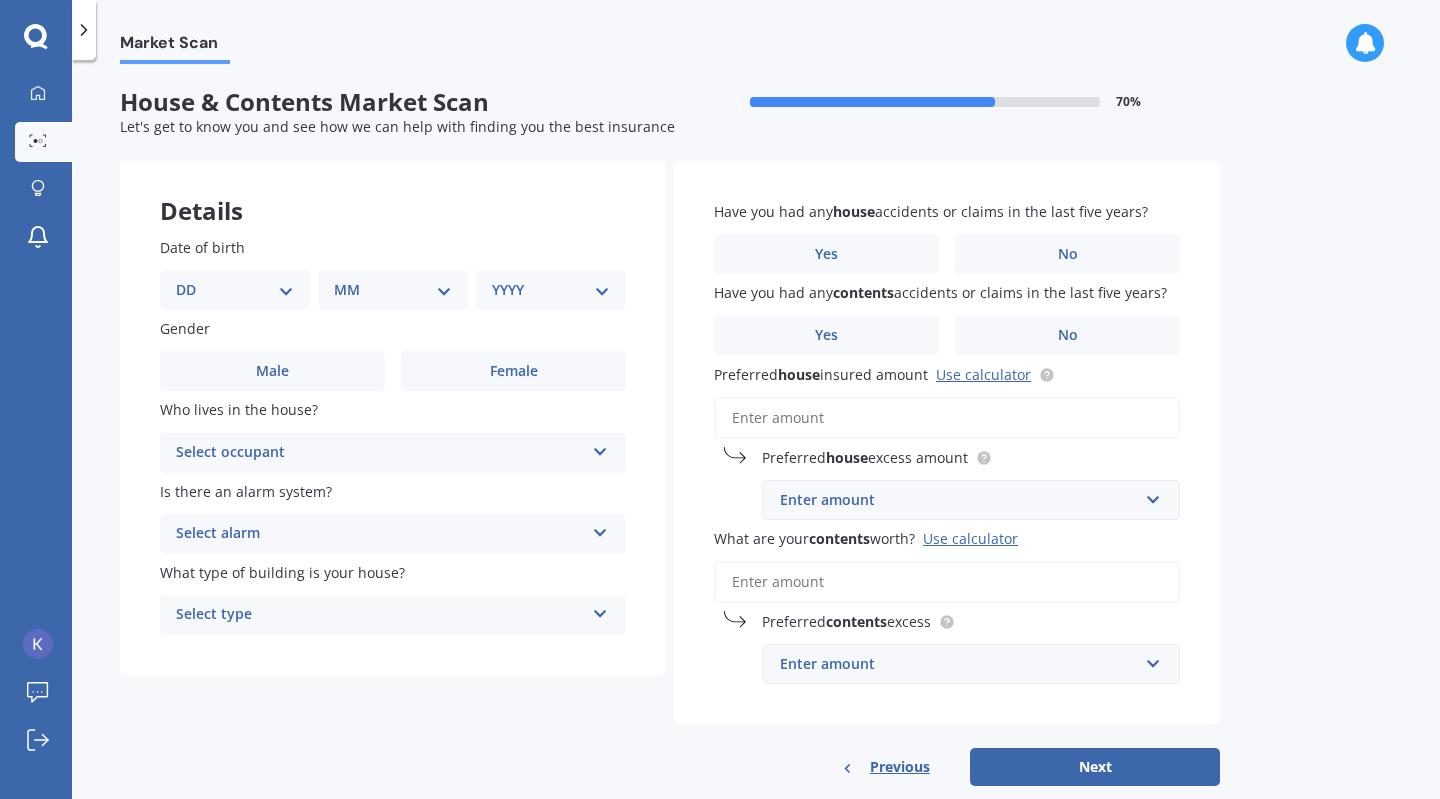 select on "27" 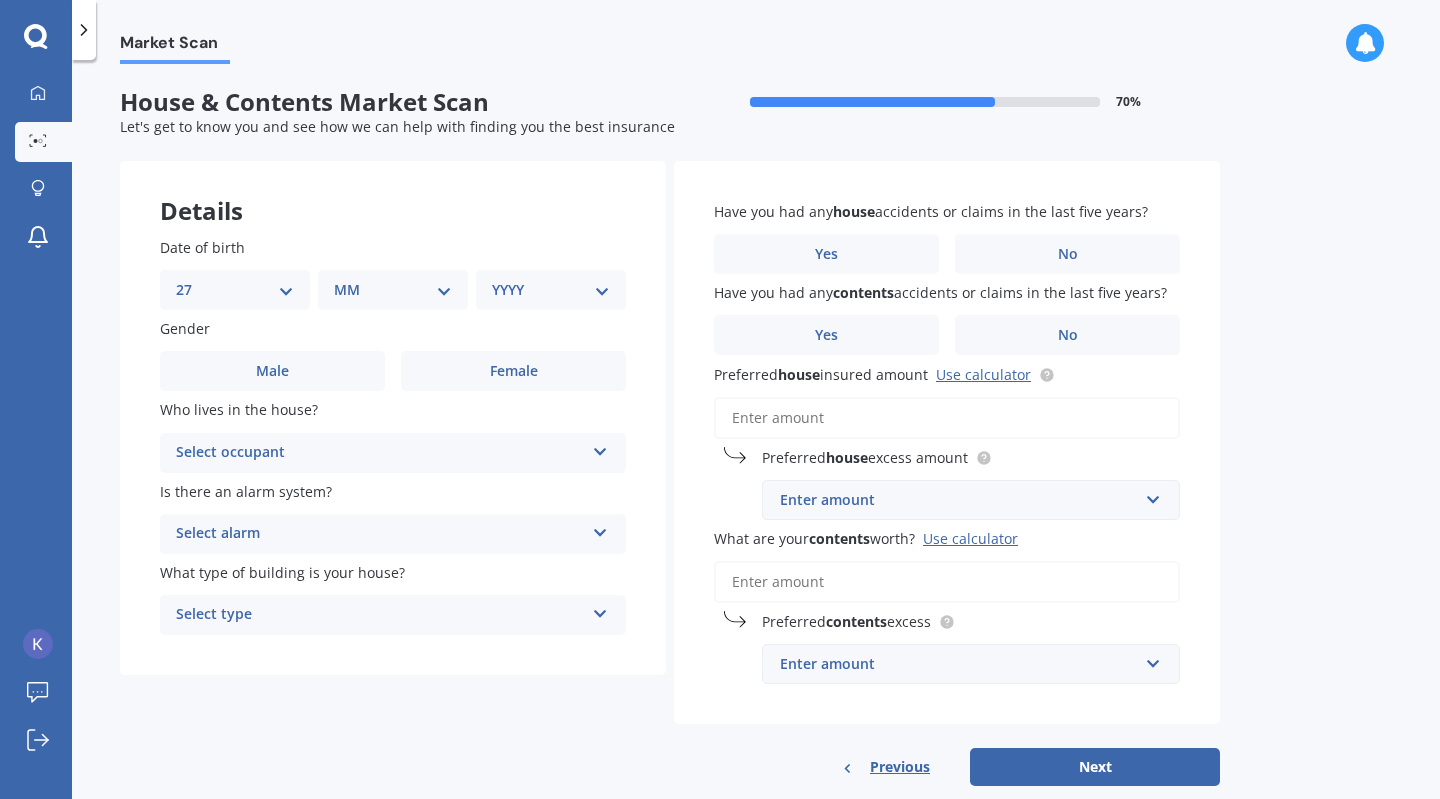 click on "DD 01 02 03 04 05 06 07 08 09 10 11 12 13 14 15 16 17 18 19 20 21 22 23 24 25 26 27 28 29 30 31" at bounding box center [235, 290] 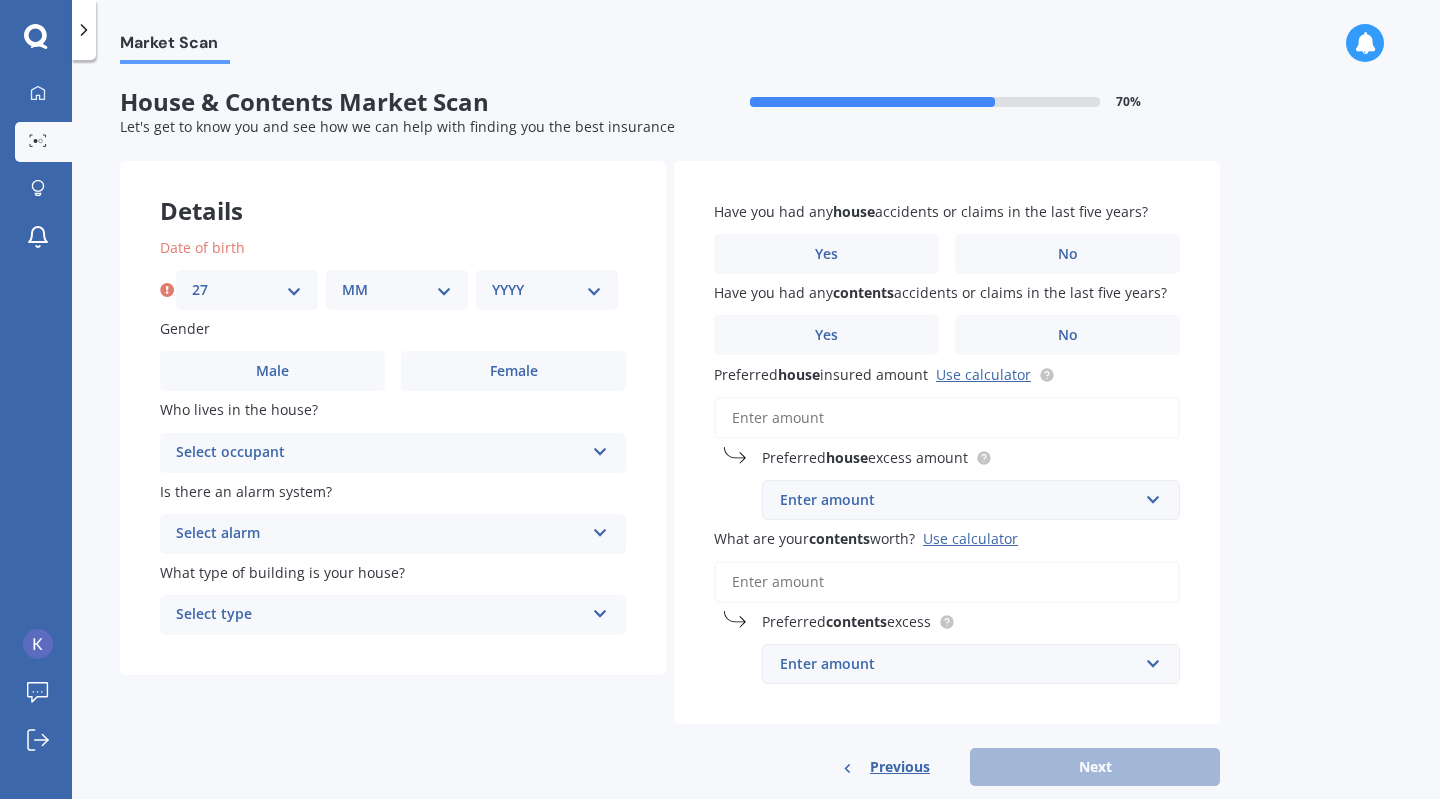 click on "MM 01 02 03 04 05 06 07 08 09 10 11 12" at bounding box center [397, 290] 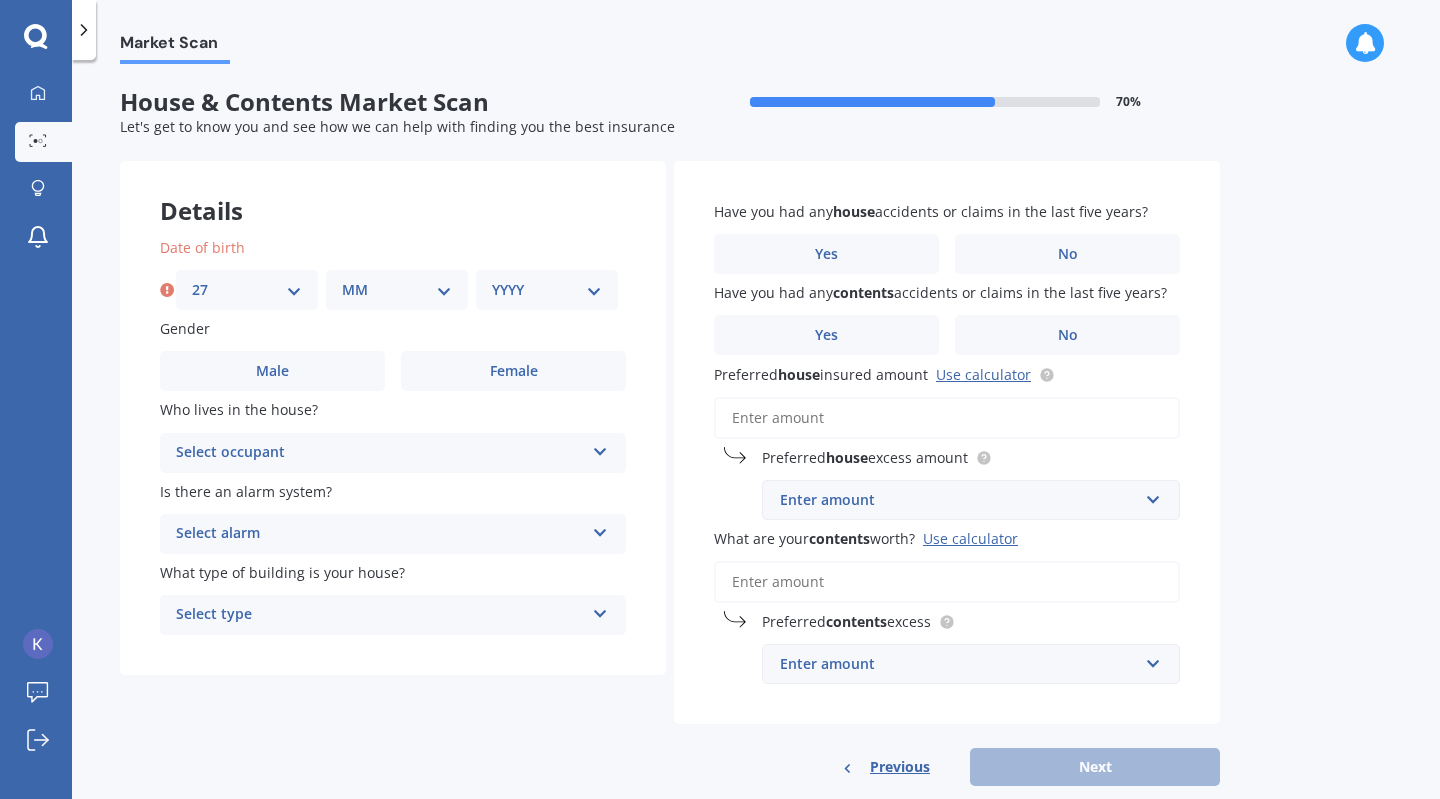 select on "12" 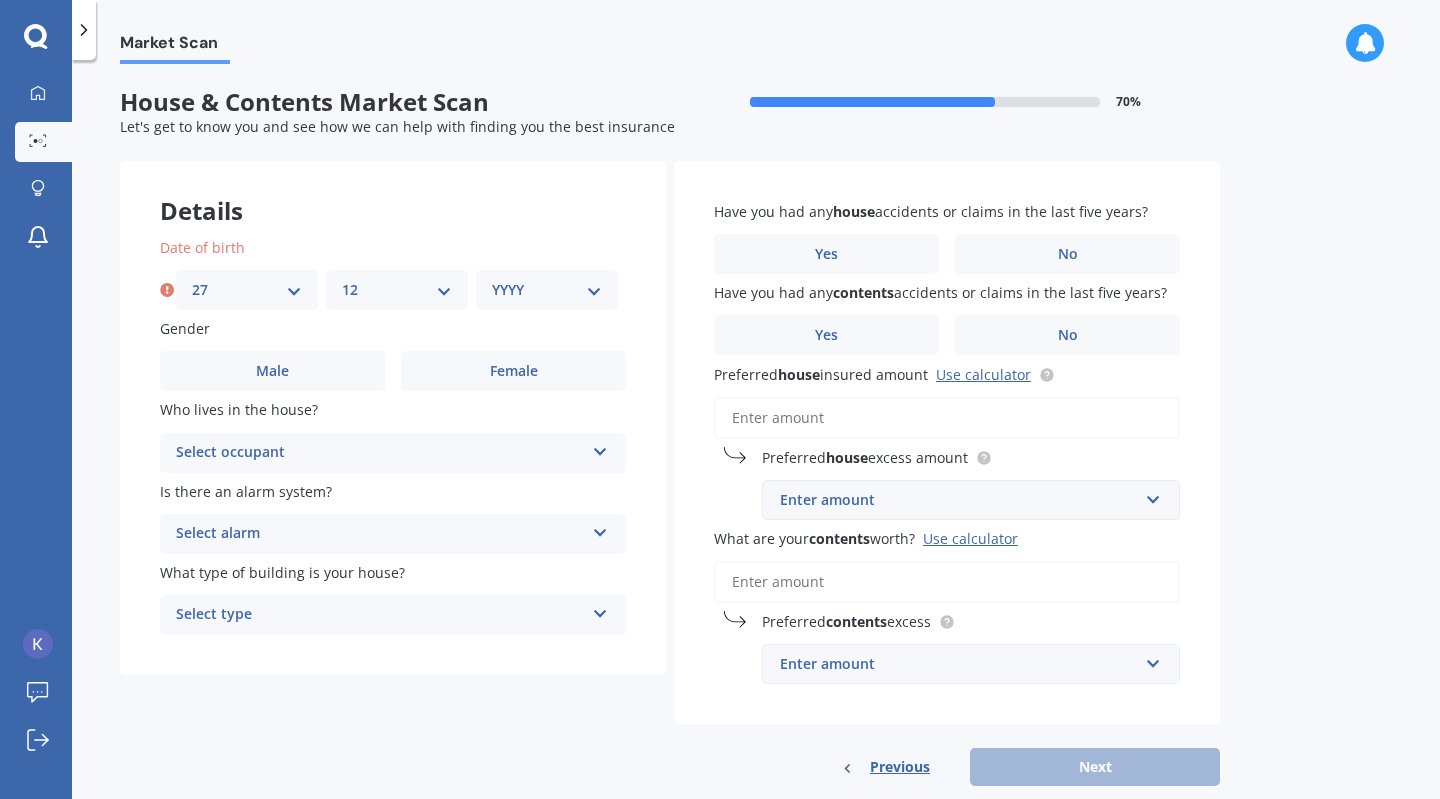 click on "MM 01 02 03 04 05 06 07 08 09 10 11 12" at bounding box center [397, 290] 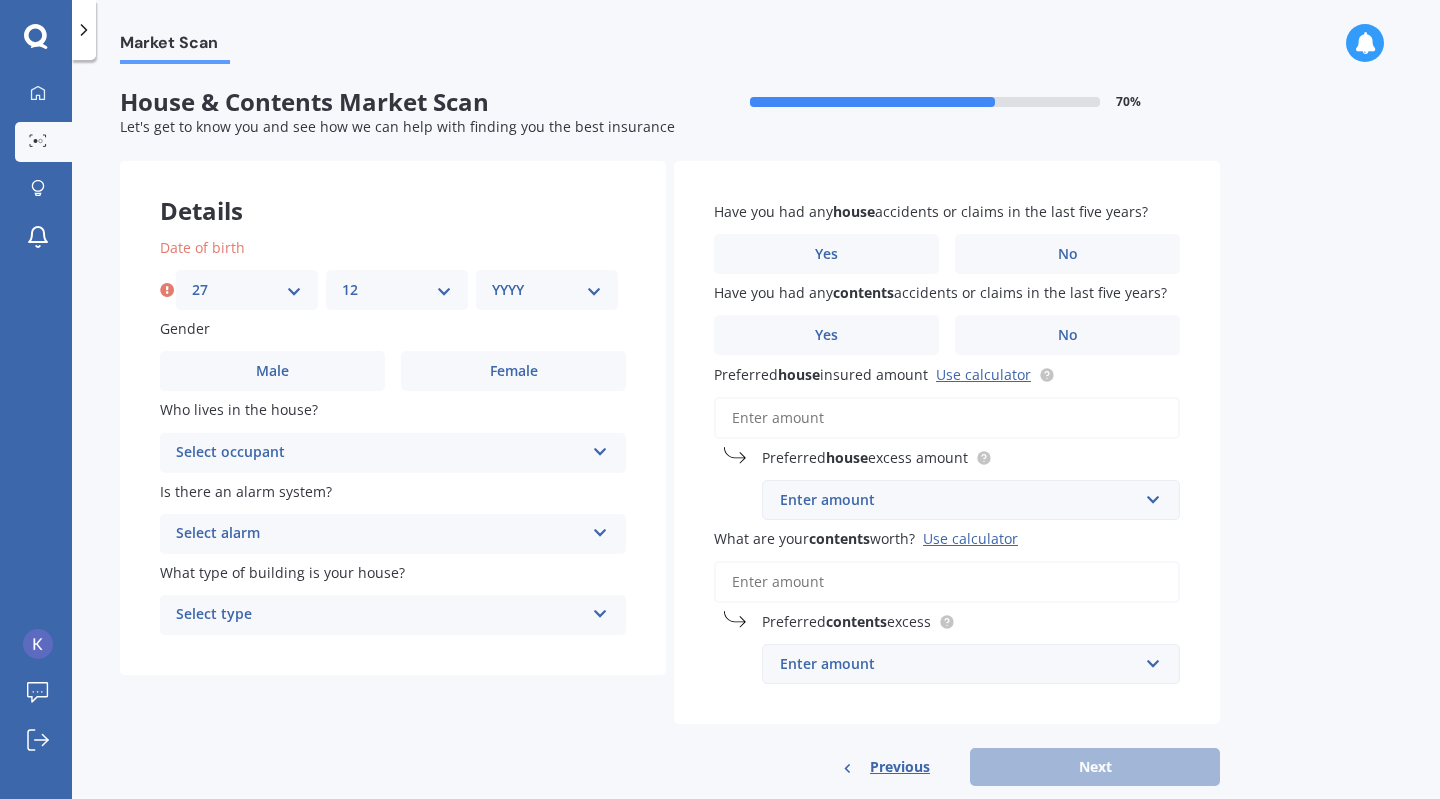 select on "1983" 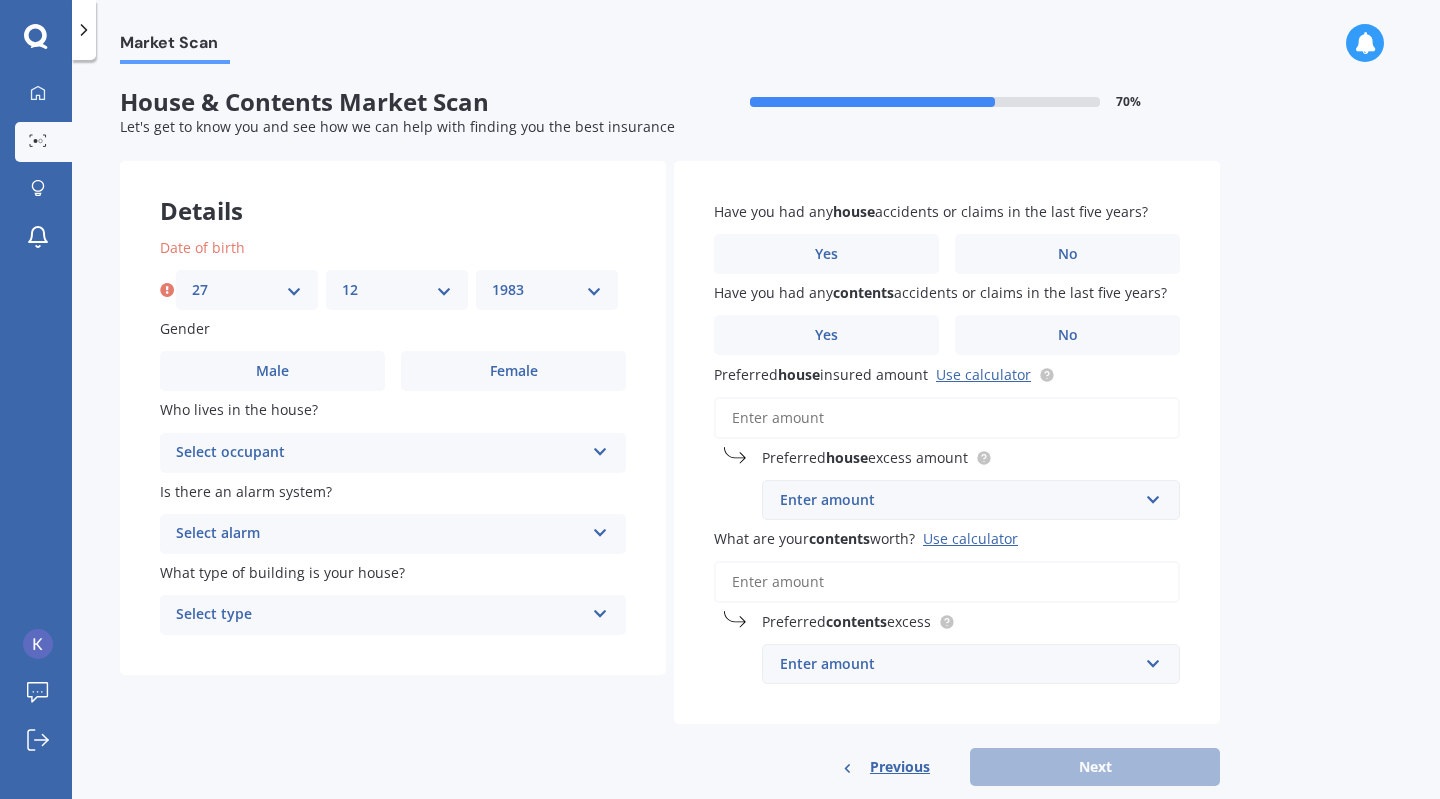 click on "YYYY 2009 2008 2007 2006 2005 2004 2003 2002 2001 2000 1999 1998 1997 1996 1995 1994 1993 1992 1991 1990 1989 1988 1987 1986 1985 1984 1983 1982 1981 1980 1979 1978 1977 1976 1975 1974 1973 1972 1971 1970 1969 1968 1967 1966 1965 1964 1963 1962 1961 1960 1959 1958 1957 1956 1955 1954 1953 1952 1951 1950 1949 1948 1947 1946 1945 1944 1943 1942 1941 1940 1939 1938 1937 1936 1935 1934 1933 1932 1931 1930 1929 1928 1927 1926 1925 1924 1923 1922 1921 1920 1919 1918 1917 1916 1915 1914 1913 1912 1911 1910" at bounding box center (547, 290) 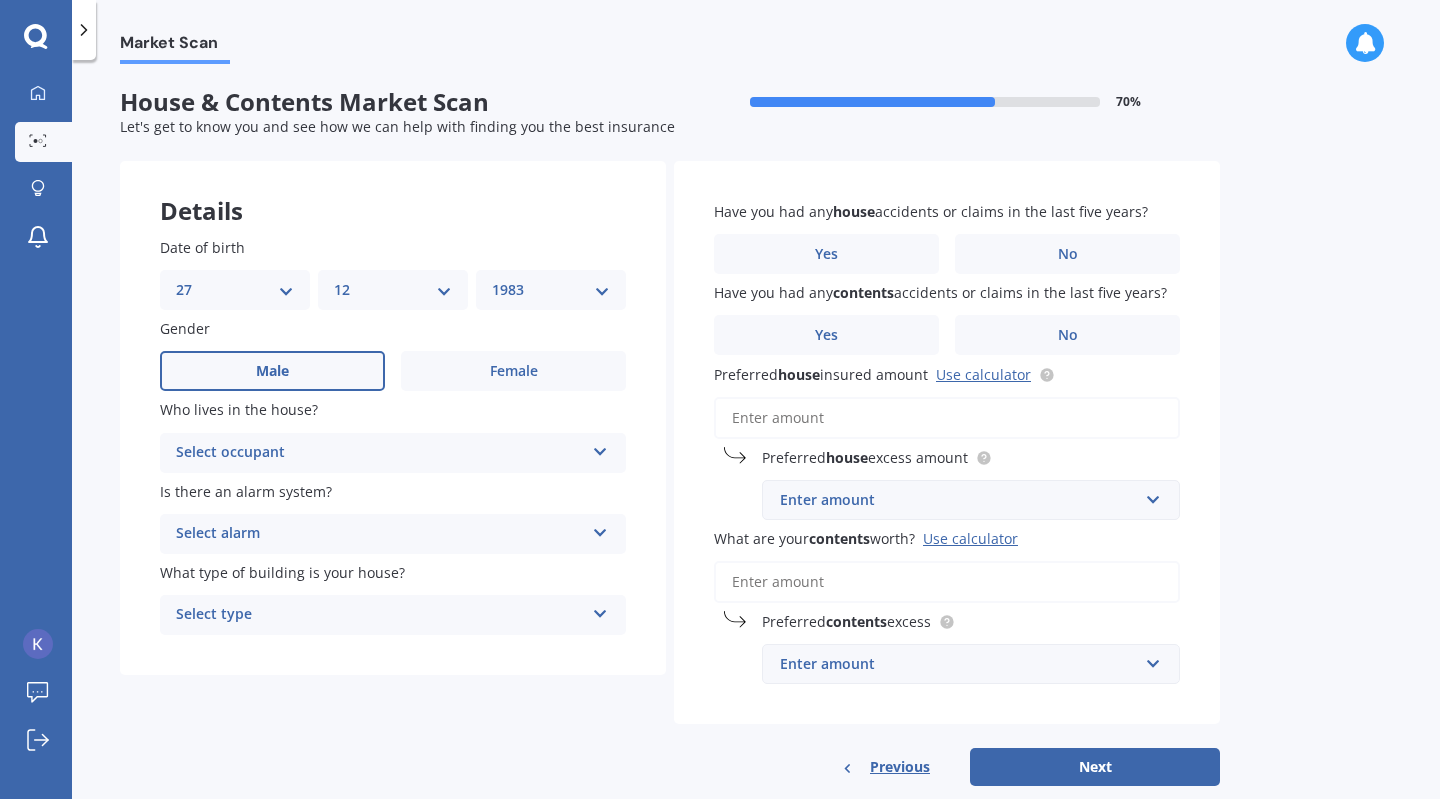 click on "Male" at bounding box center (272, 371) 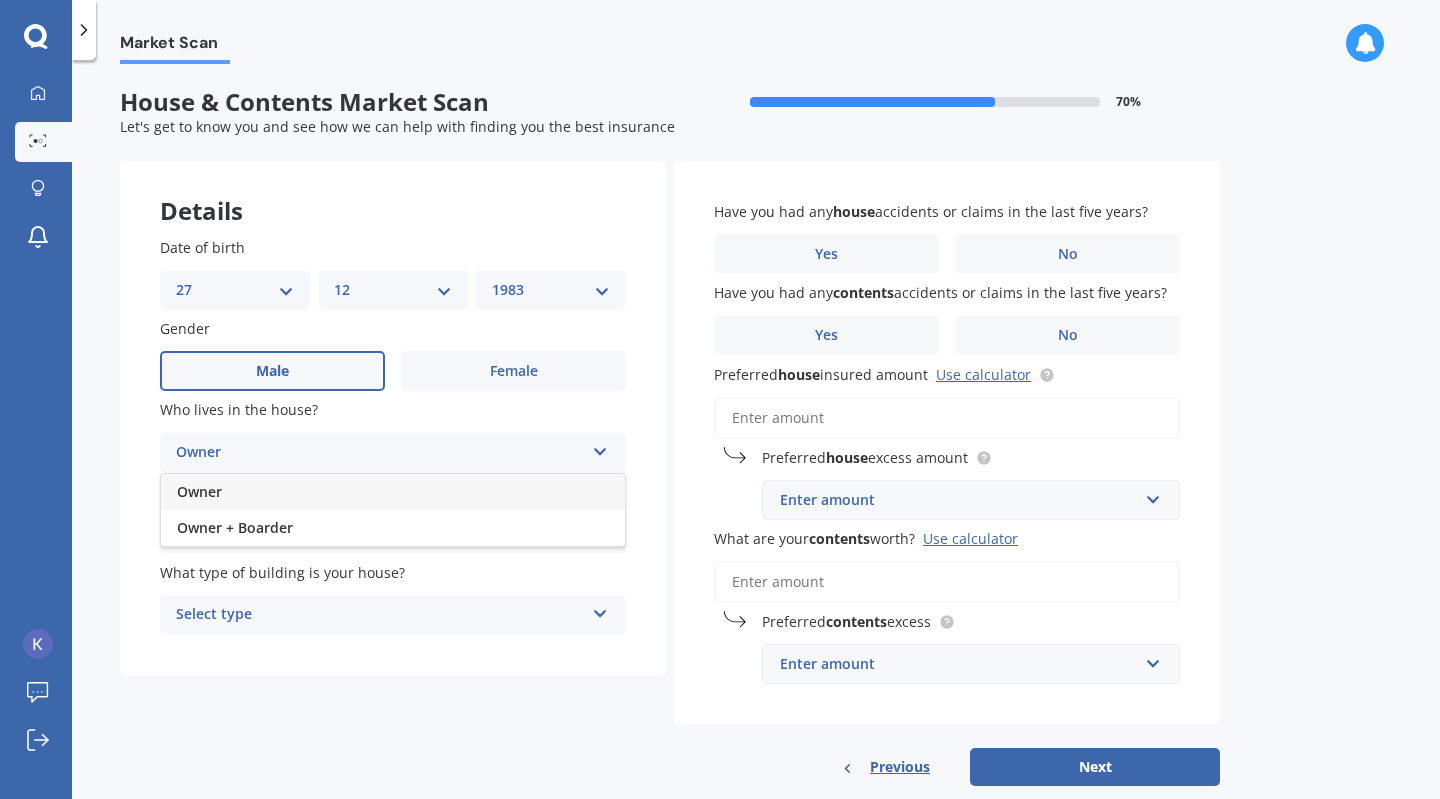 click on "Owner" at bounding box center (393, 492) 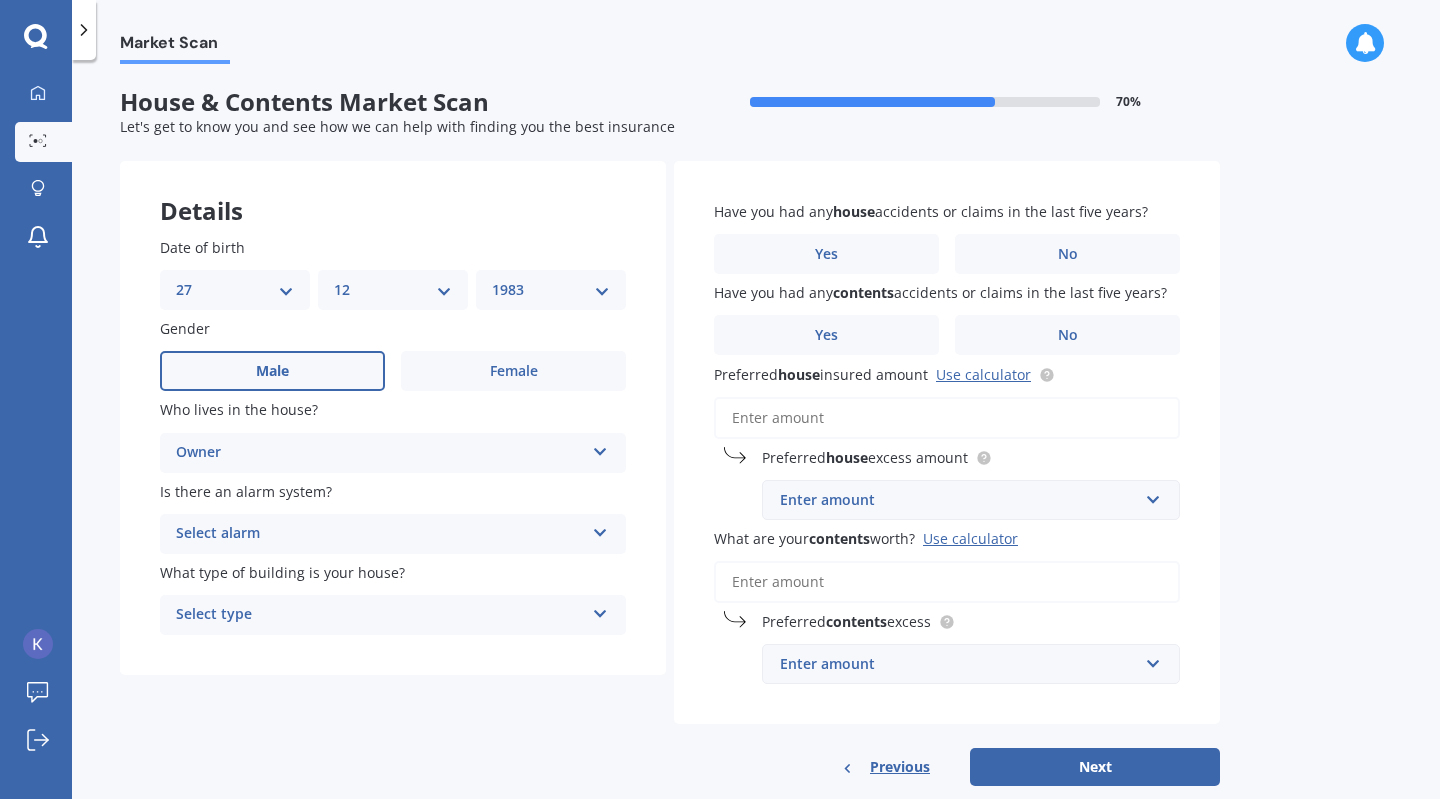 click at bounding box center [600, 448] 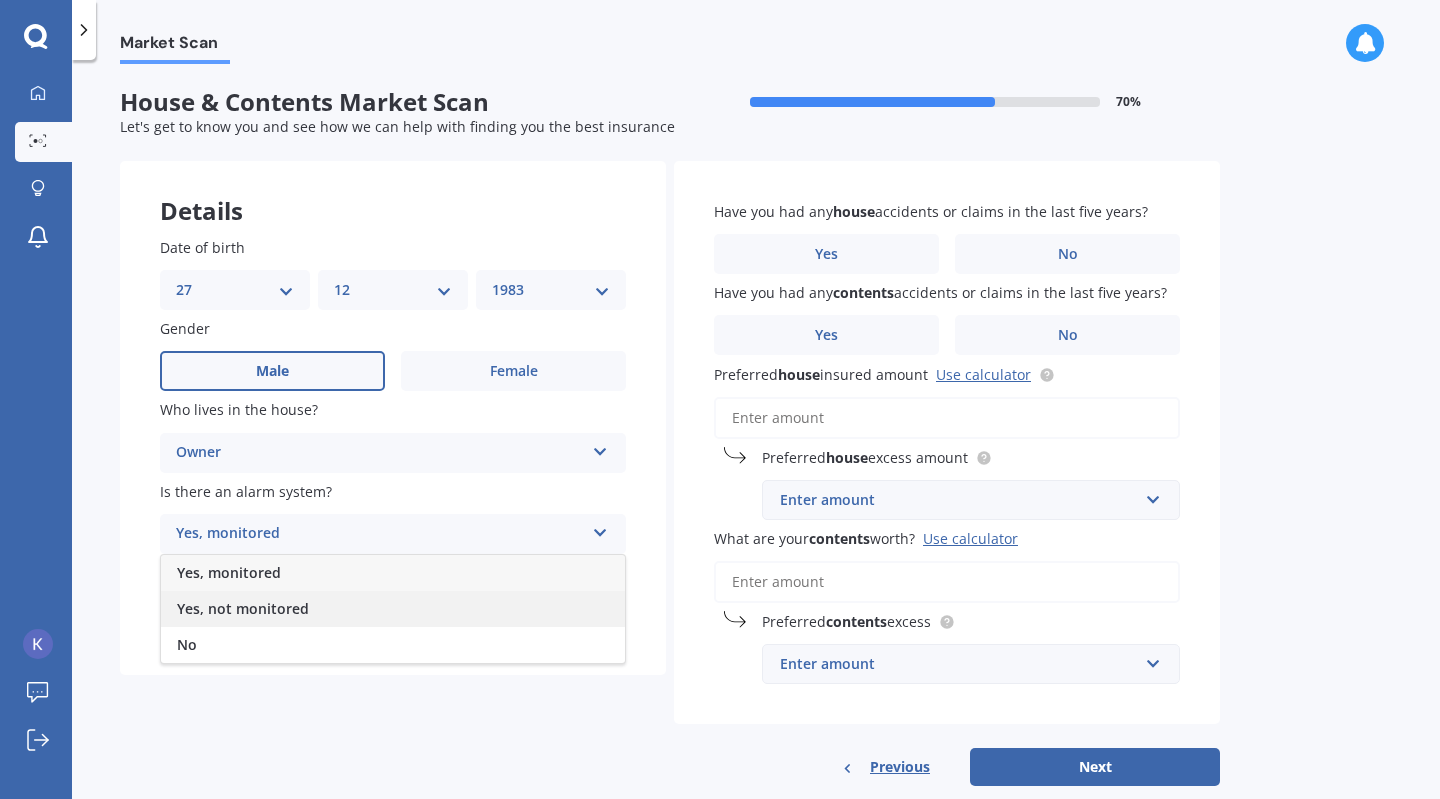 click on "Yes, not monitored" at bounding box center (393, 609) 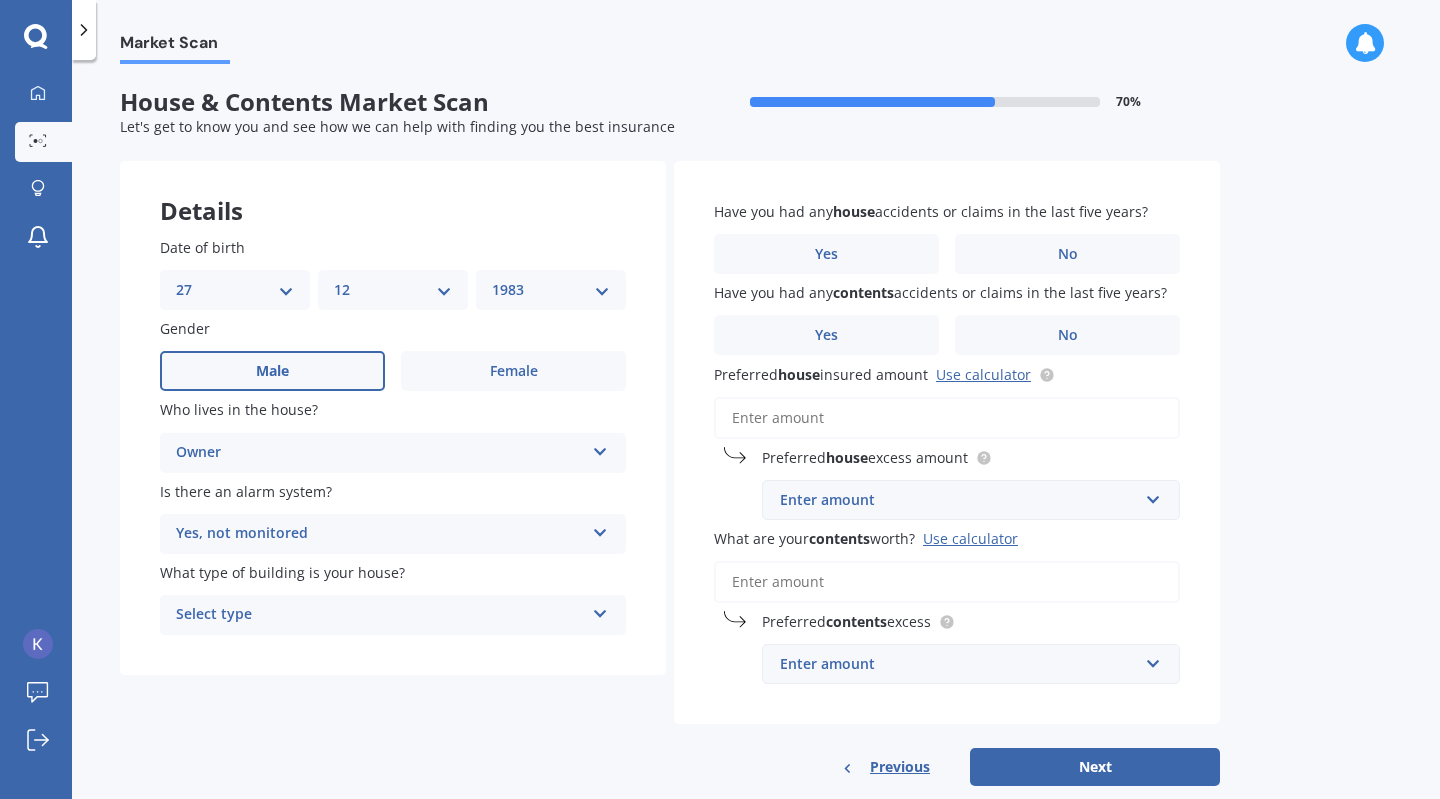 click at bounding box center (600, 448) 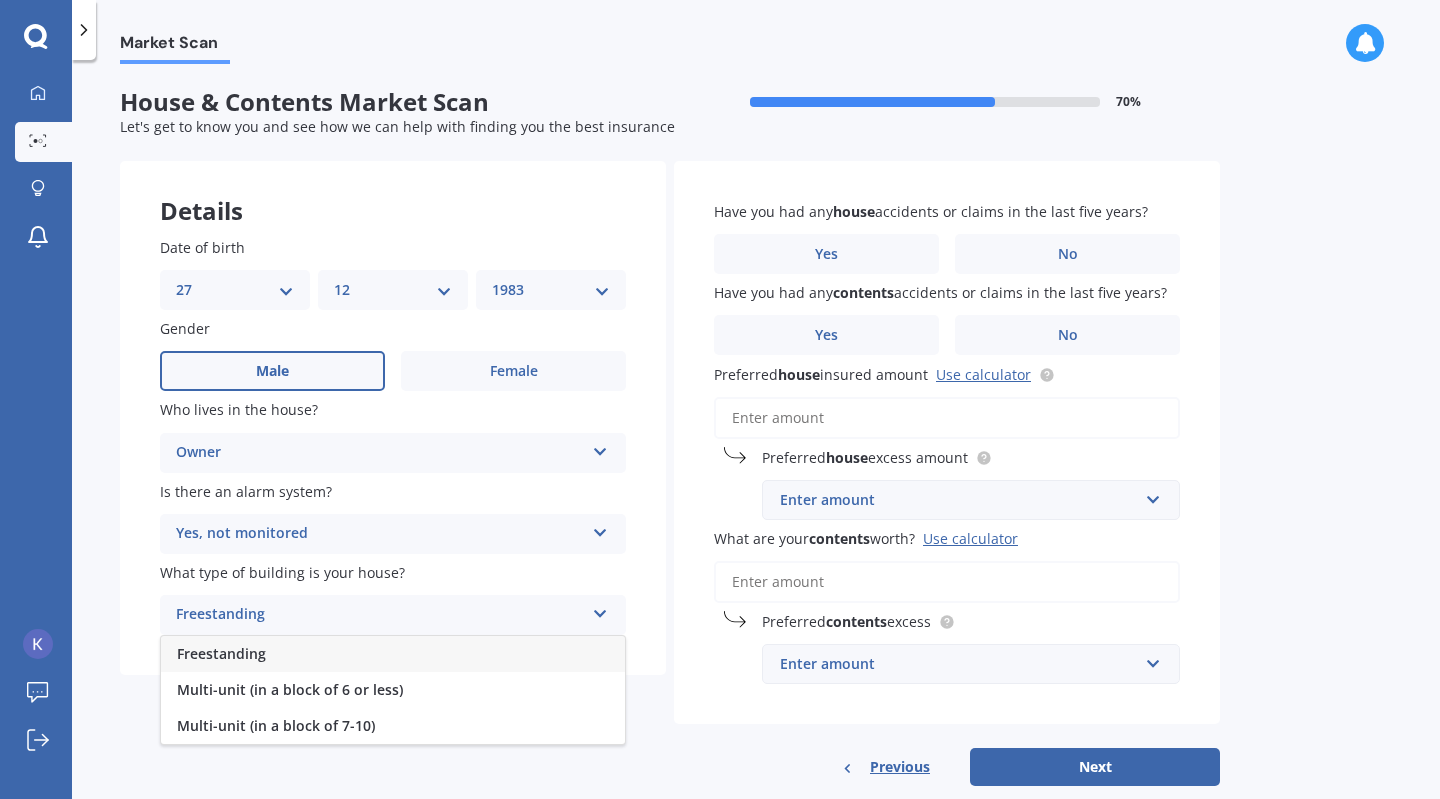 click on "Freestanding" at bounding box center (393, 654) 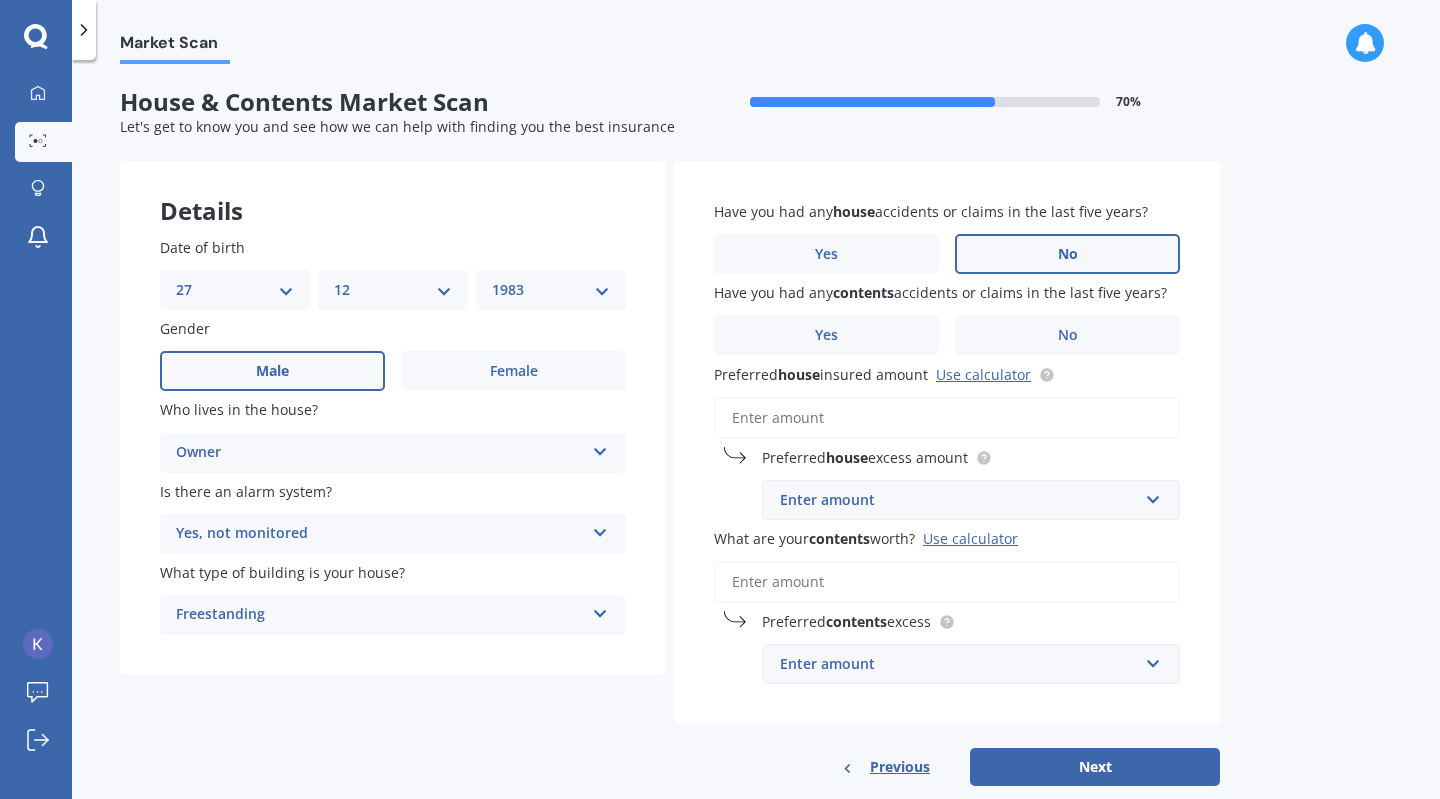 click on "No" at bounding box center [513, 371] 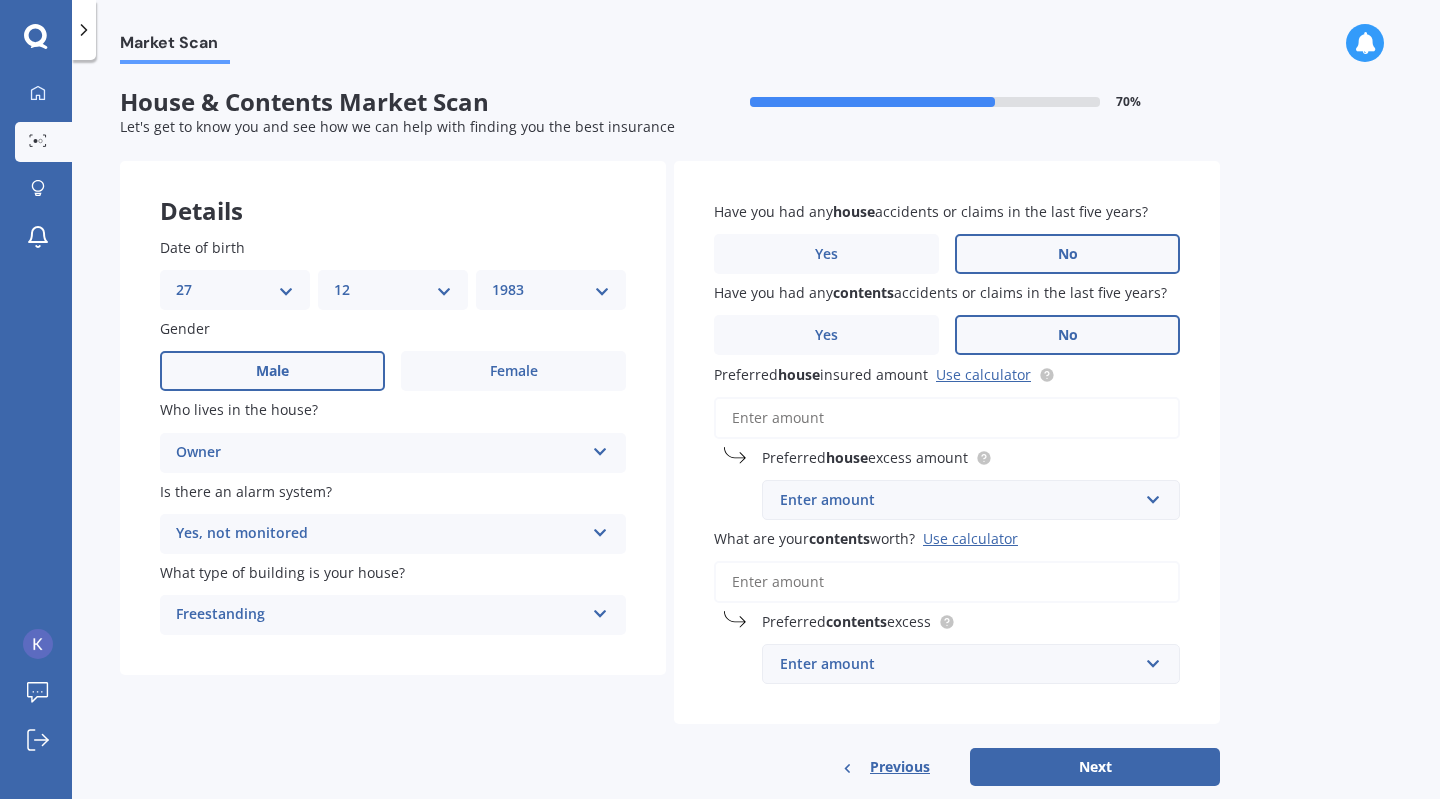 click on "No" at bounding box center (272, 371) 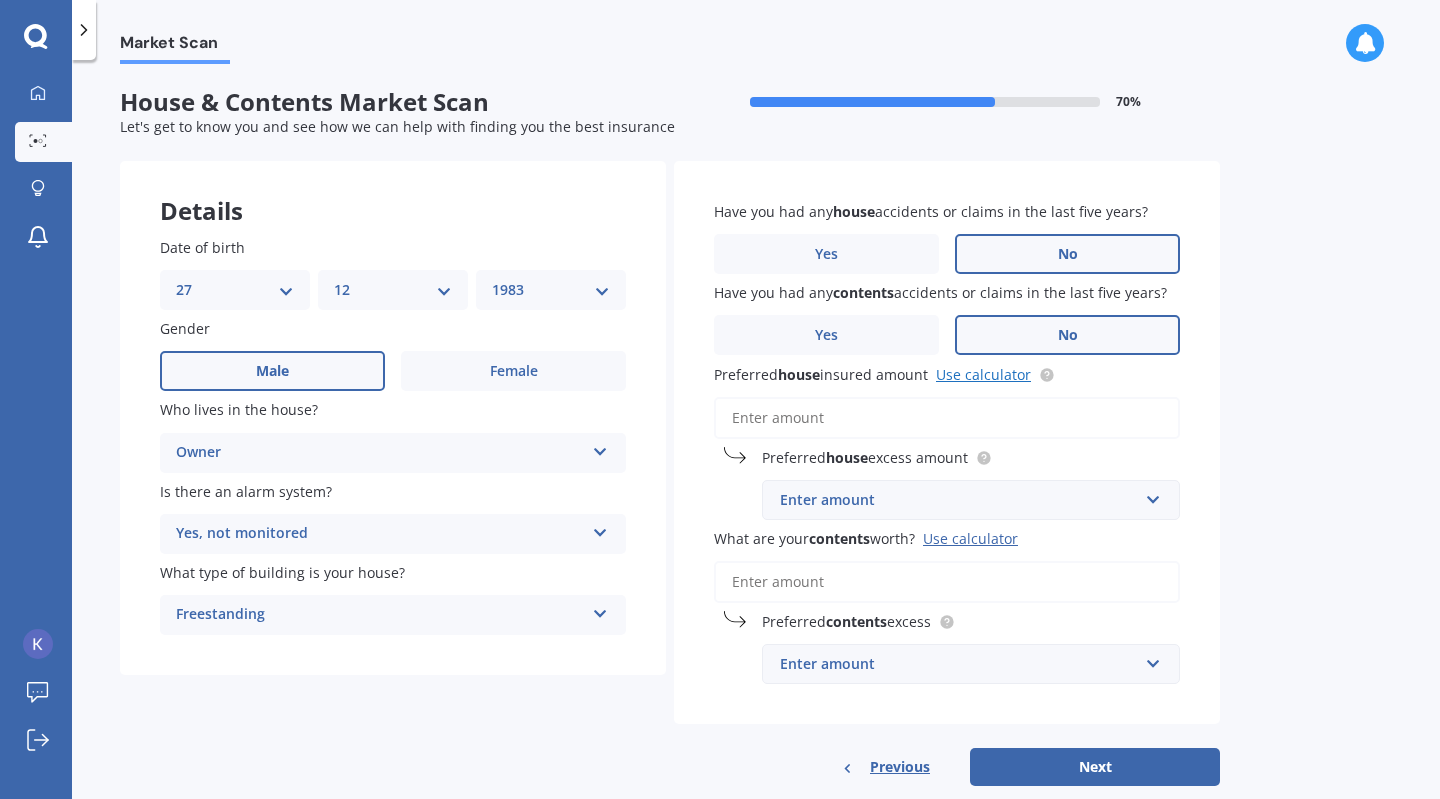 click on "Use calculator" at bounding box center [983, 374] 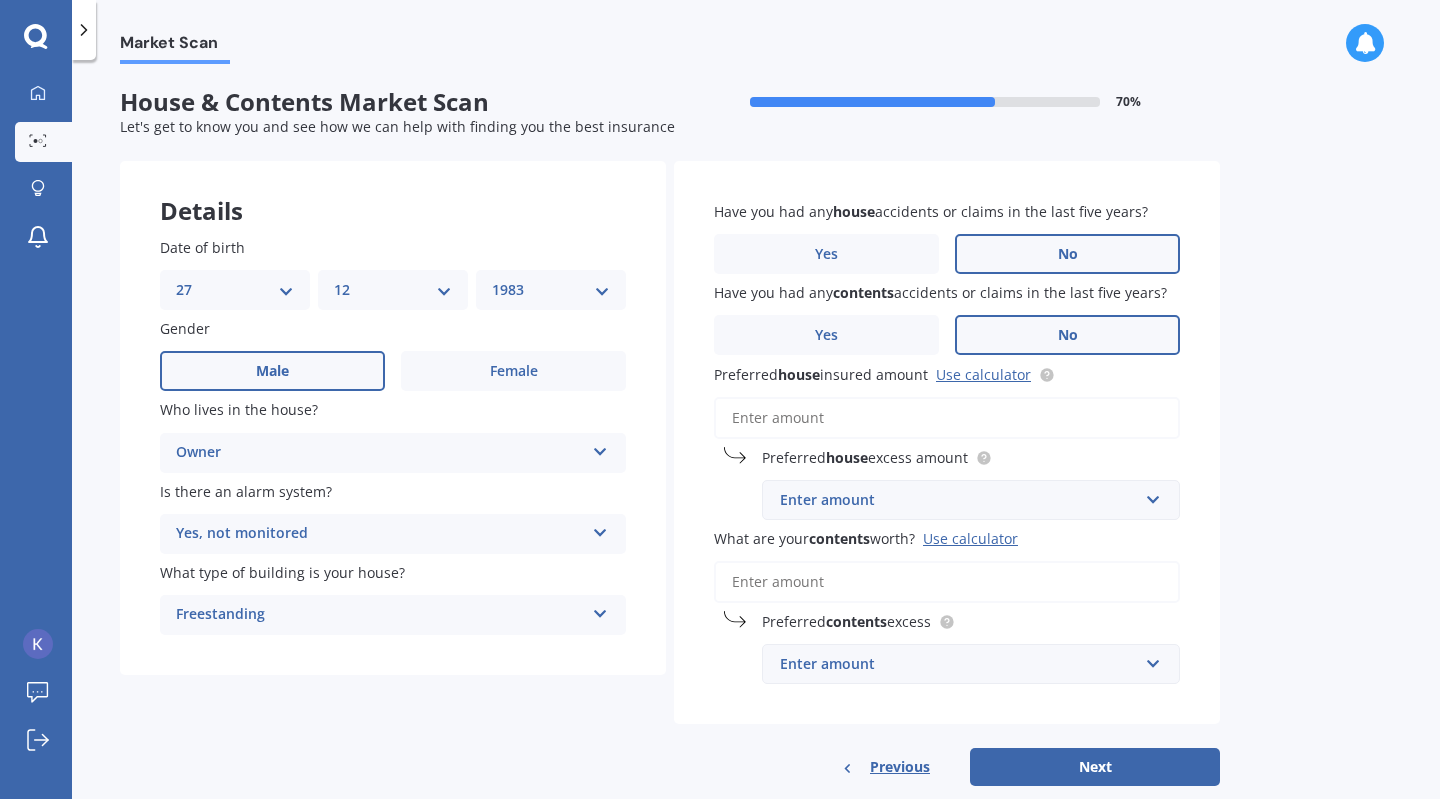 scroll, scrollTop: 40, scrollLeft: 0, axis: vertical 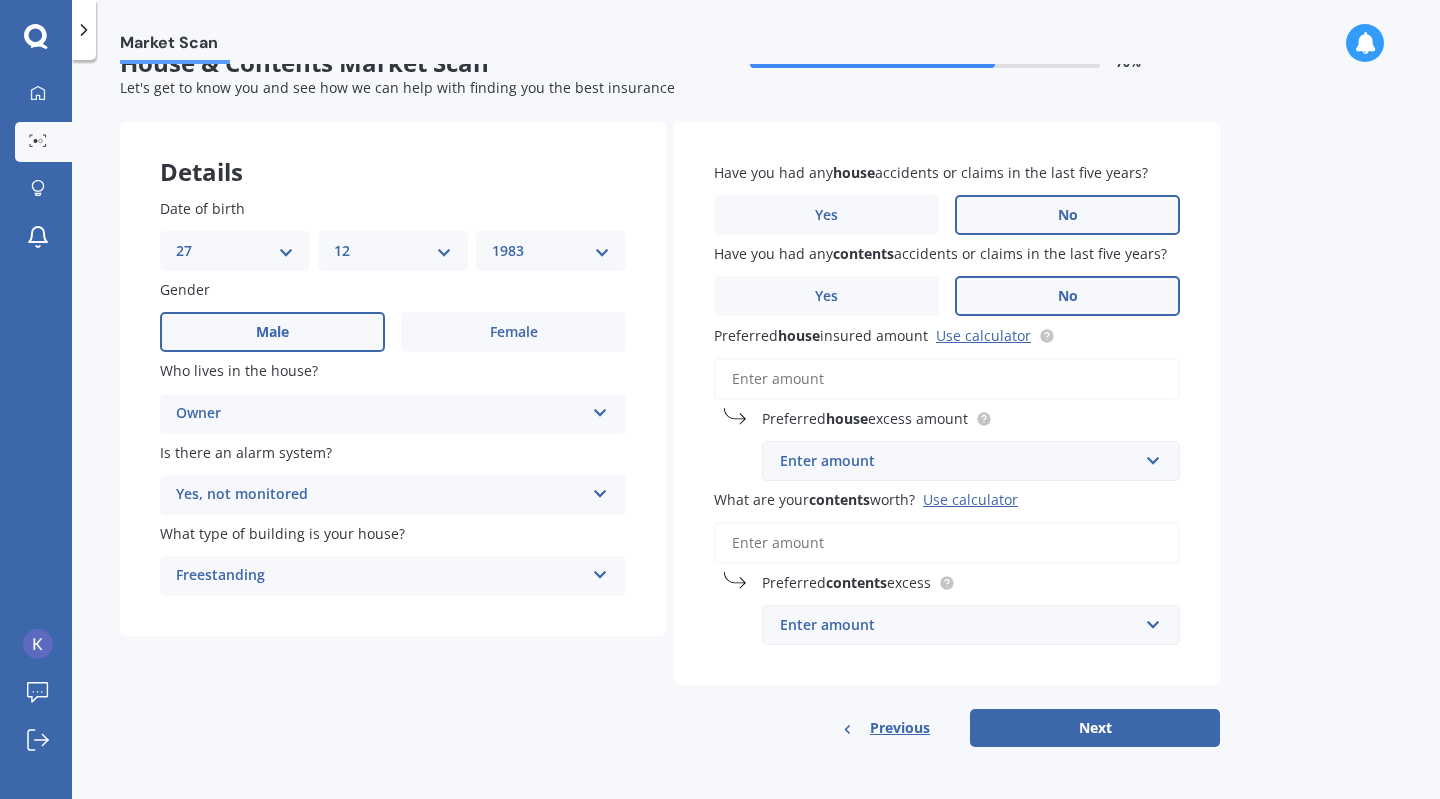 click on "Preferred  house  insured amount Use calculator" at bounding box center (947, 379) 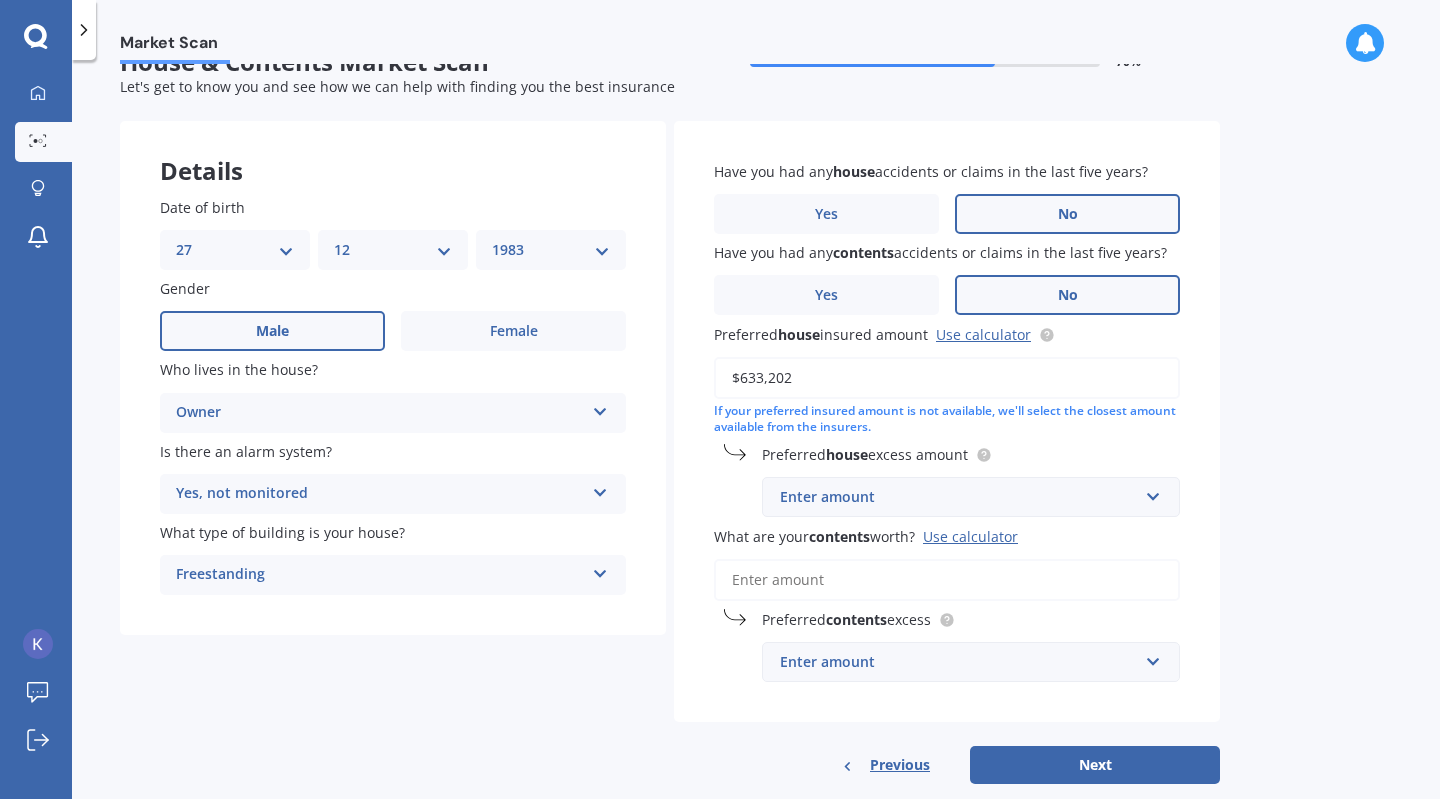 type on "$633,202" 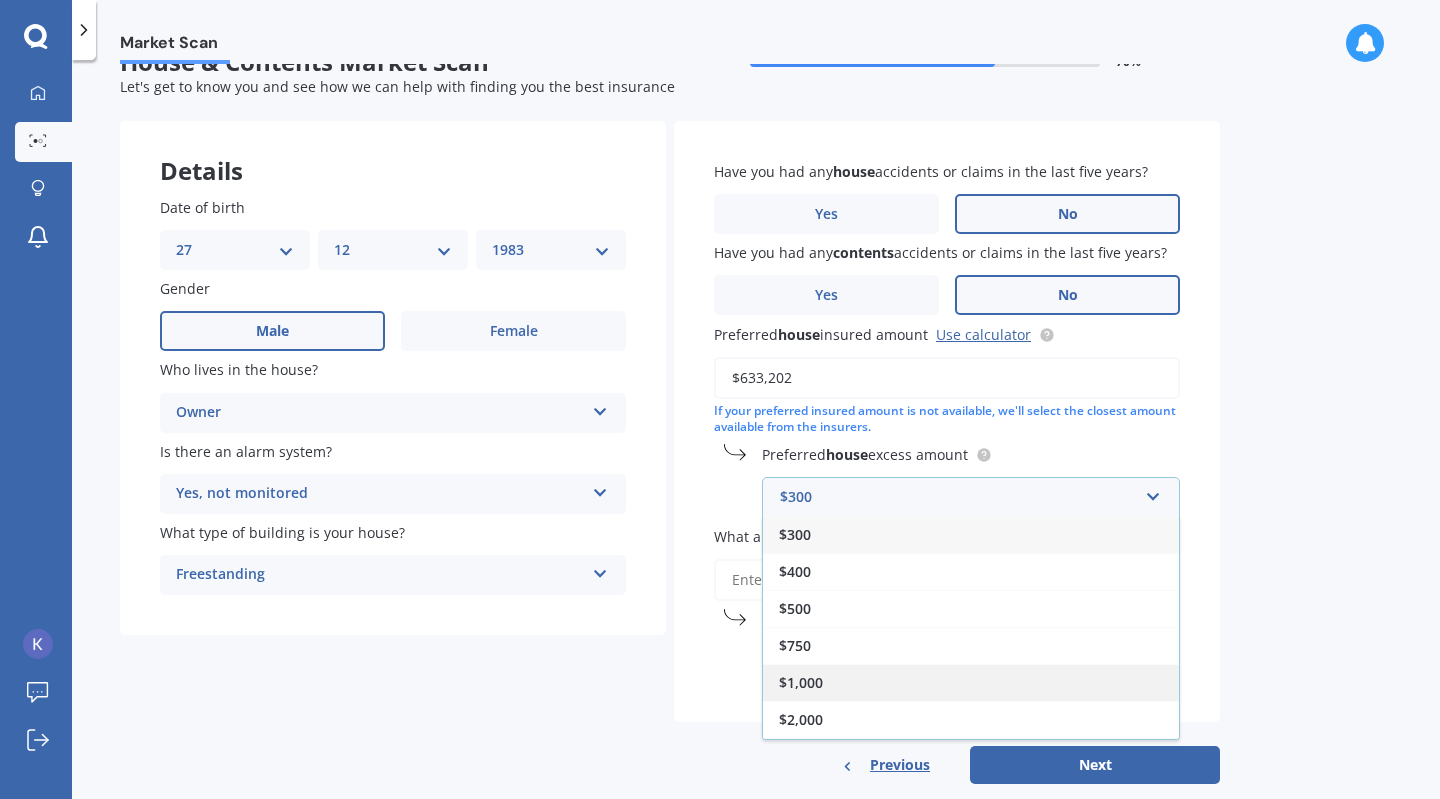 click on "$1,000" at bounding box center [971, 682] 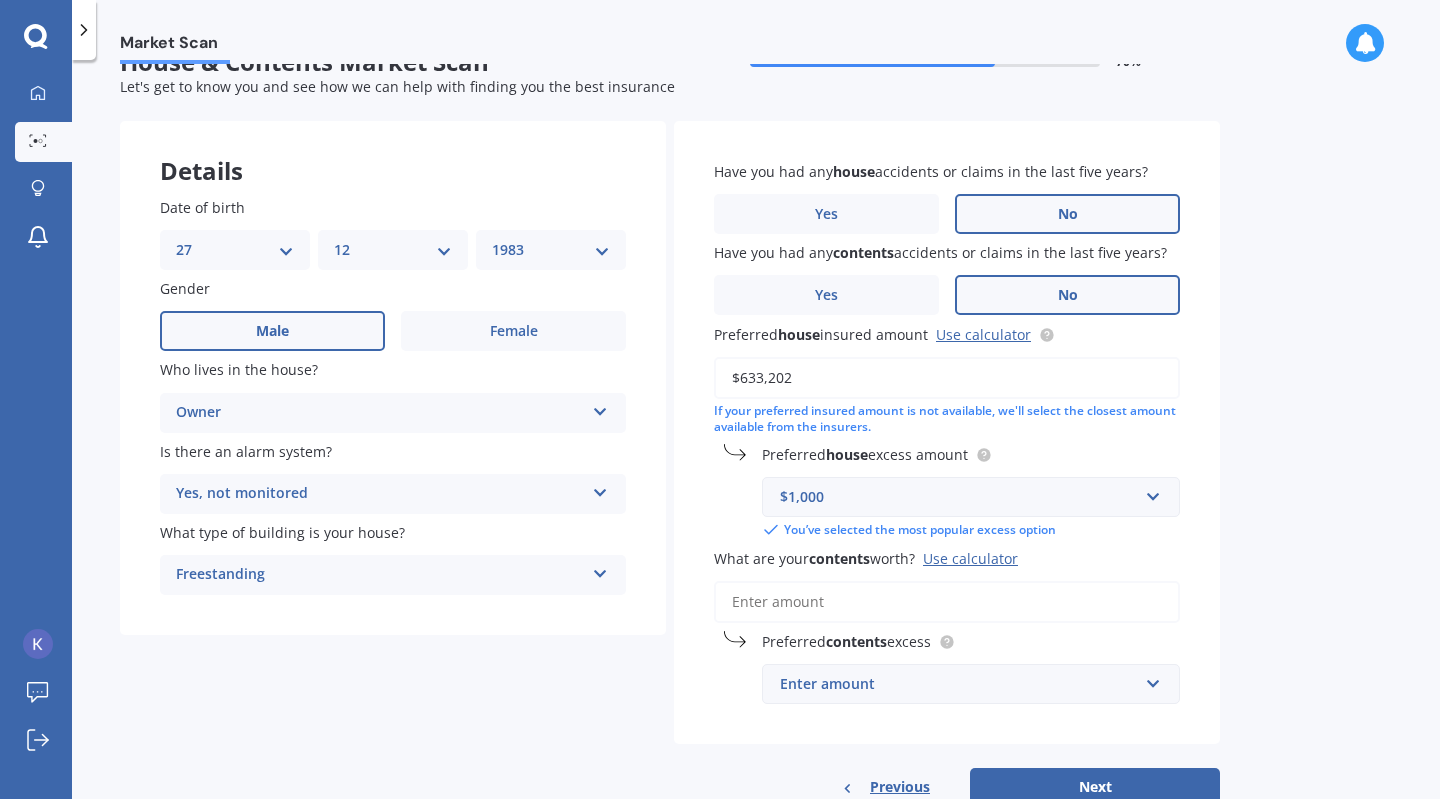 click on "Use calculator" at bounding box center [970, 558] 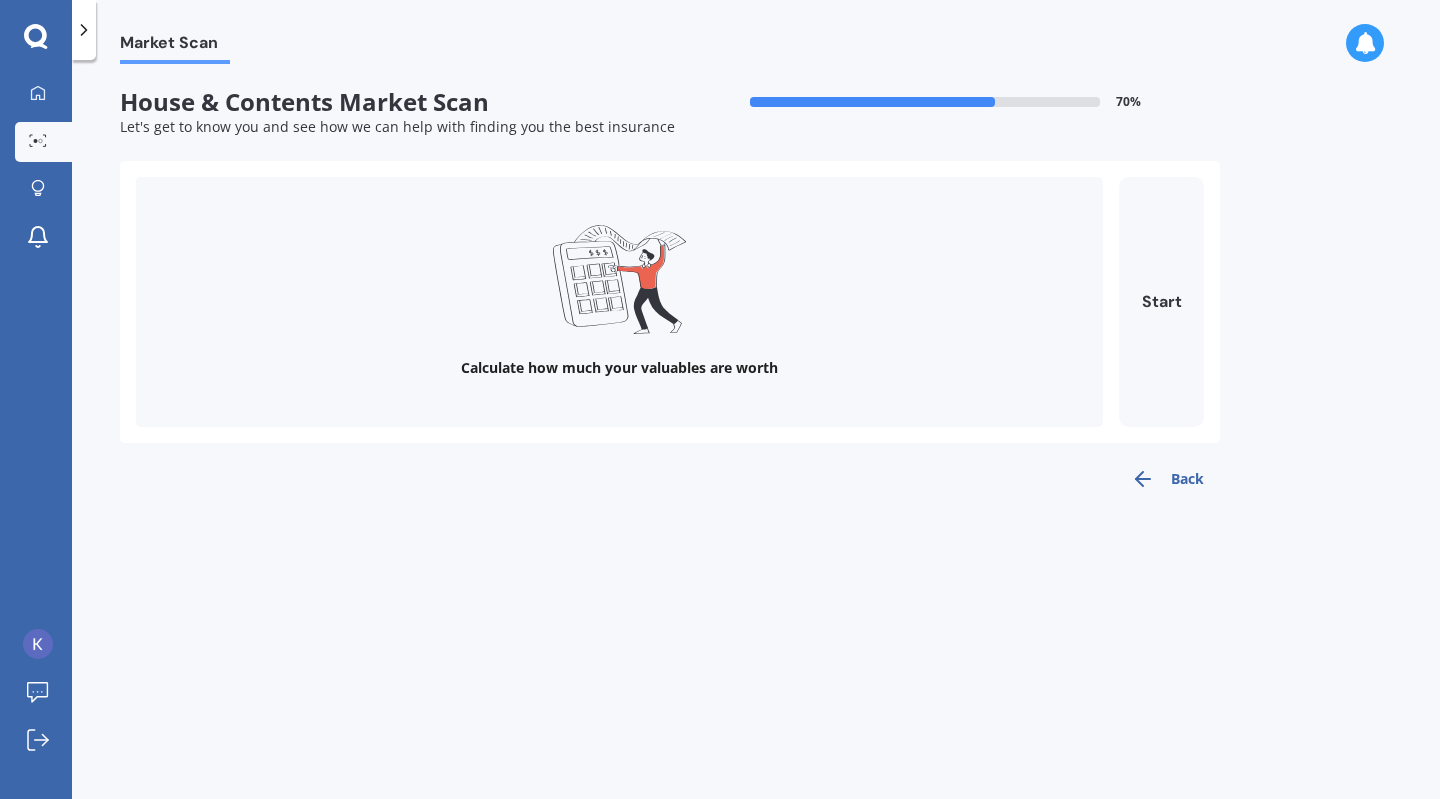scroll, scrollTop: 0, scrollLeft: 0, axis: both 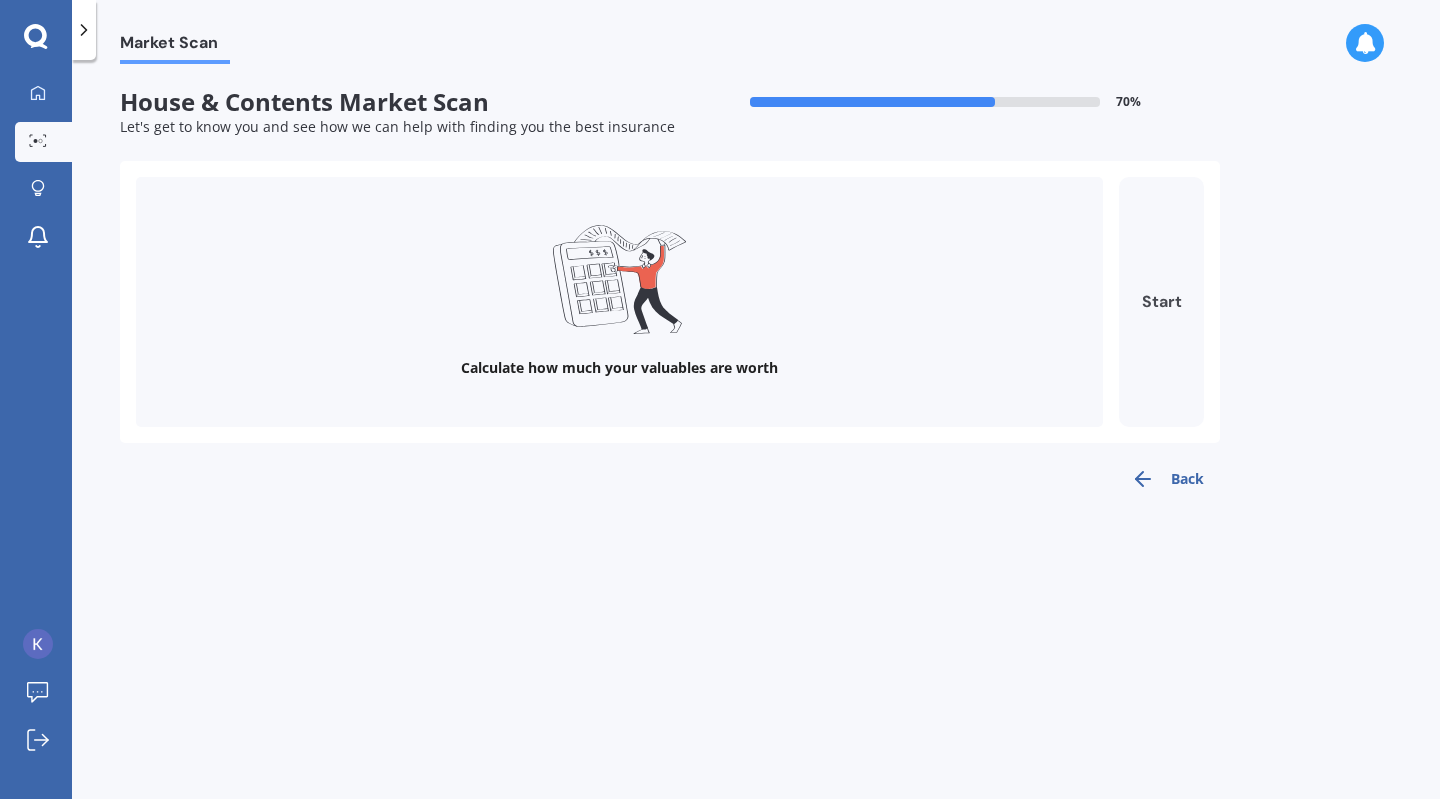 click on "Start" at bounding box center [1161, 302] 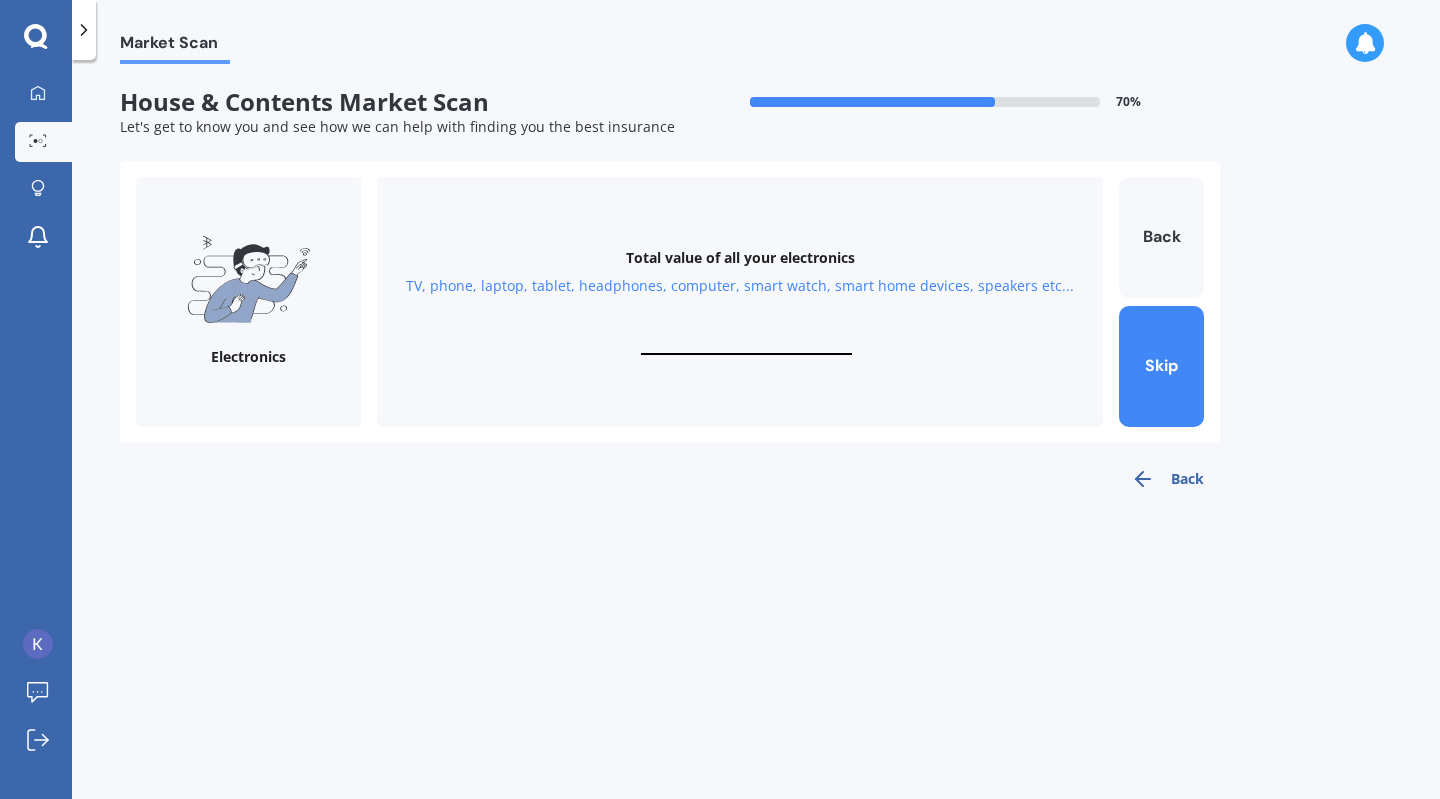 click at bounding box center [746, 345] 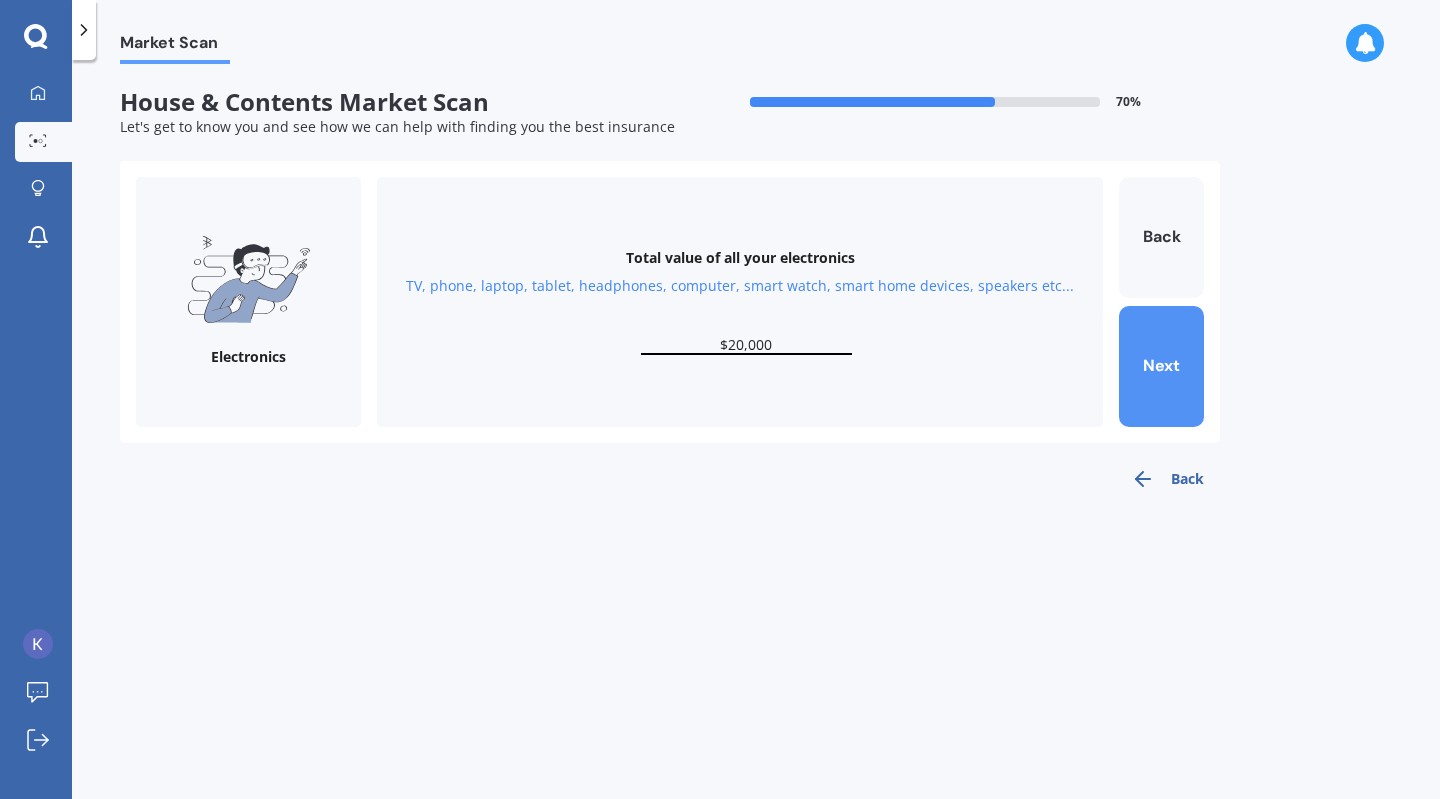 click on "Next" at bounding box center [1161, 366] 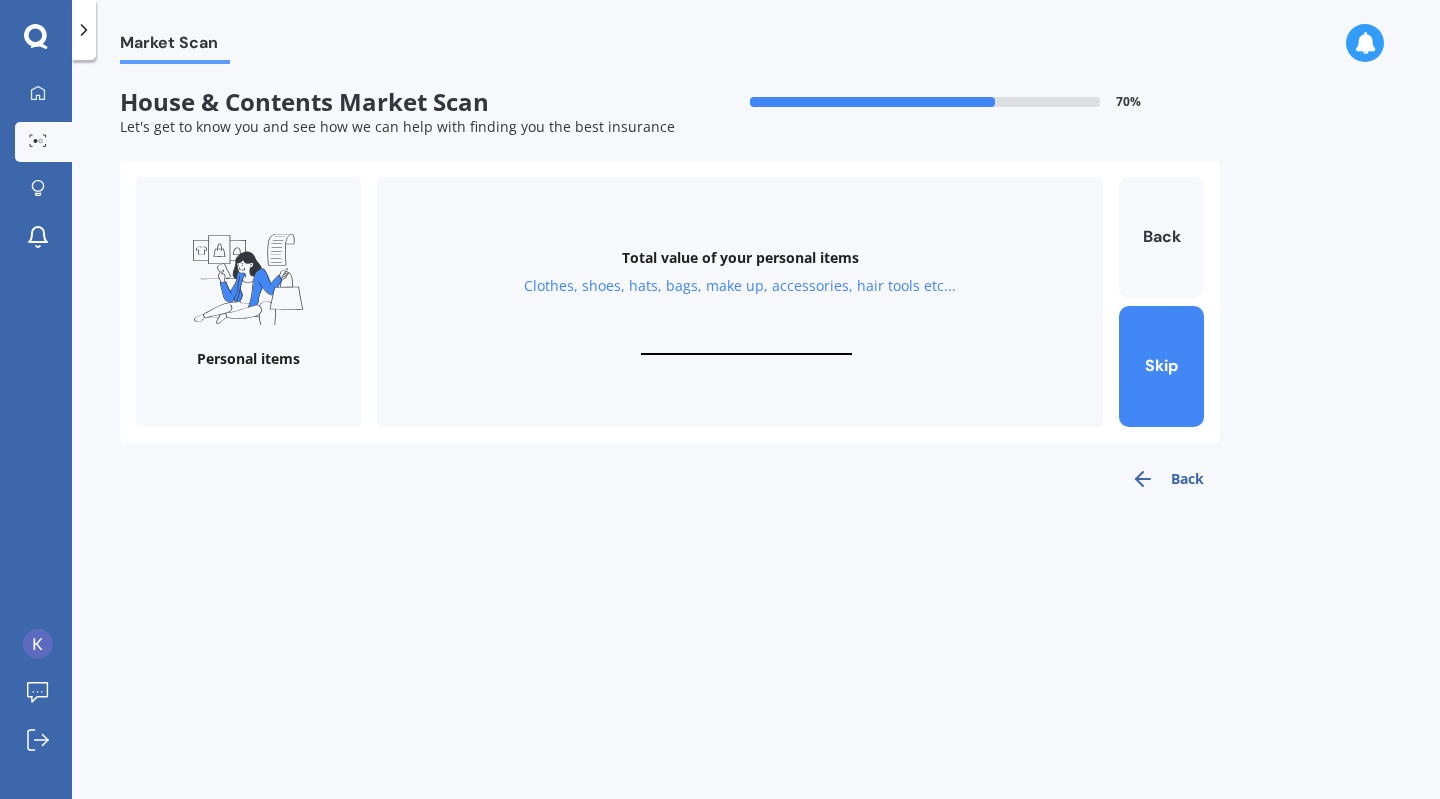 click at bounding box center [746, 345] 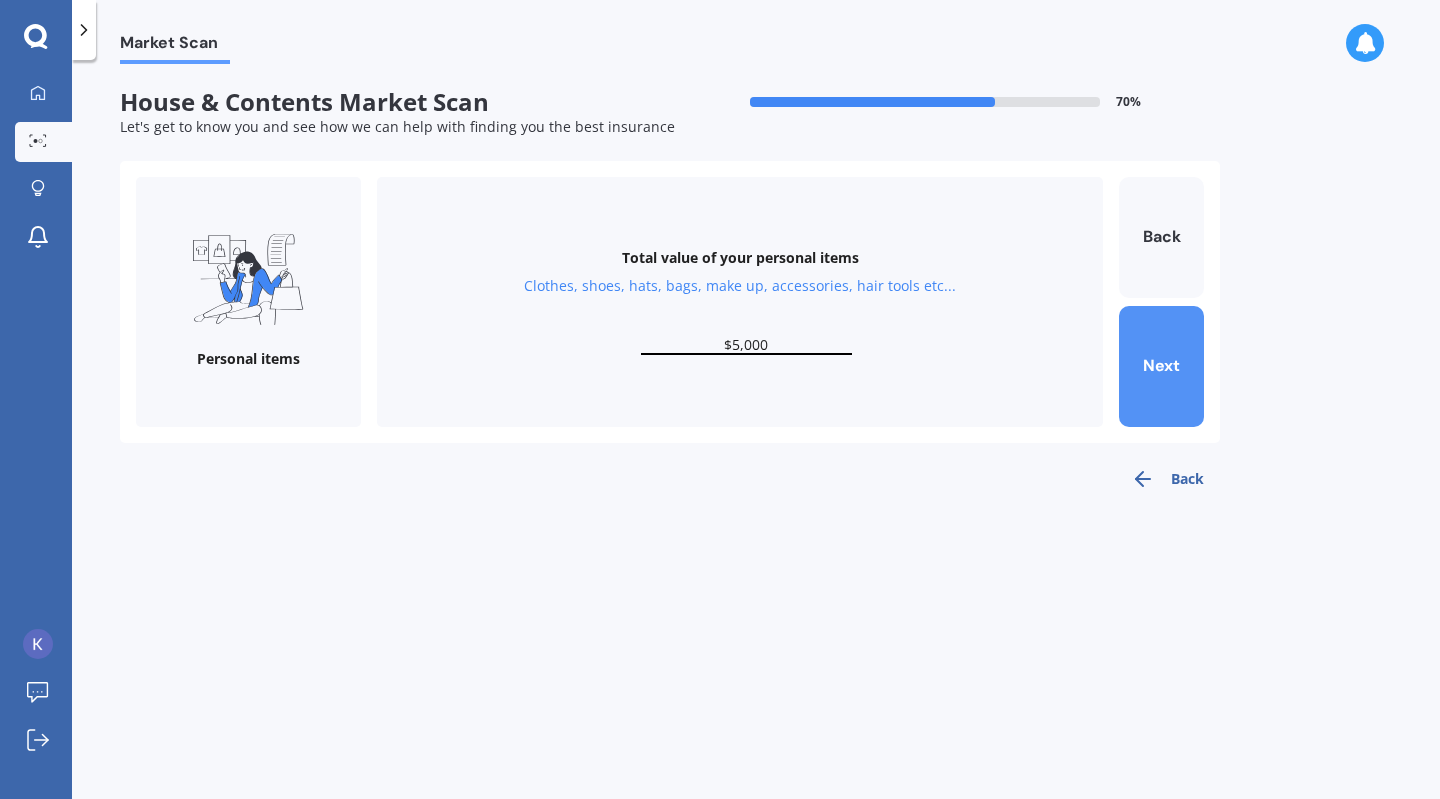 click on "Next" at bounding box center [1161, 366] 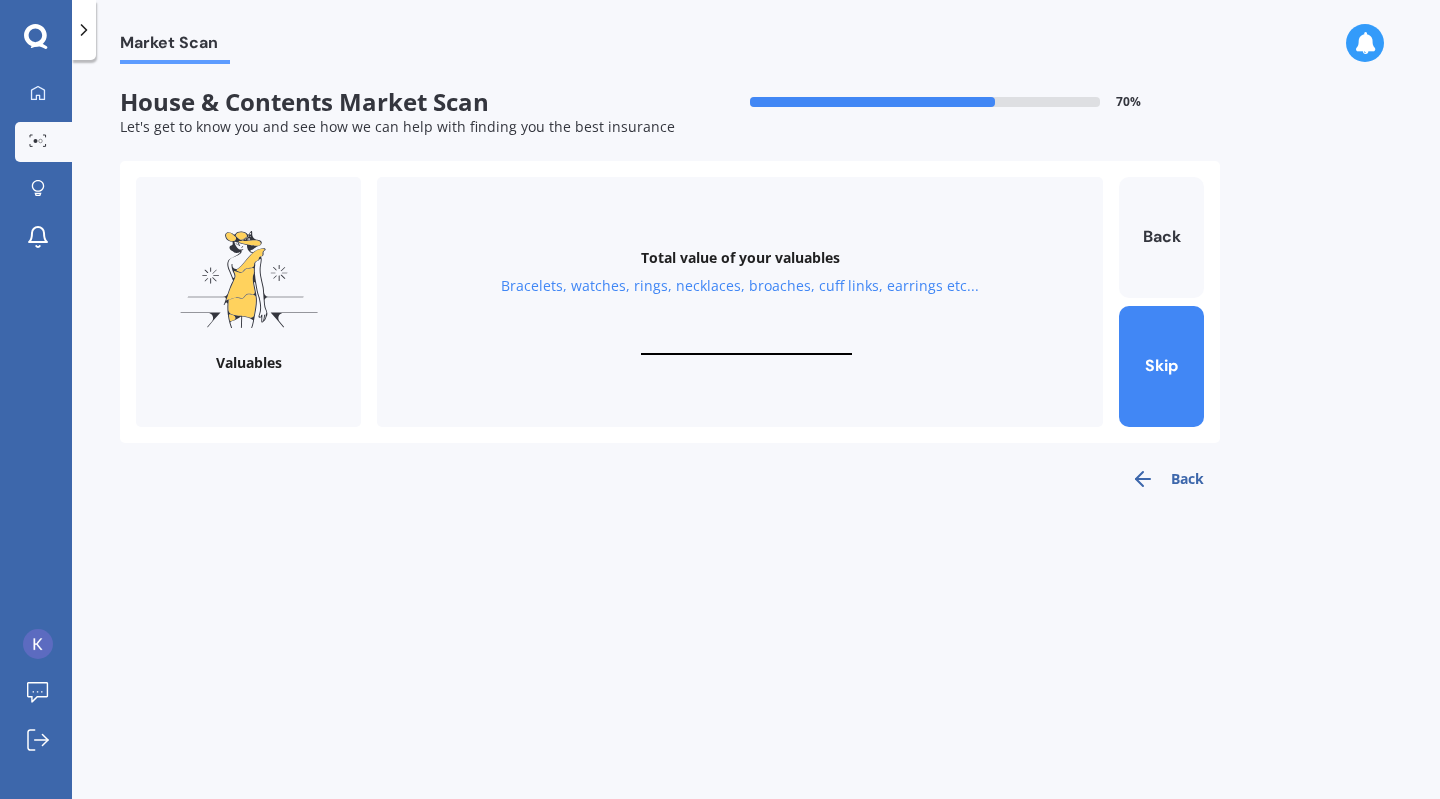 click at bounding box center (746, 345) 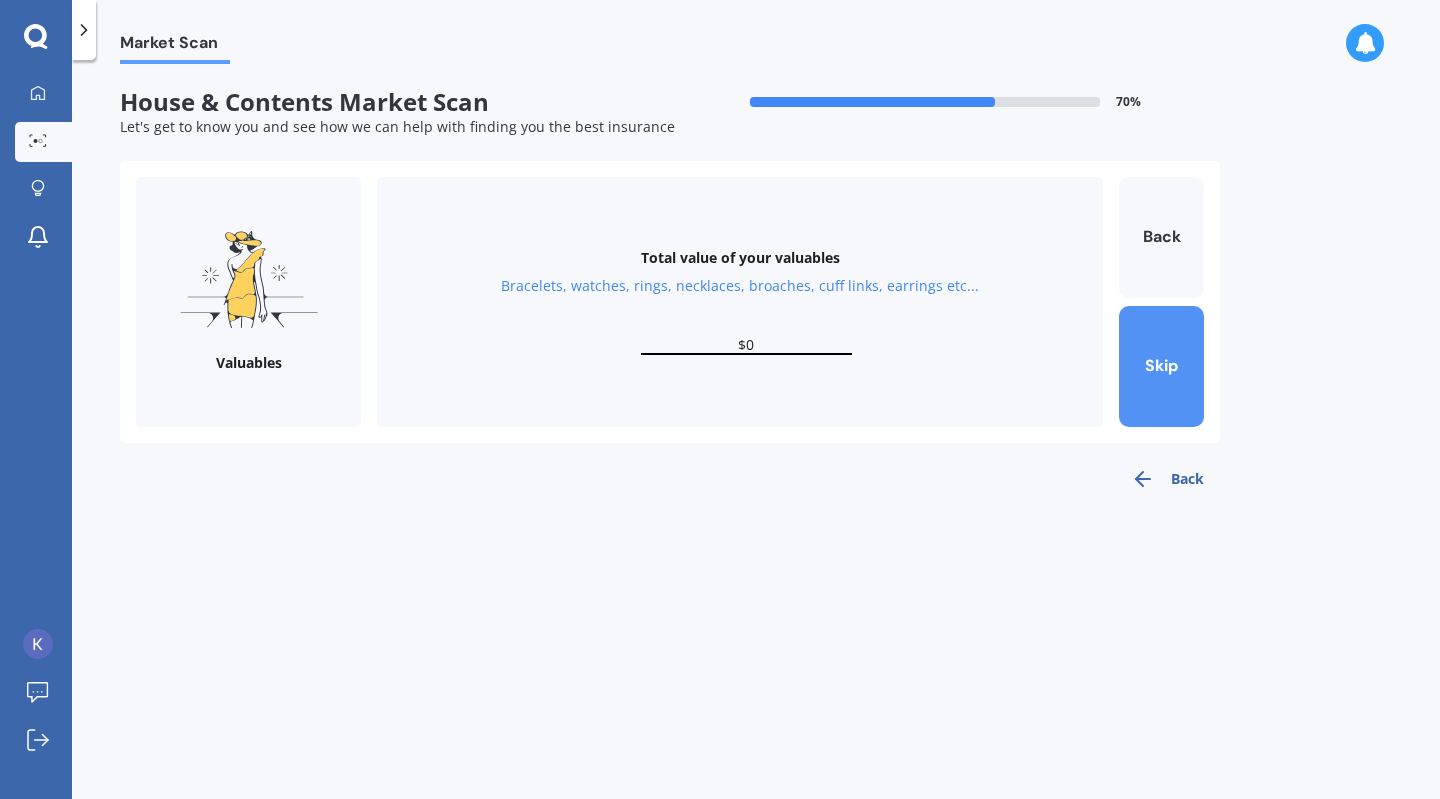 click on "Skip" at bounding box center [1161, 366] 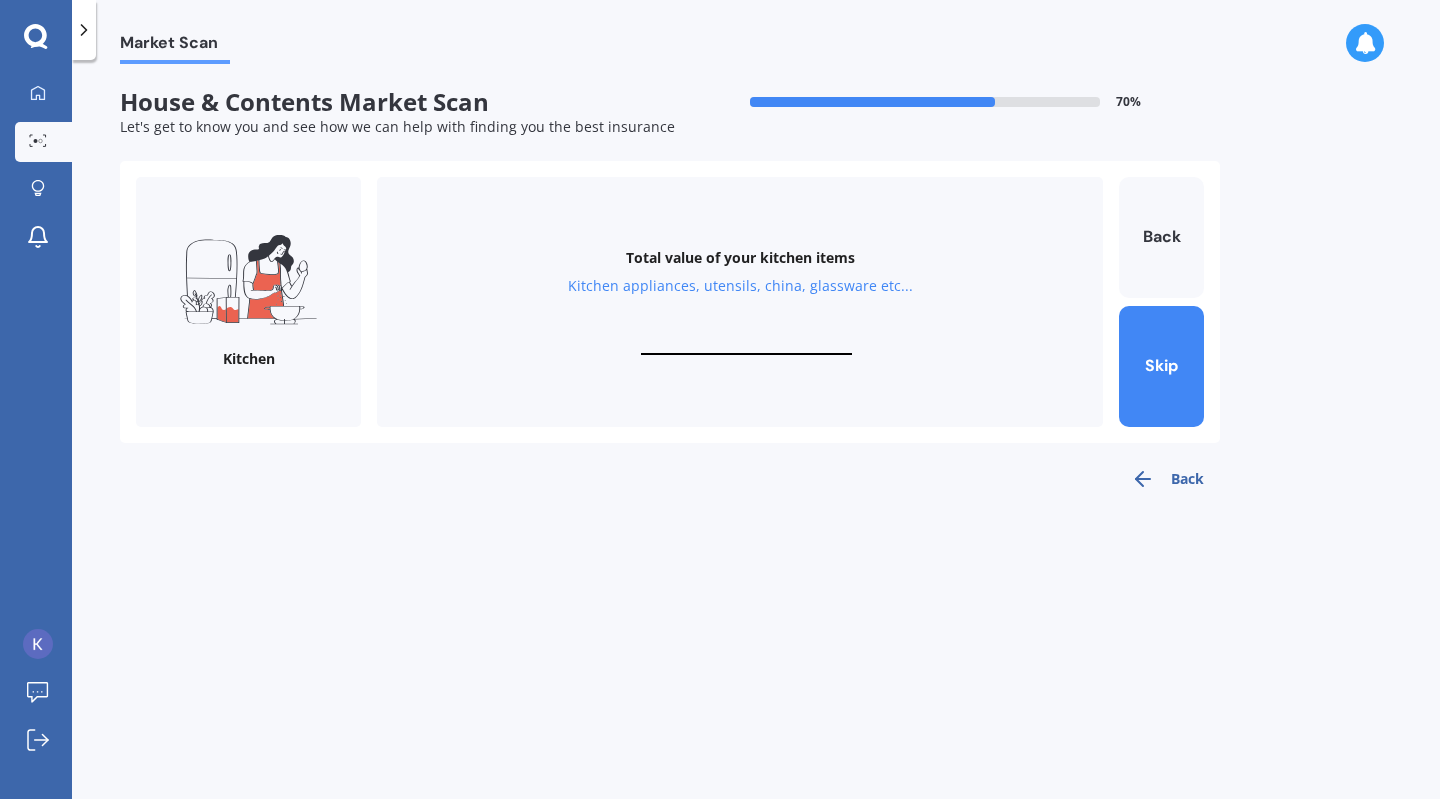 click at bounding box center (746, 345) 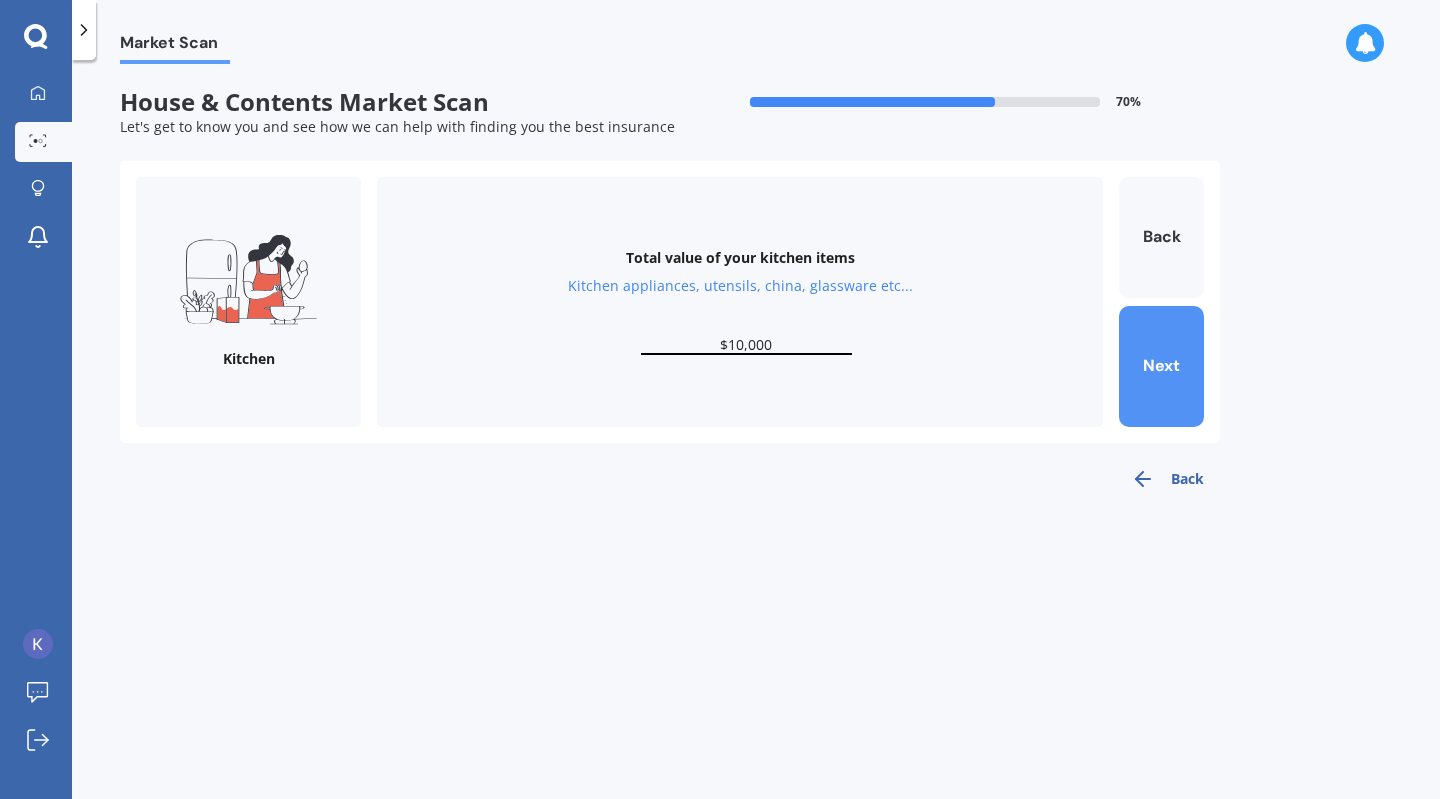 click on "Next" at bounding box center (1161, 366) 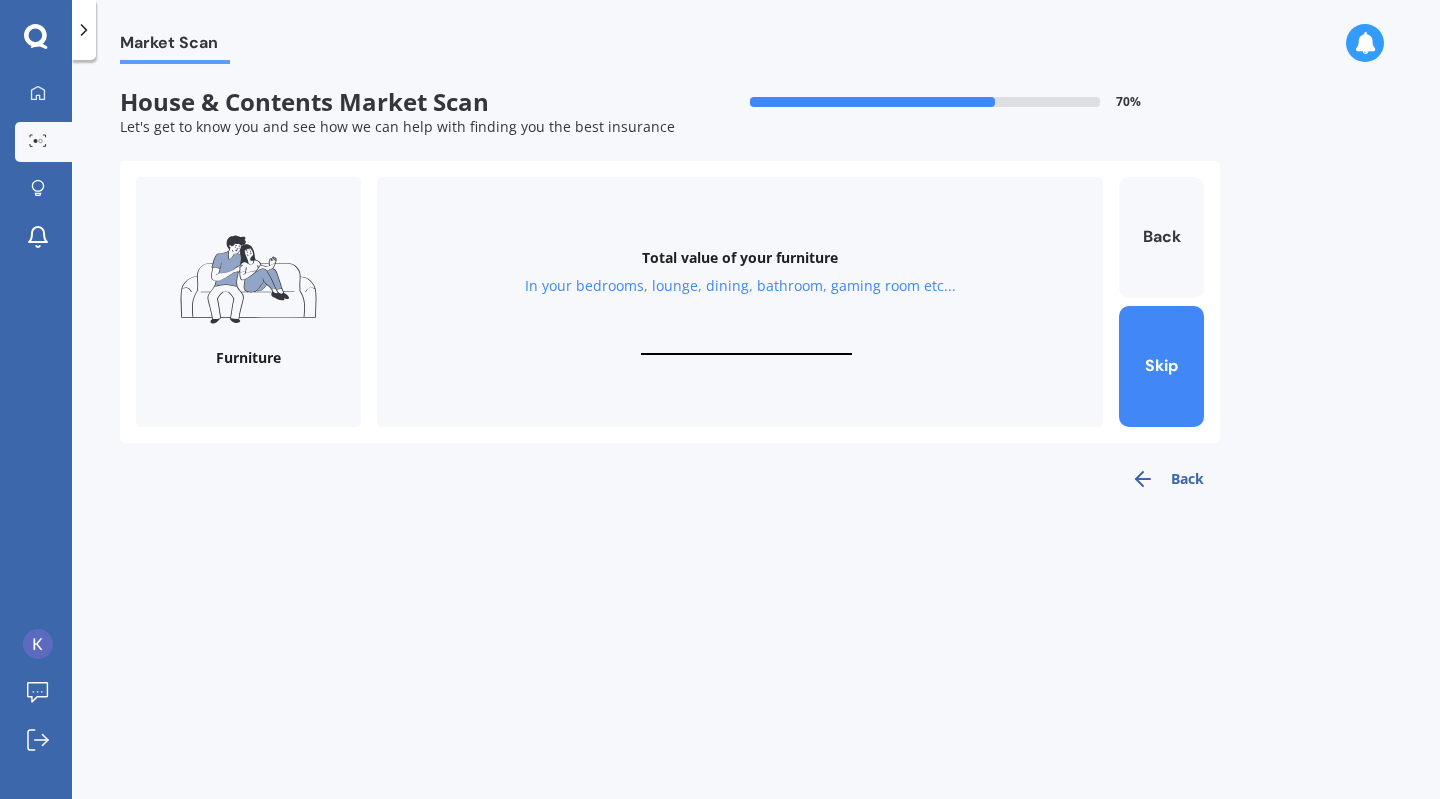 click at bounding box center (746, 345) 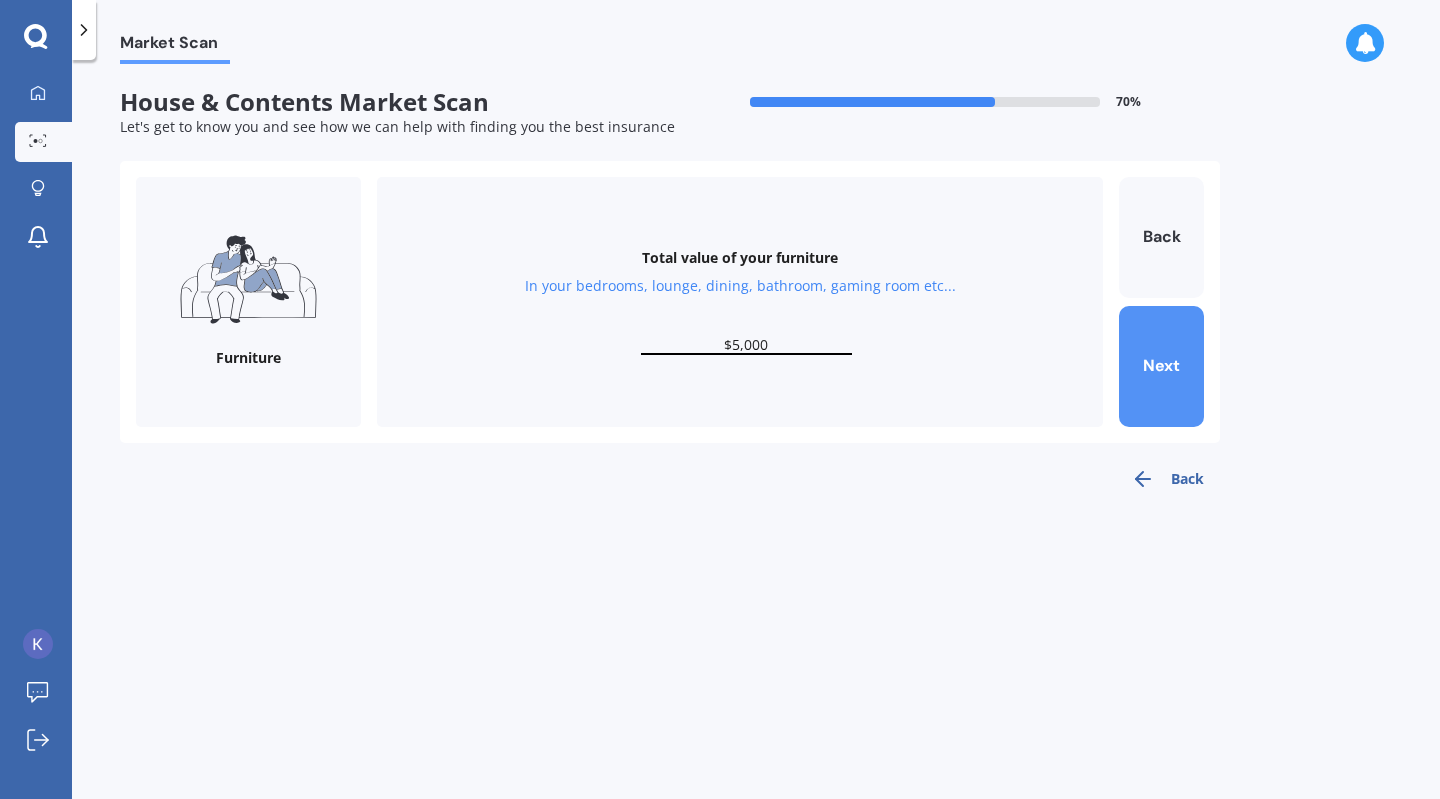 click on "Next" at bounding box center (1161, 366) 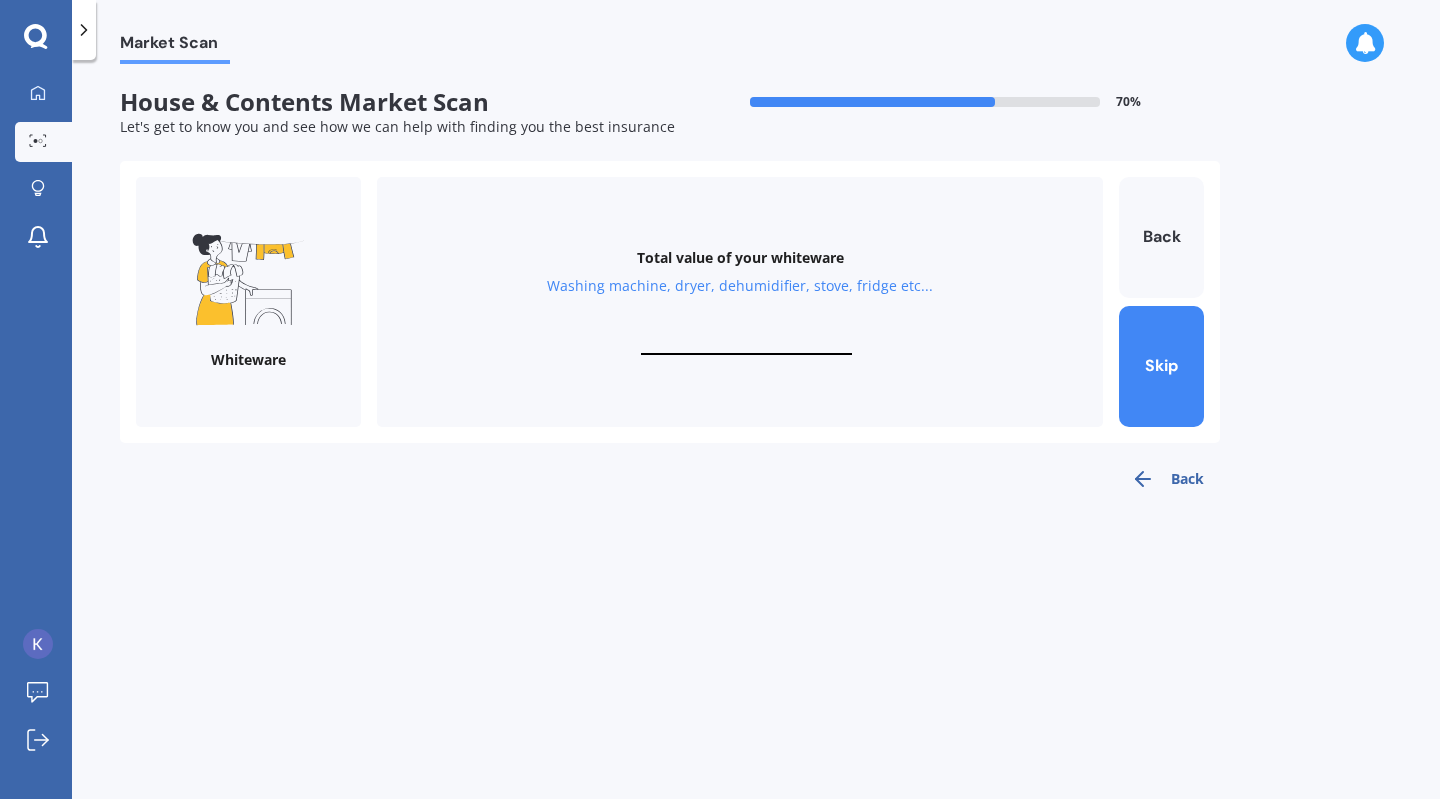 click at bounding box center [746, 345] 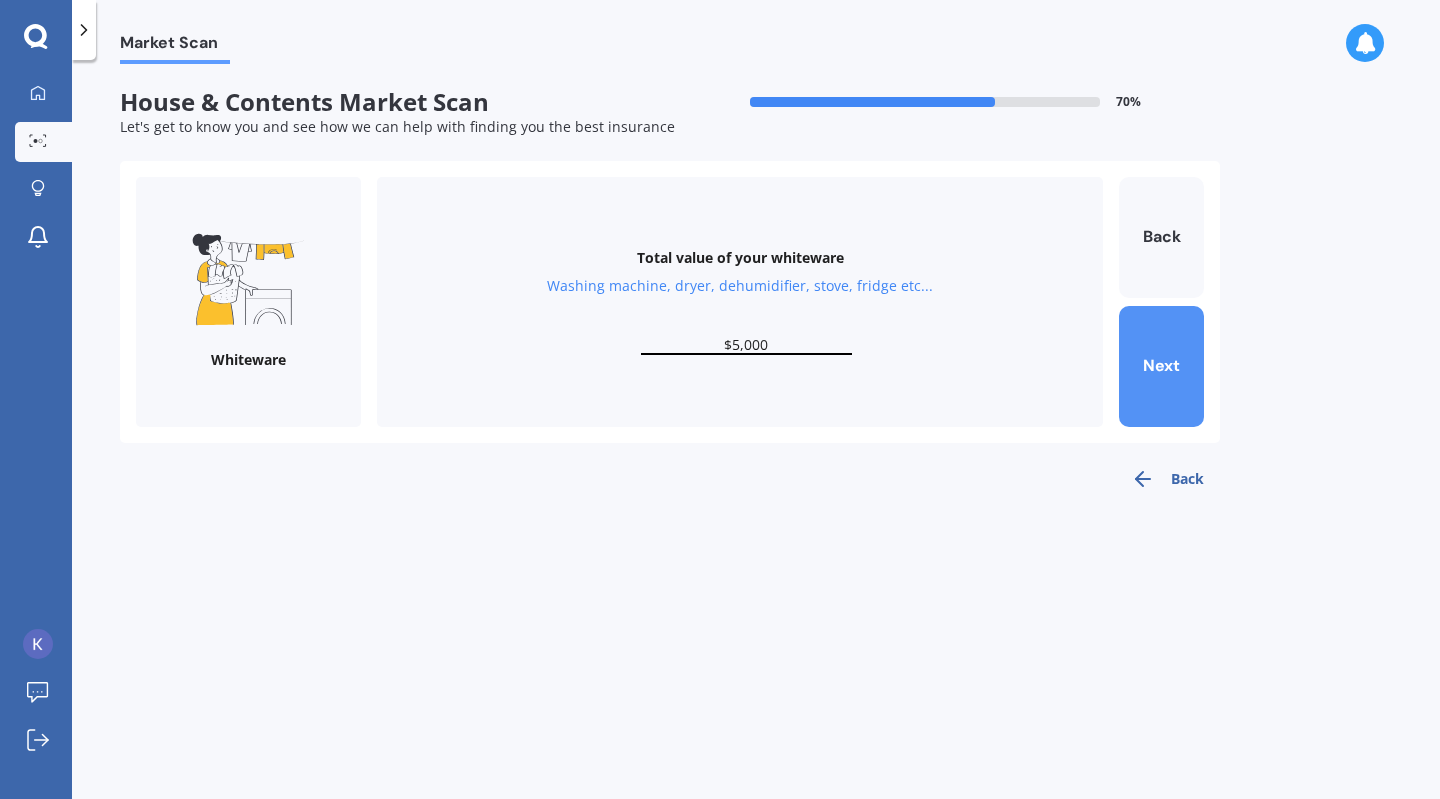 click on "Next" at bounding box center (1161, 366) 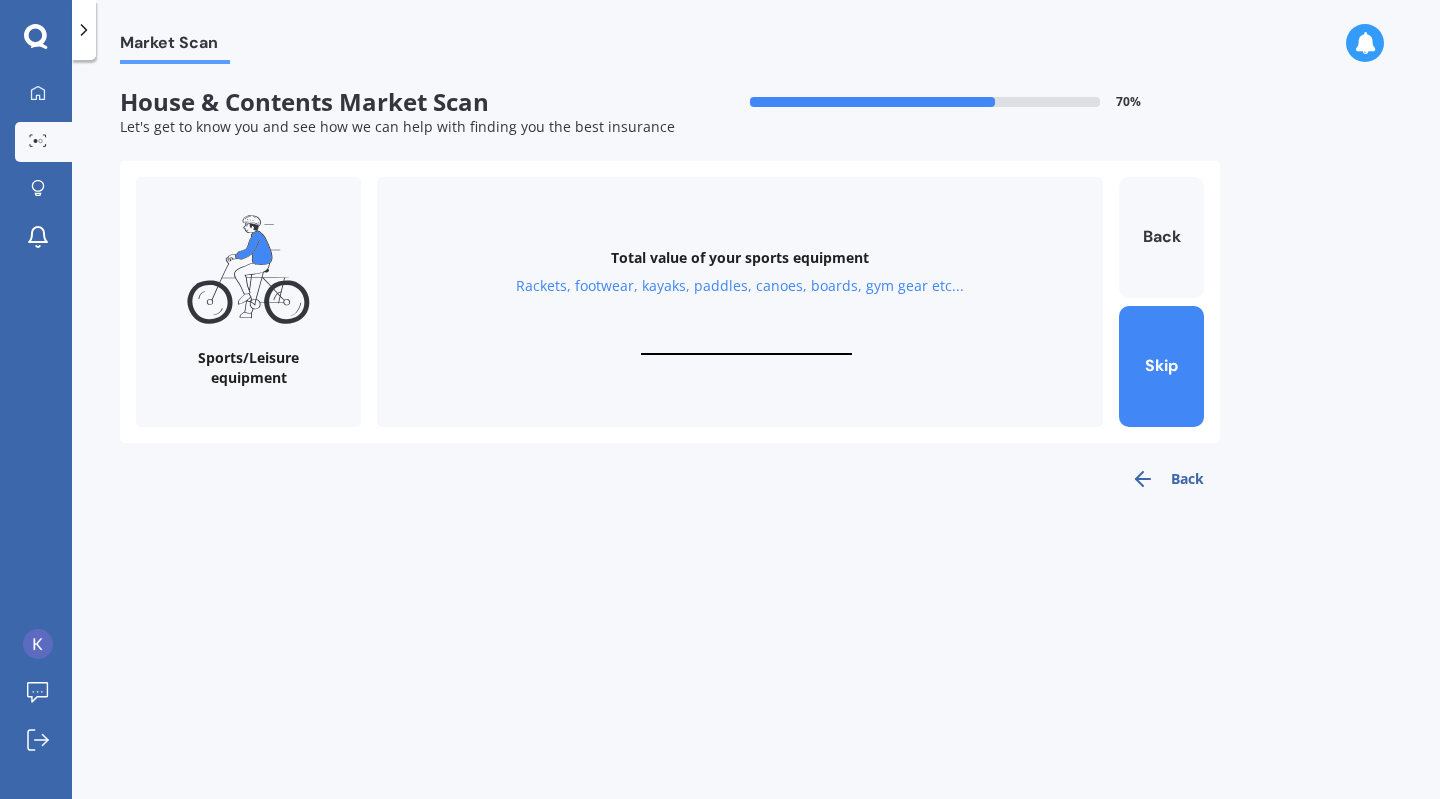 click at bounding box center [746, 345] 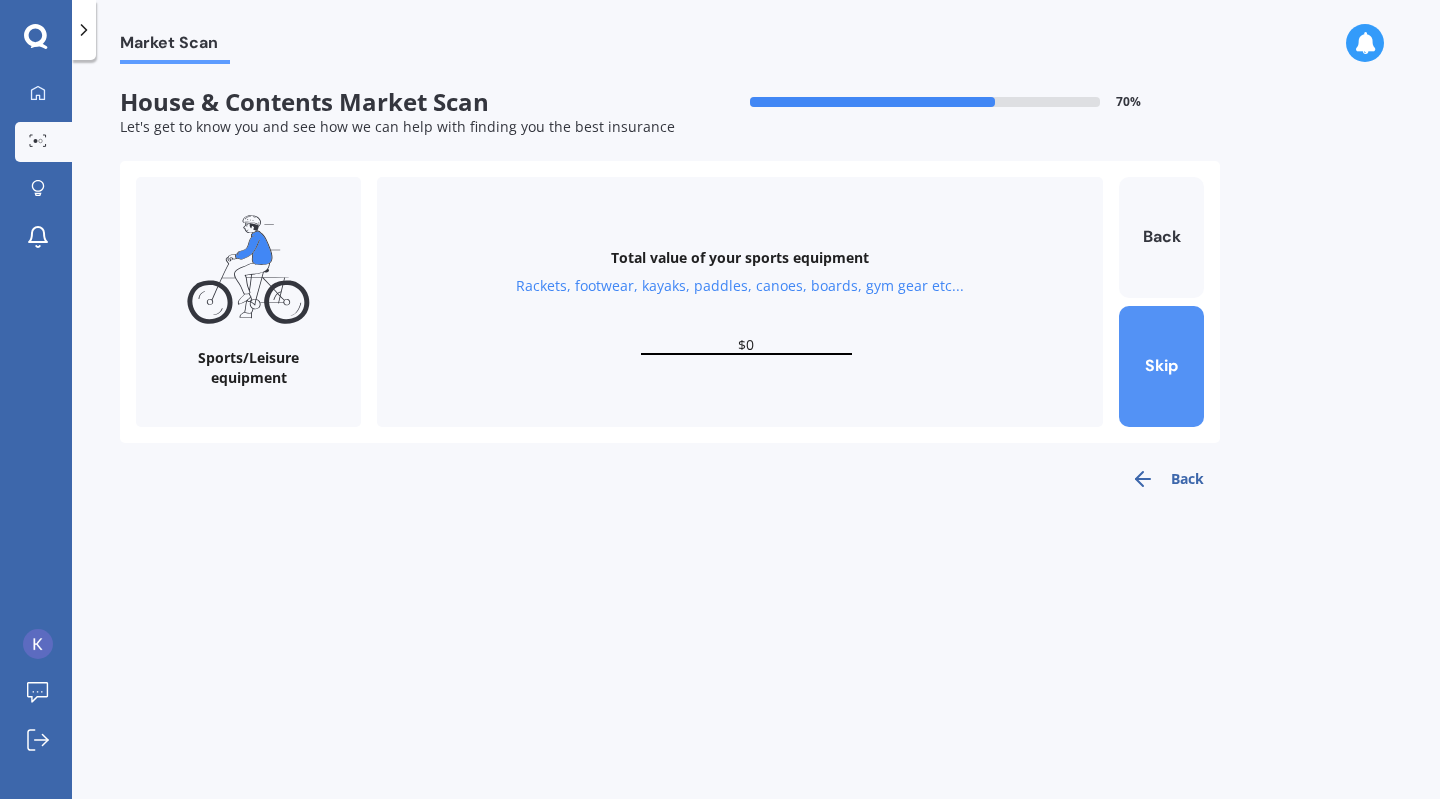 click on "Skip" at bounding box center (1161, 366) 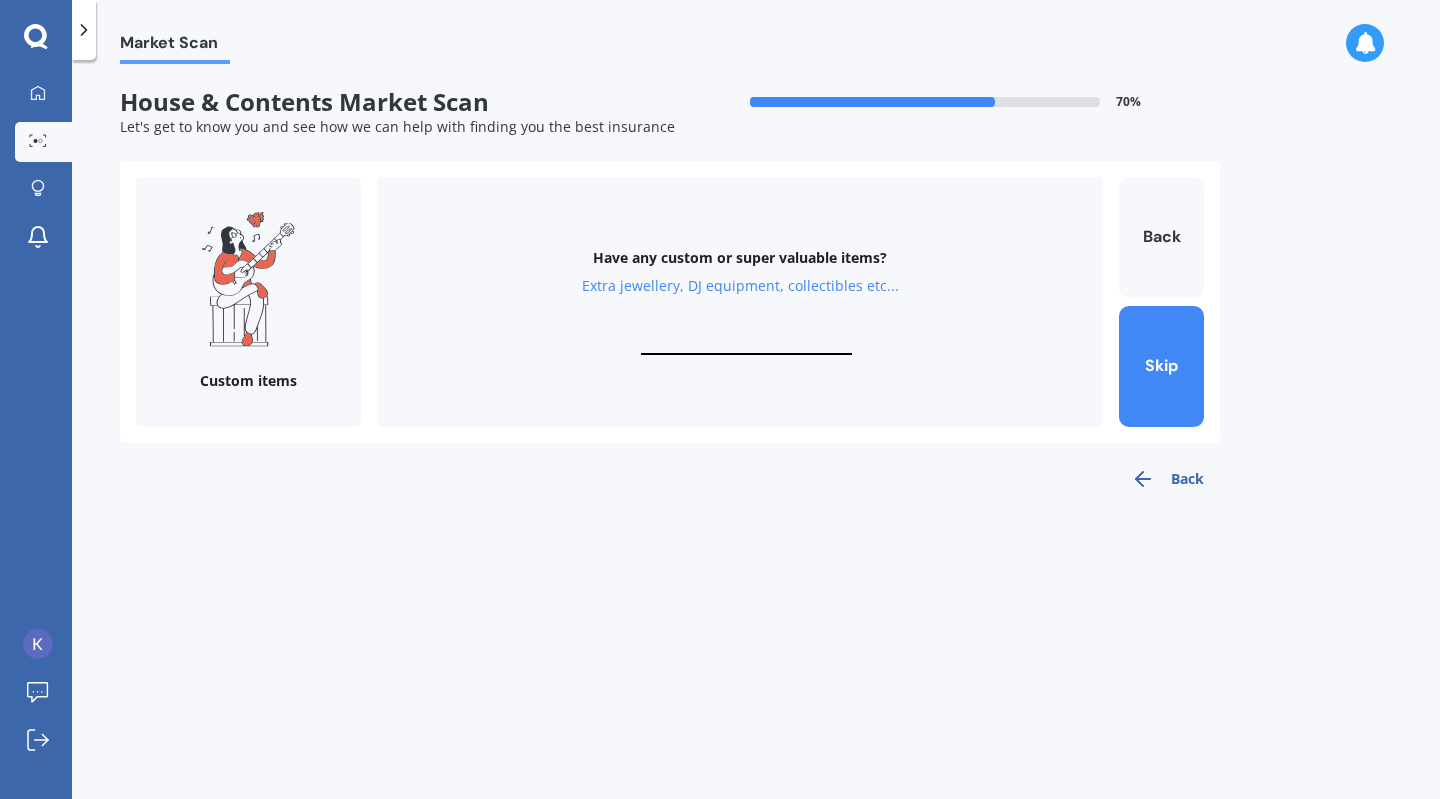 click at bounding box center [746, 345] 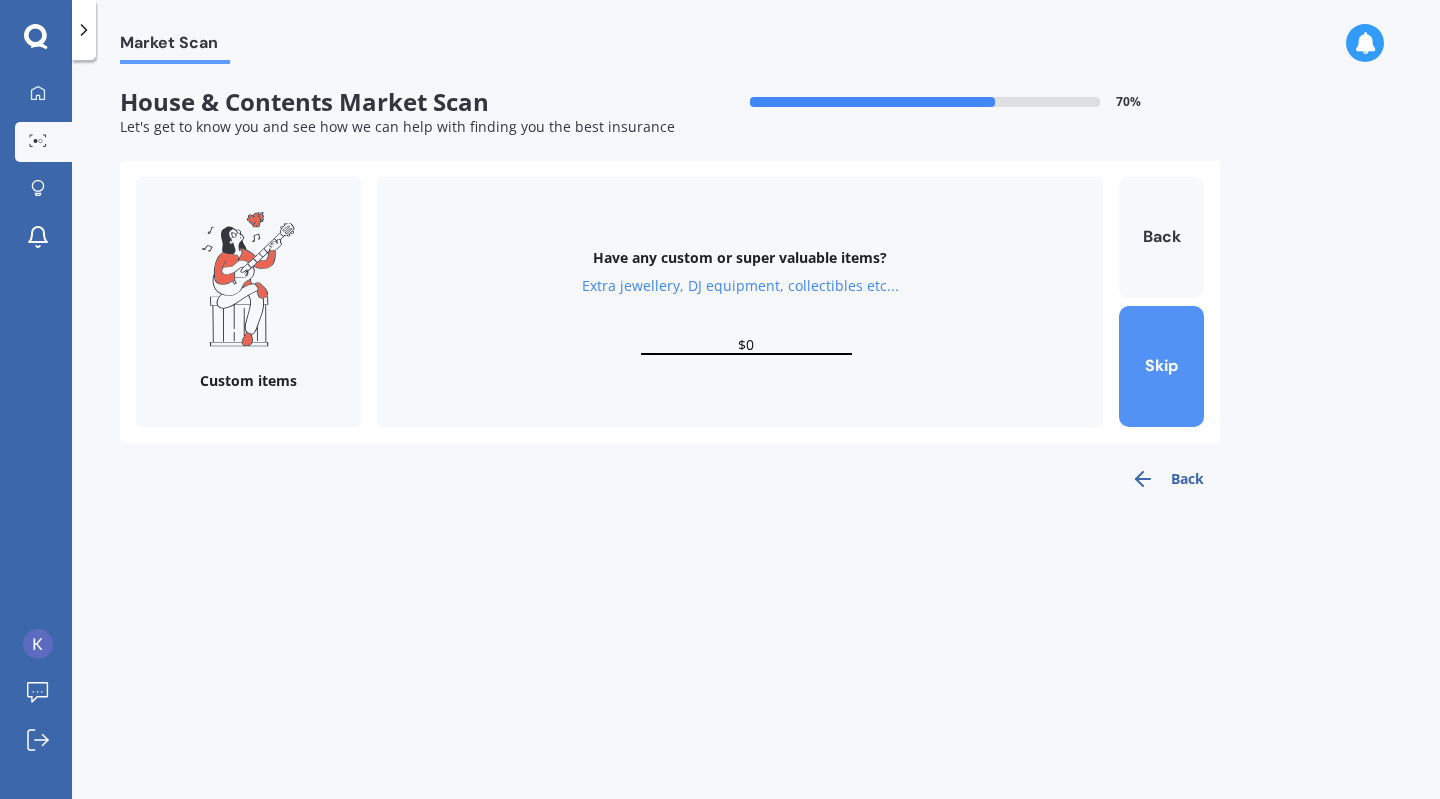 type on "$0" 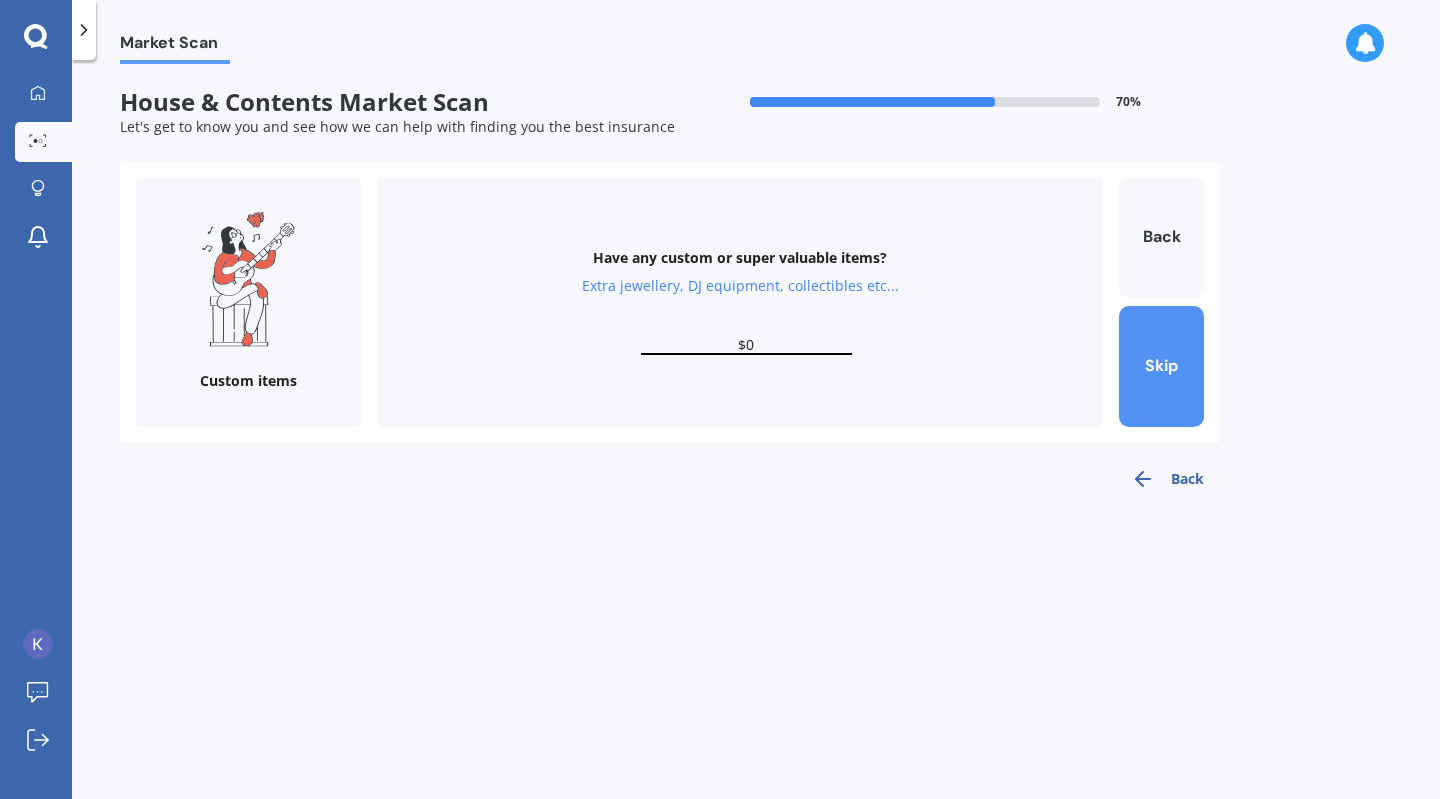 click on "Skip" at bounding box center [1161, 366] 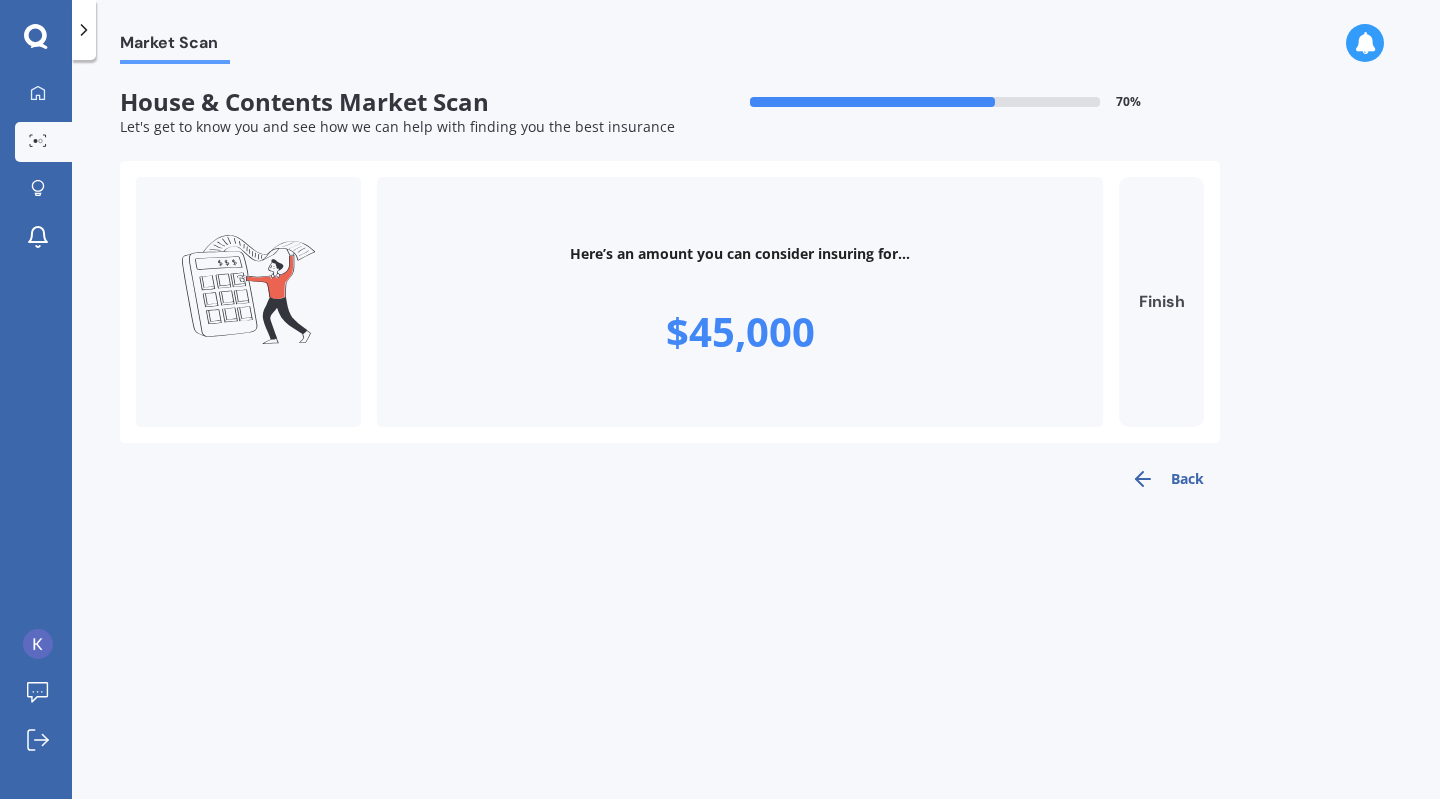 click on "Finish" at bounding box center (1161, 302) 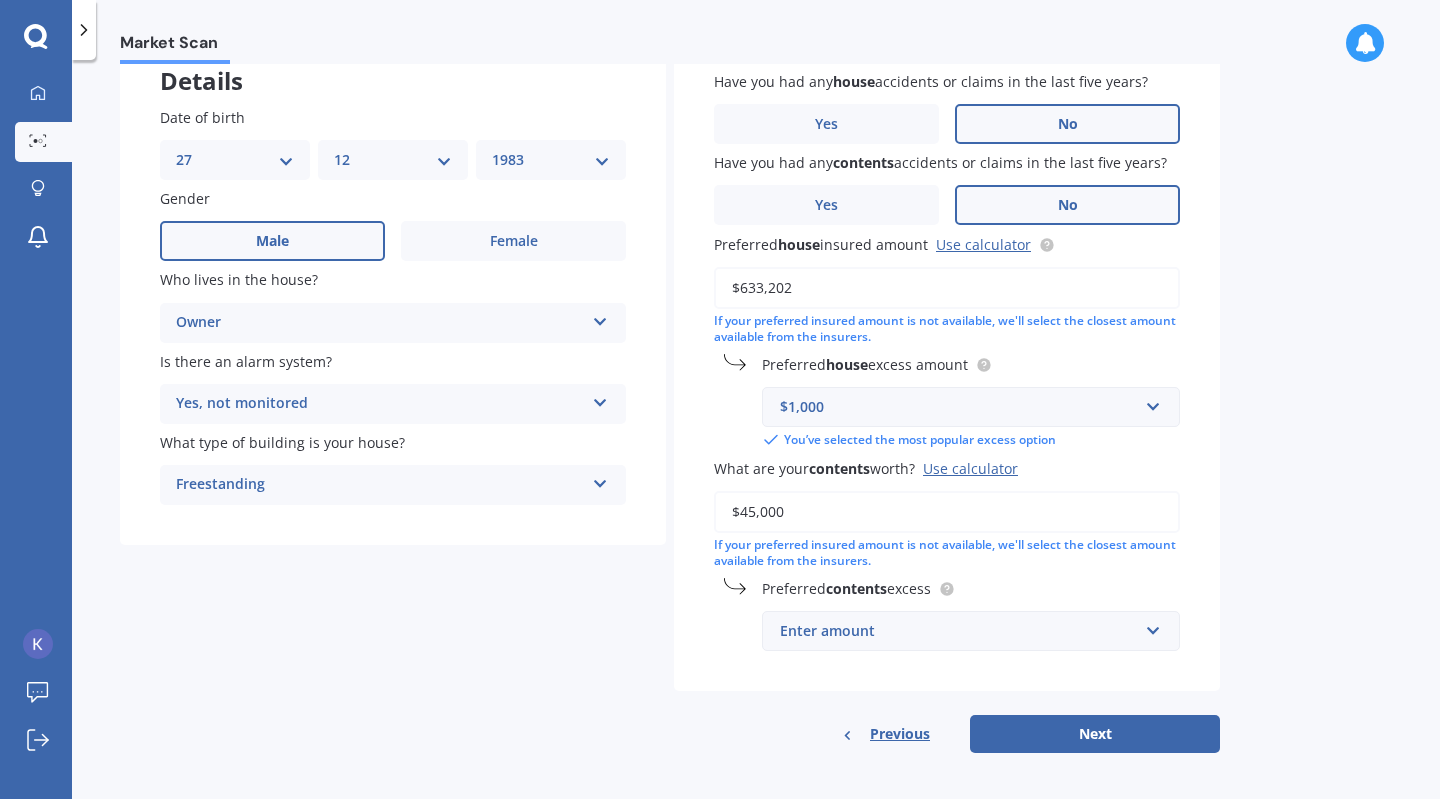 scroll, scrollTop: 138, scrollLeft: 0, axis: vertical 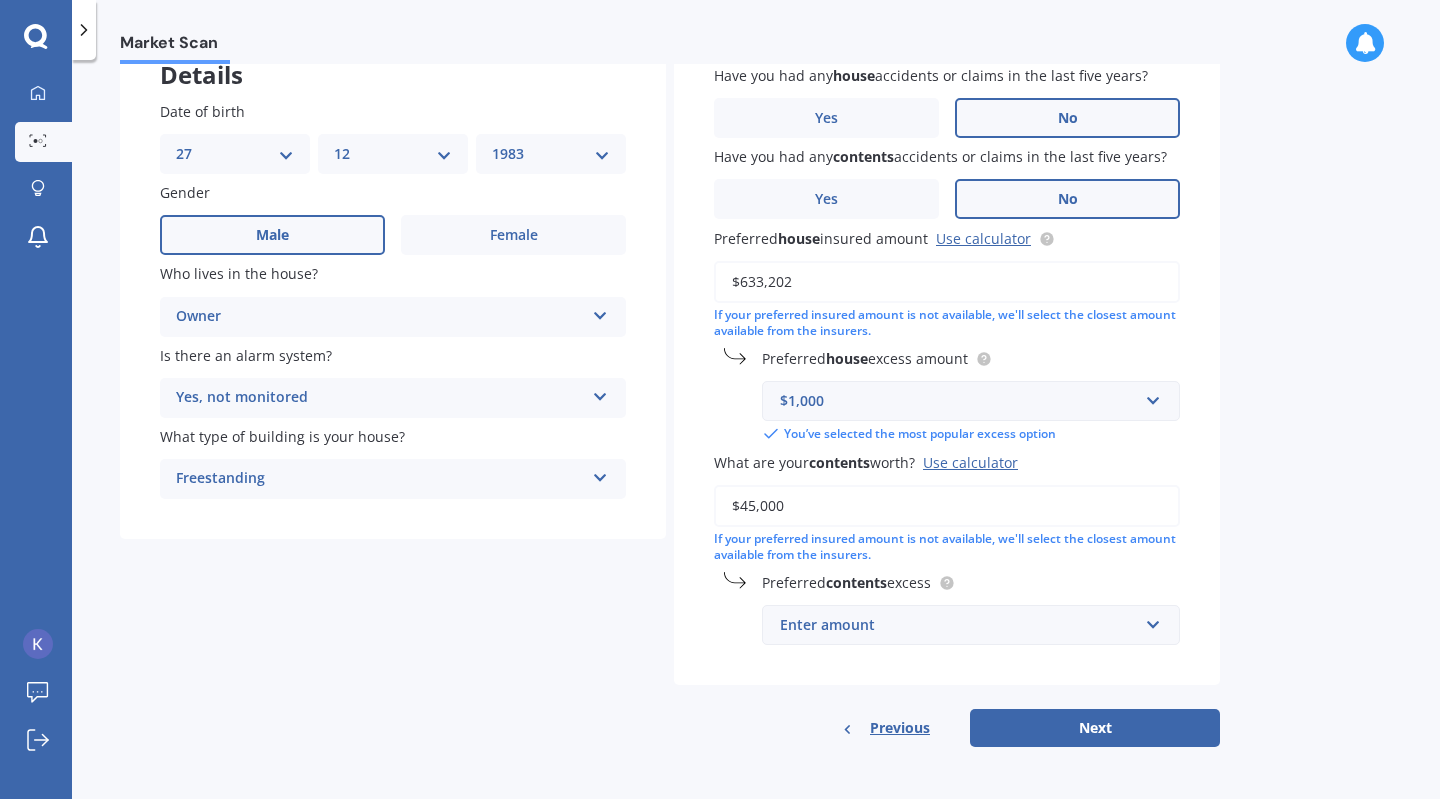 click on "$45,000" at bounding box center (947, 506) 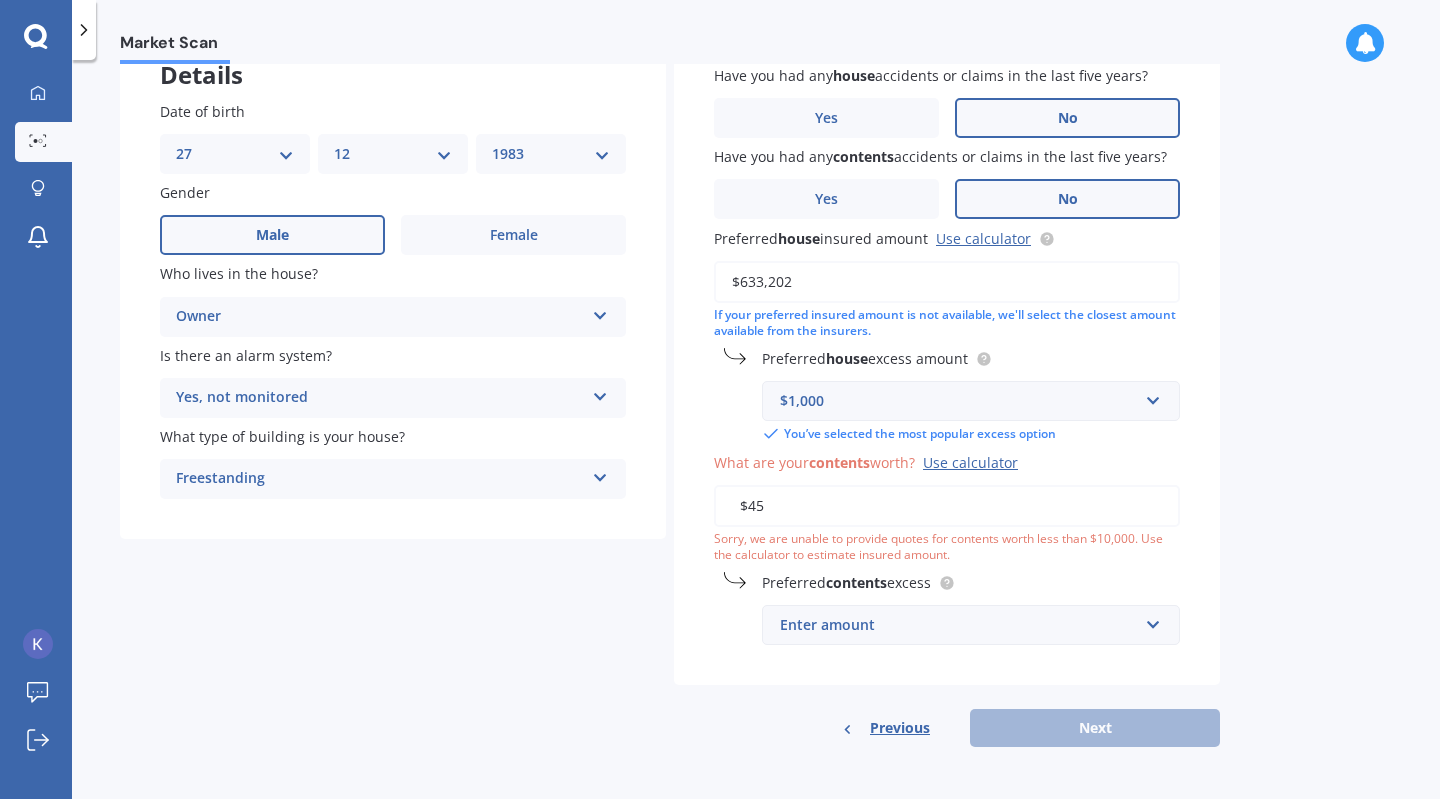 type on "$4" 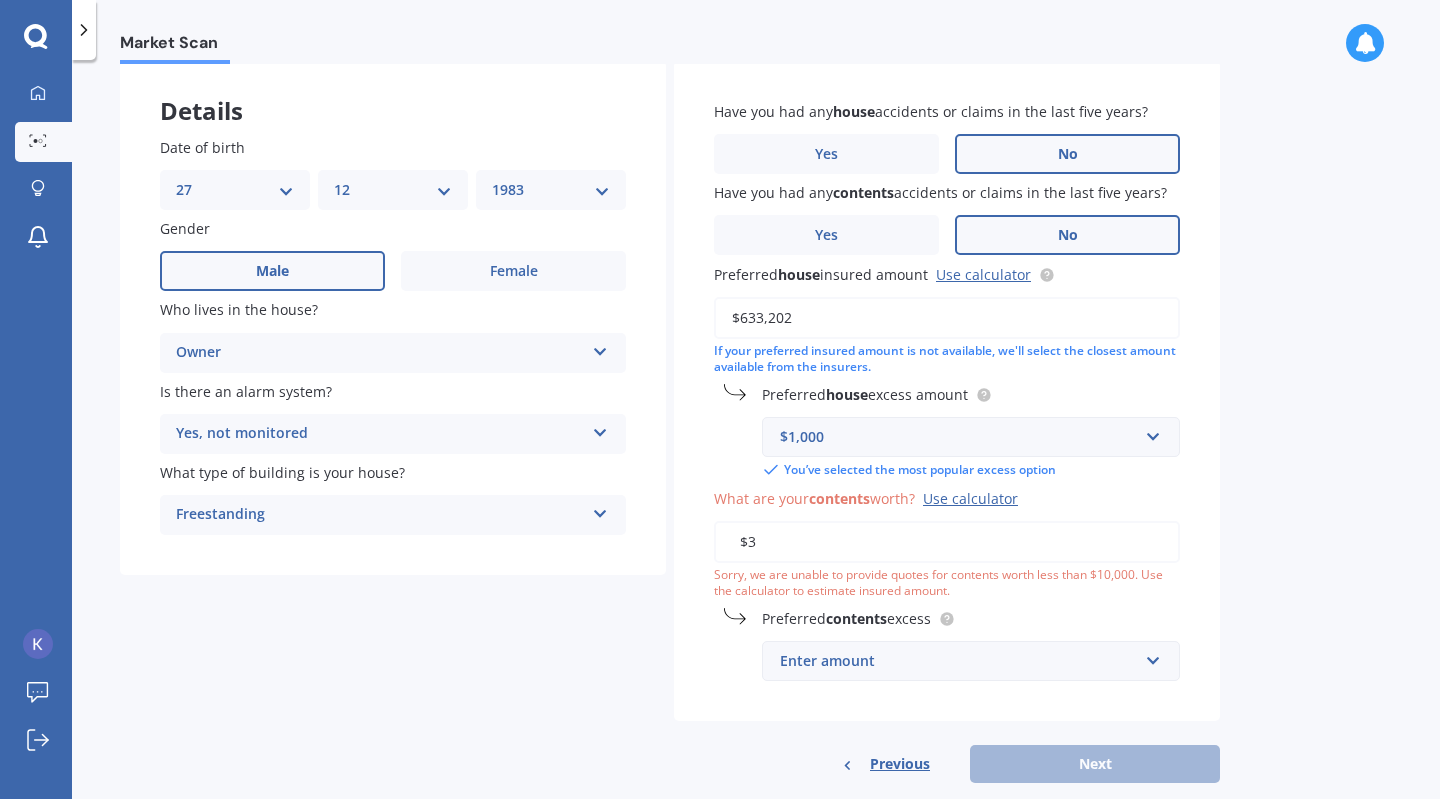 scroll, scrollTop: 138, scrollLeft: 0, axis: vertical 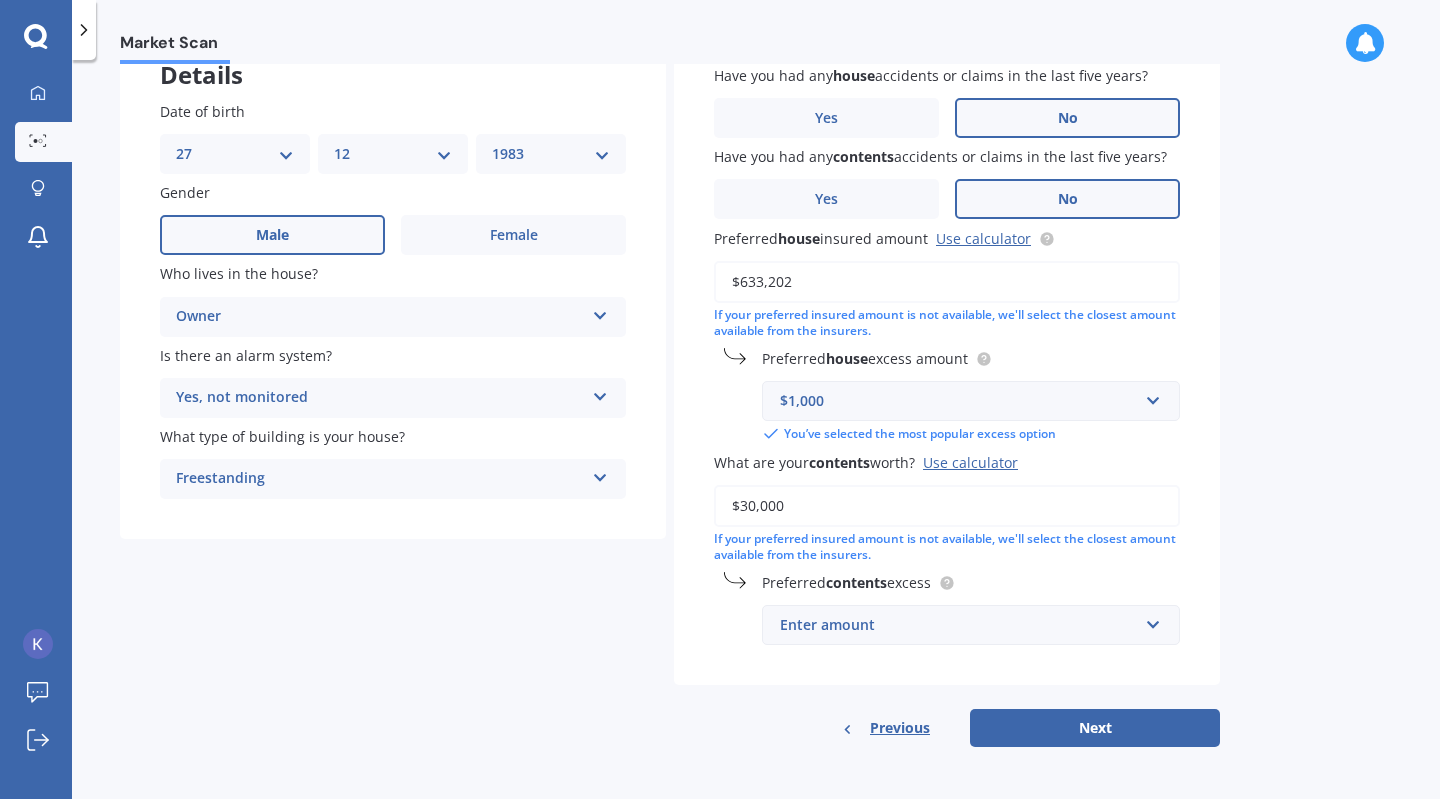 type on "$30,000" 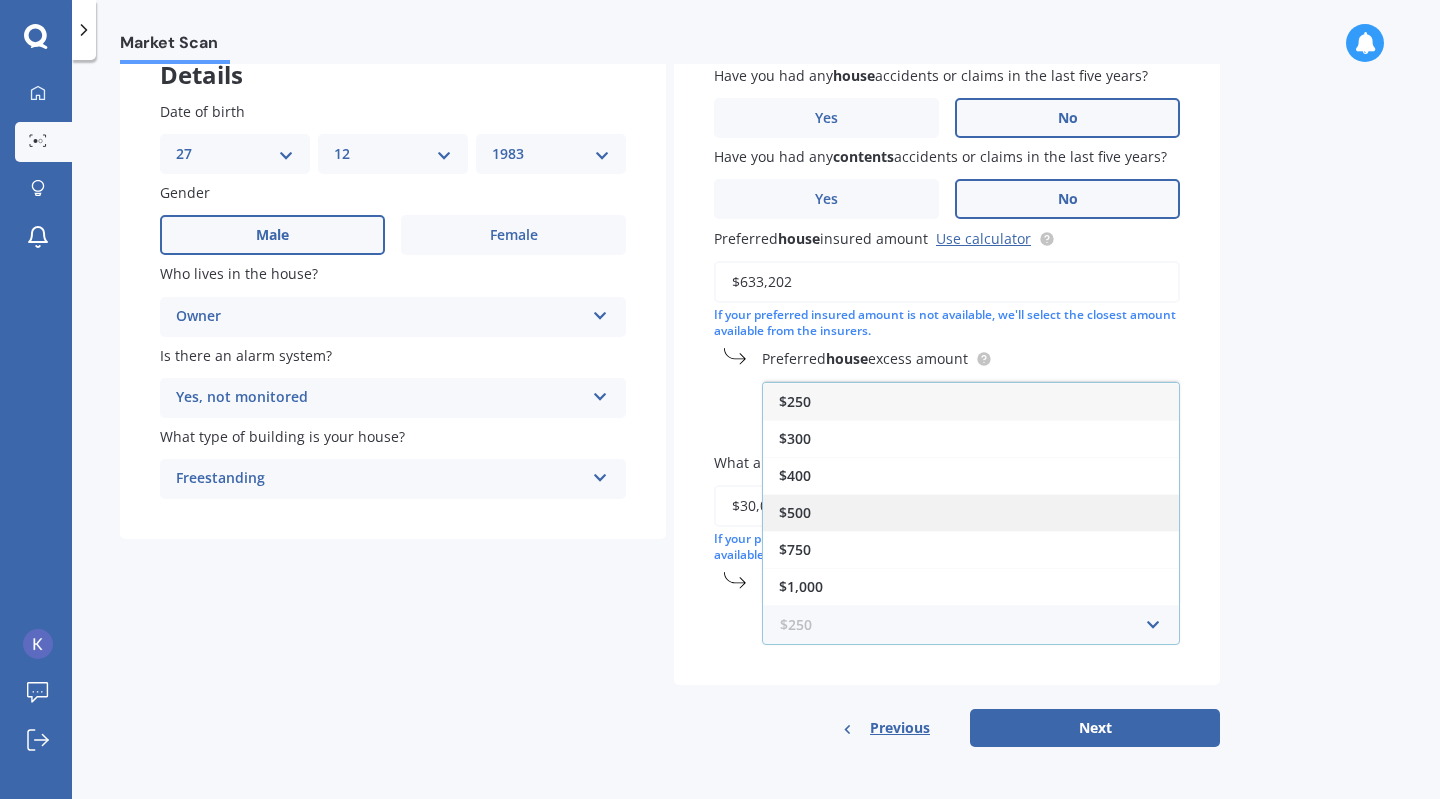 scroll, scrollTop: 32, scrollLeft: 0, axis: vertical 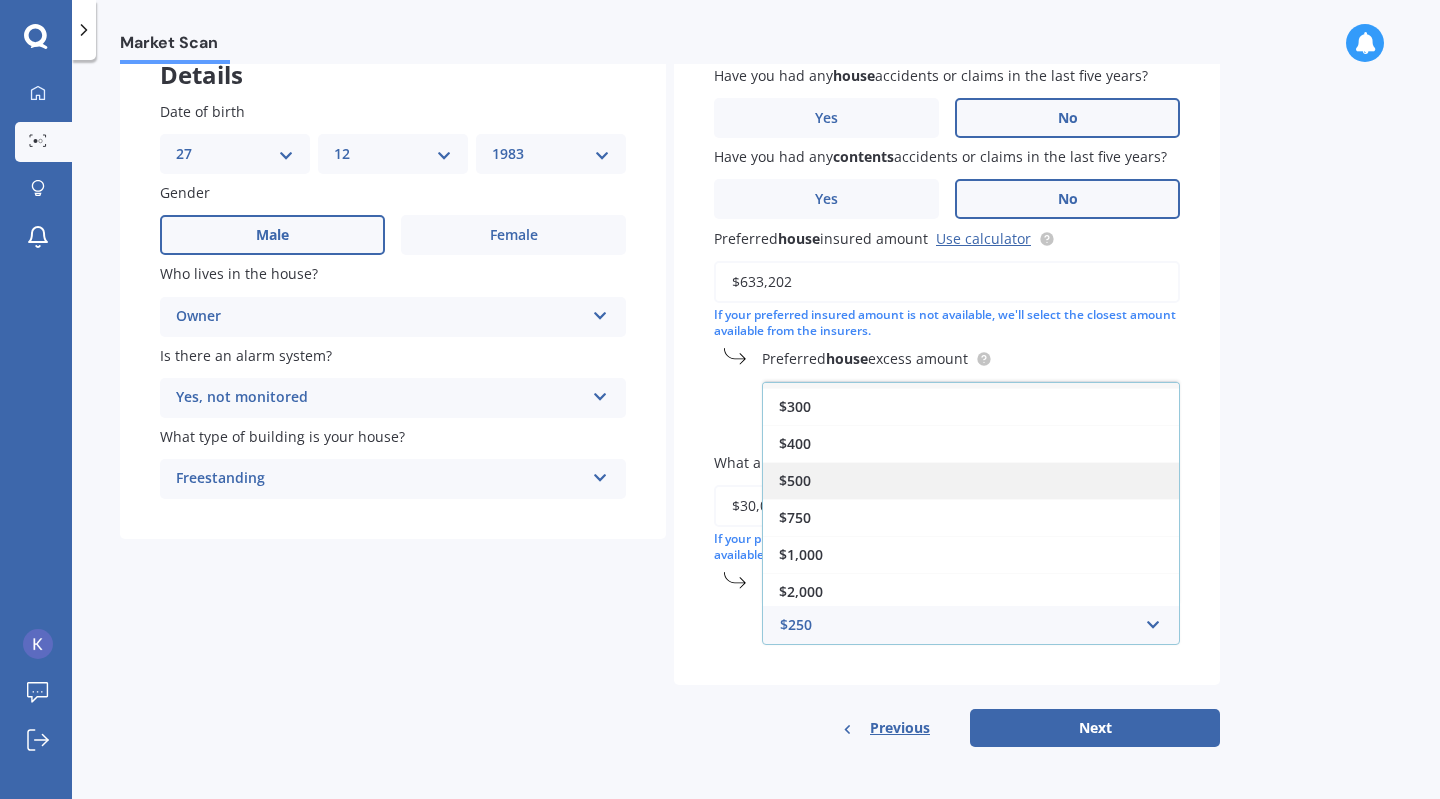 click on "$500" at bounding box center (971, 480) 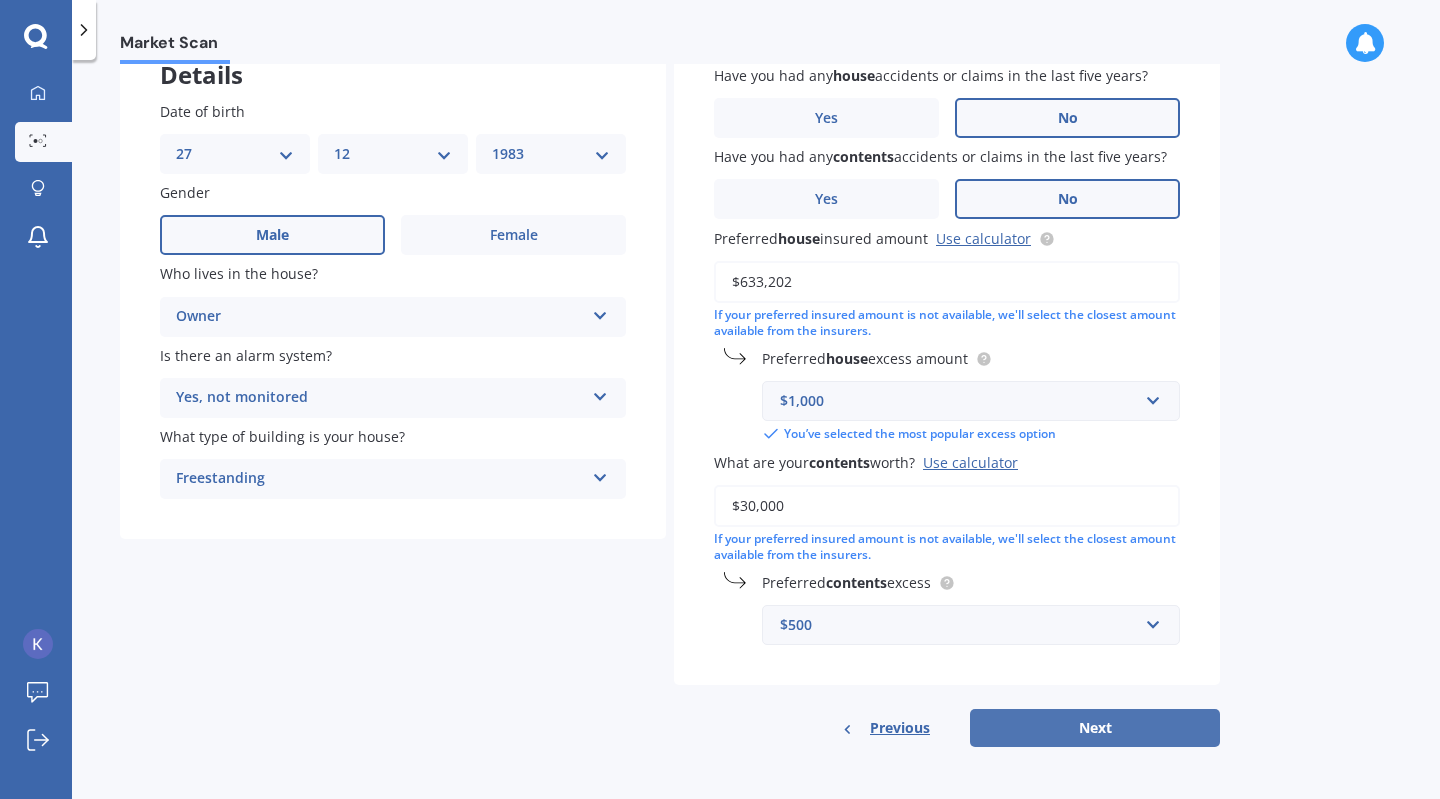 click on "Next" at bounding box center [1095, 728] 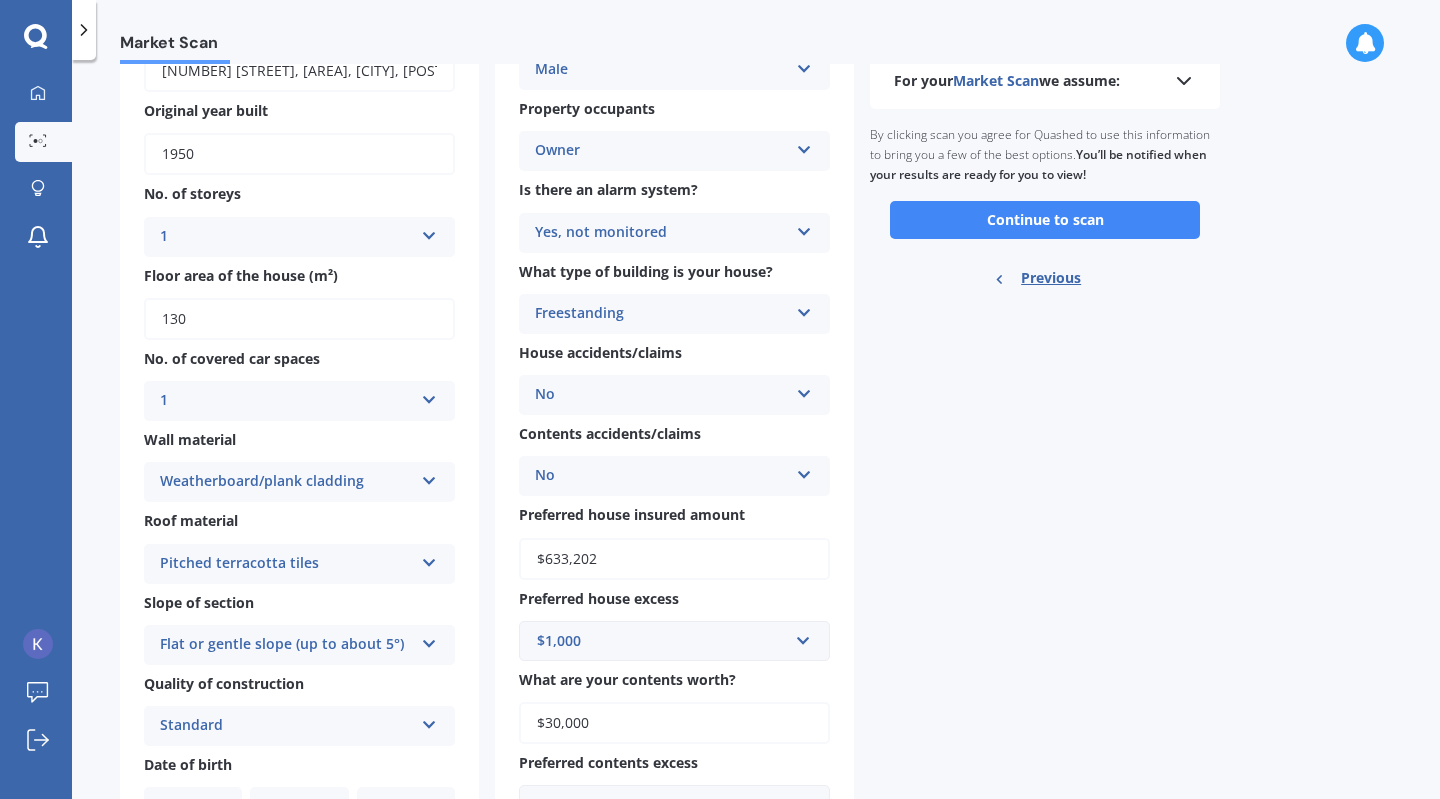scroll, scrollTop: 59, scrollLeft: 0, axis: vertical 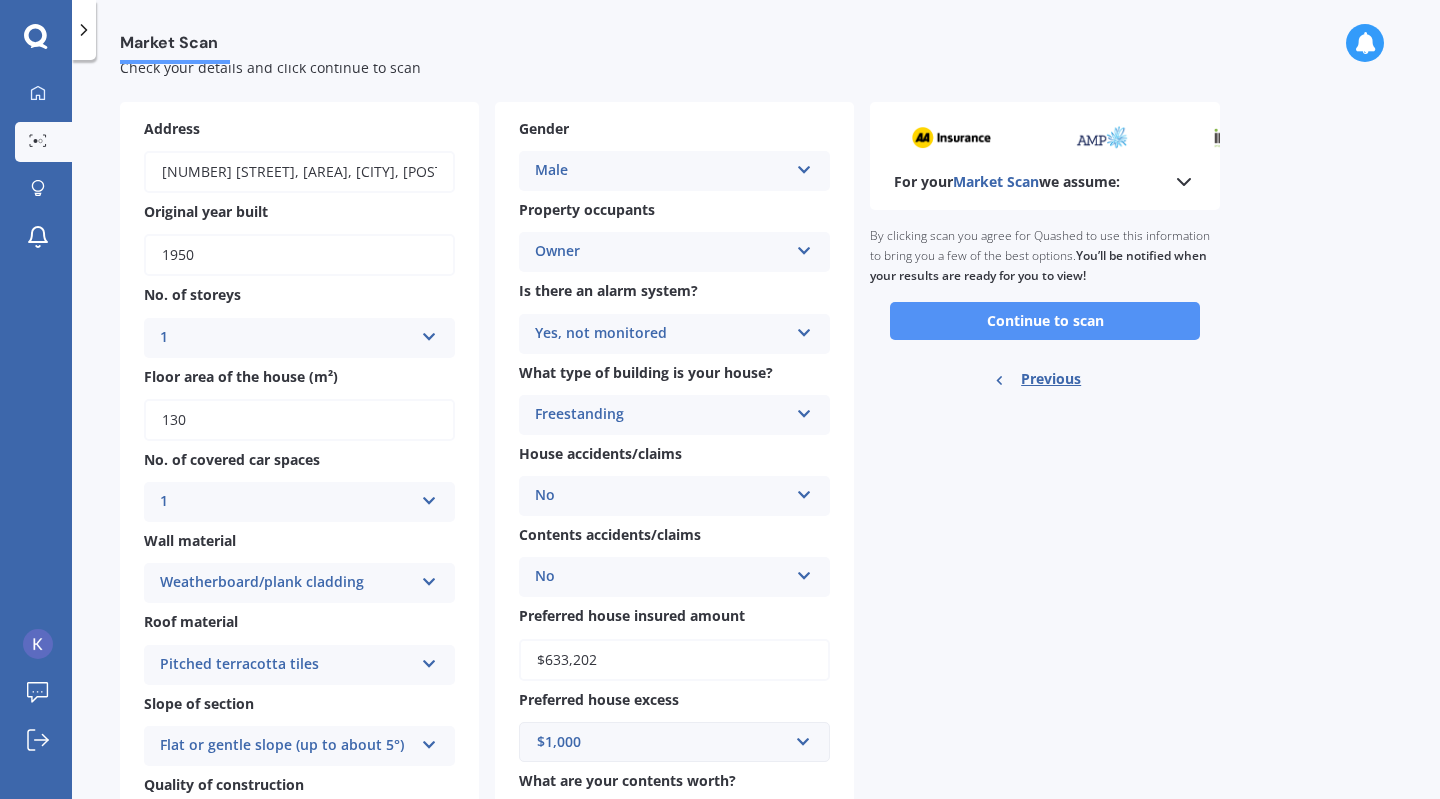 click on "Continue to scan" at bounding box center [1045, 321] 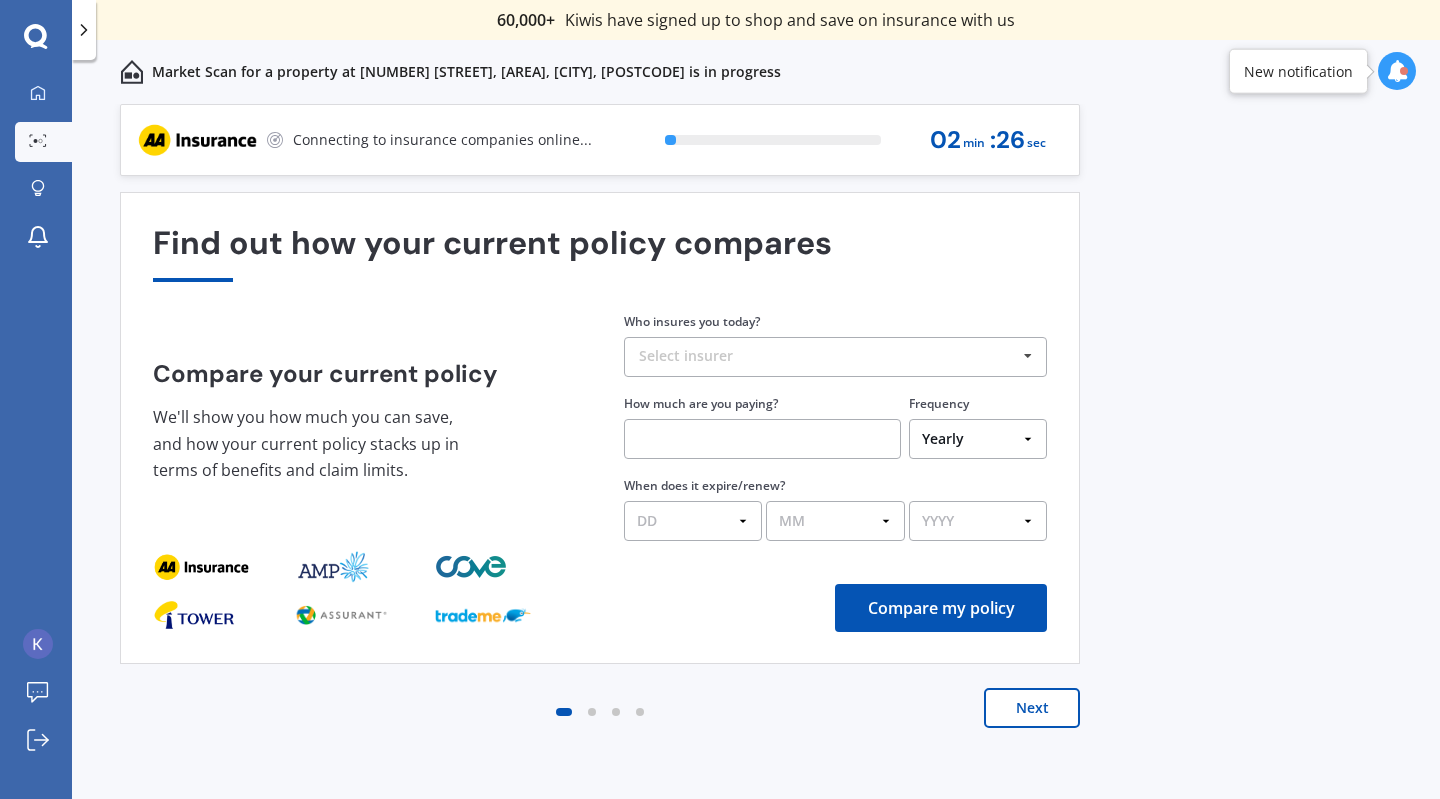 scroll, scrollTop: 0, scrollLeft: 0, axis: both 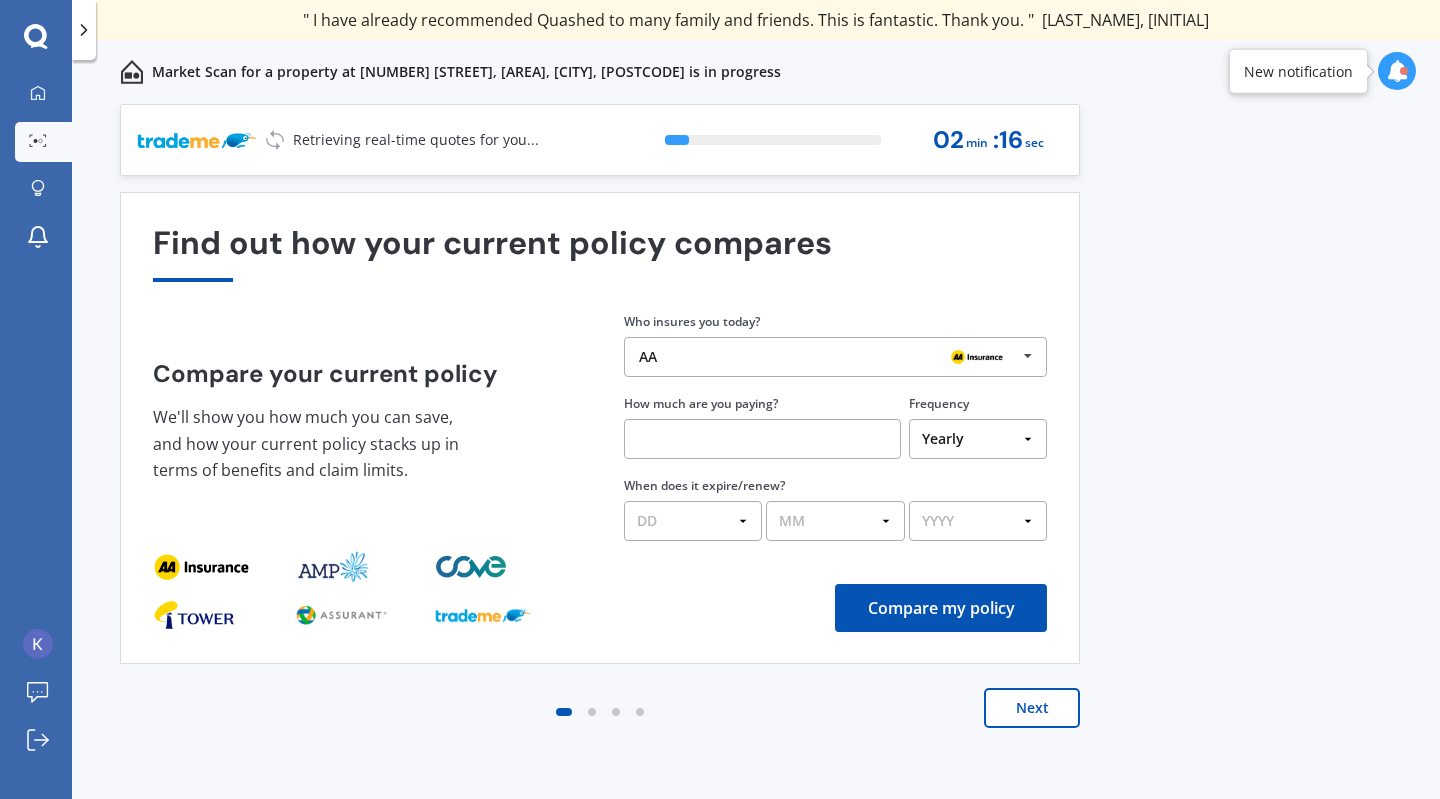 click at bounding box center (762, 439) 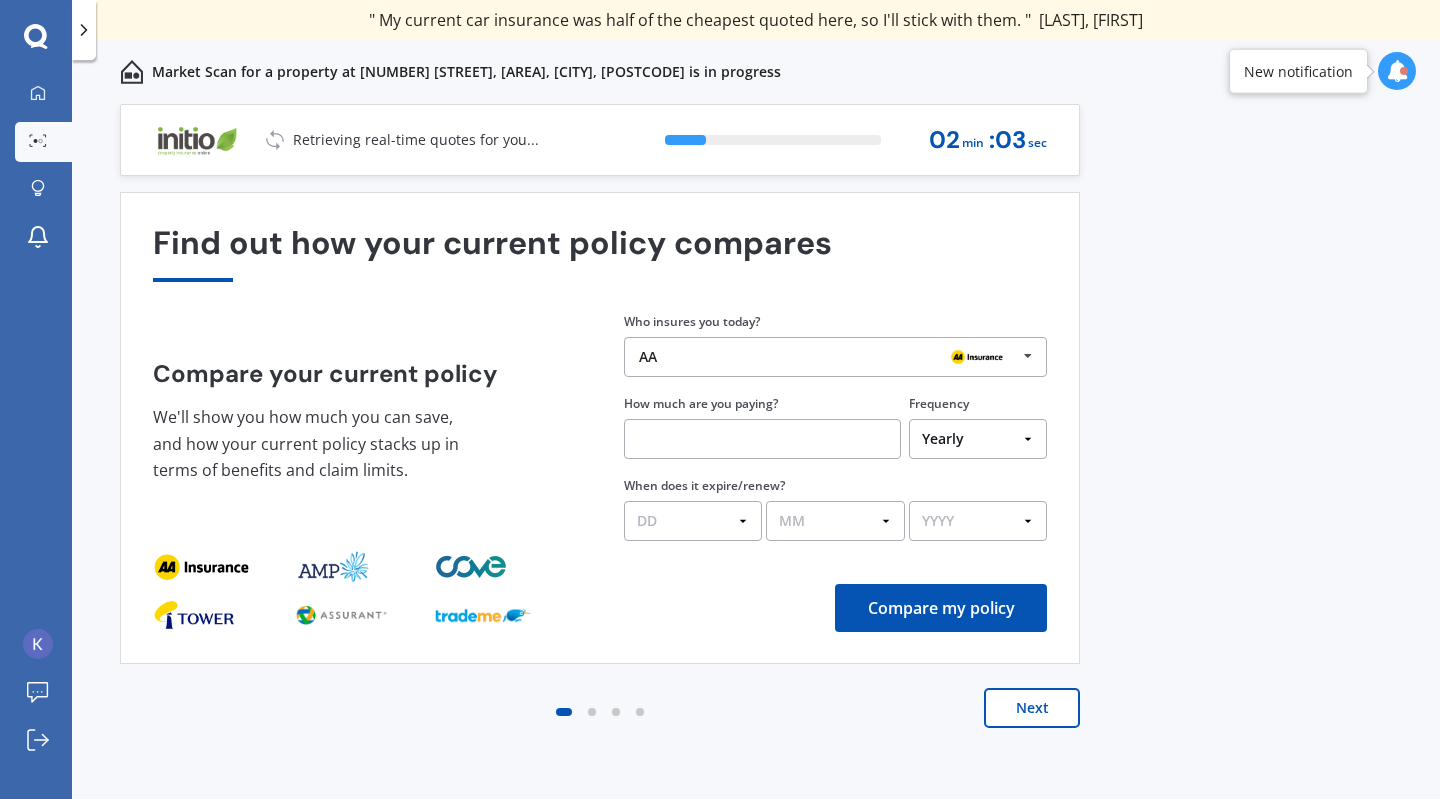 click on "Compare my policy" at bounding box center [941, 608] 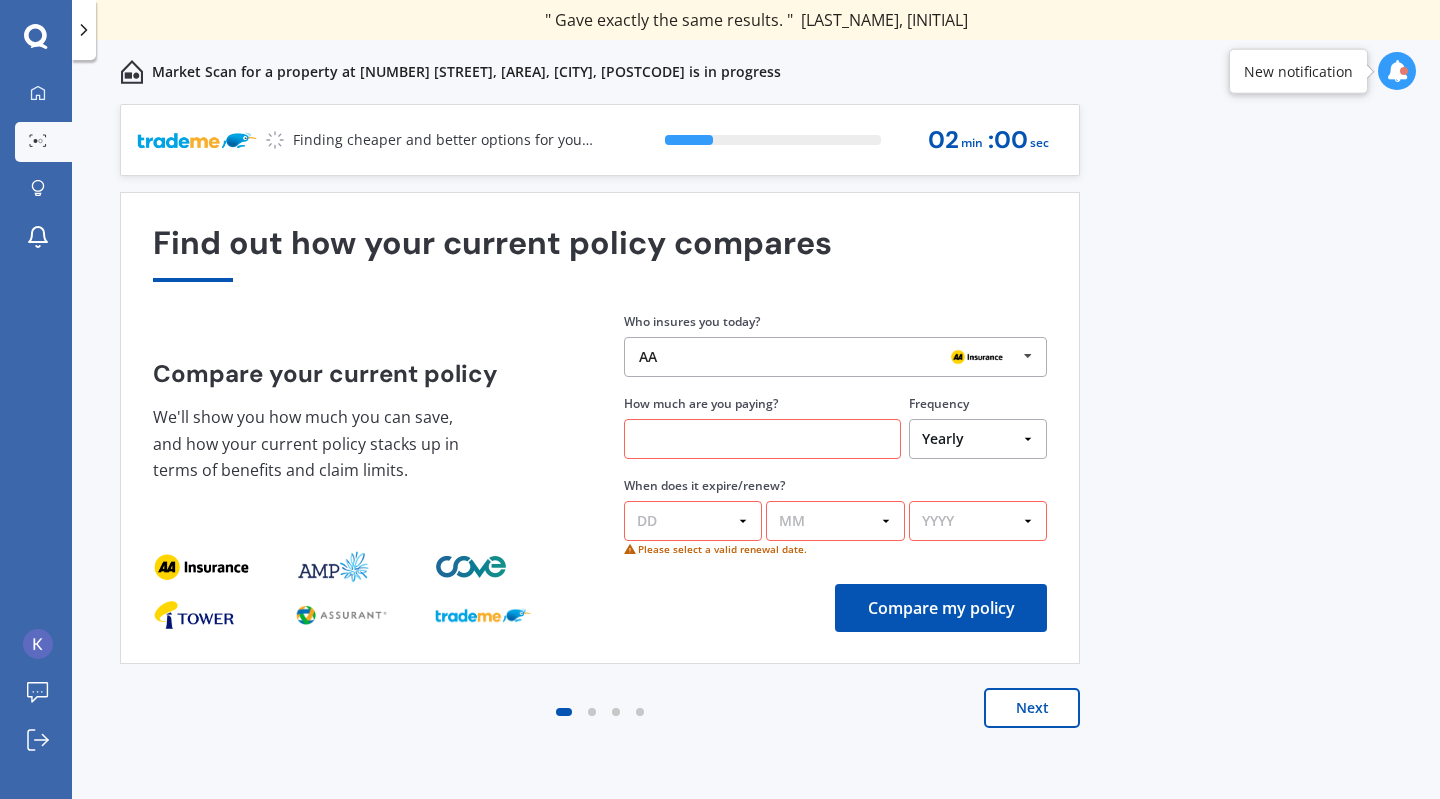 click at bounding box center [762, 439] 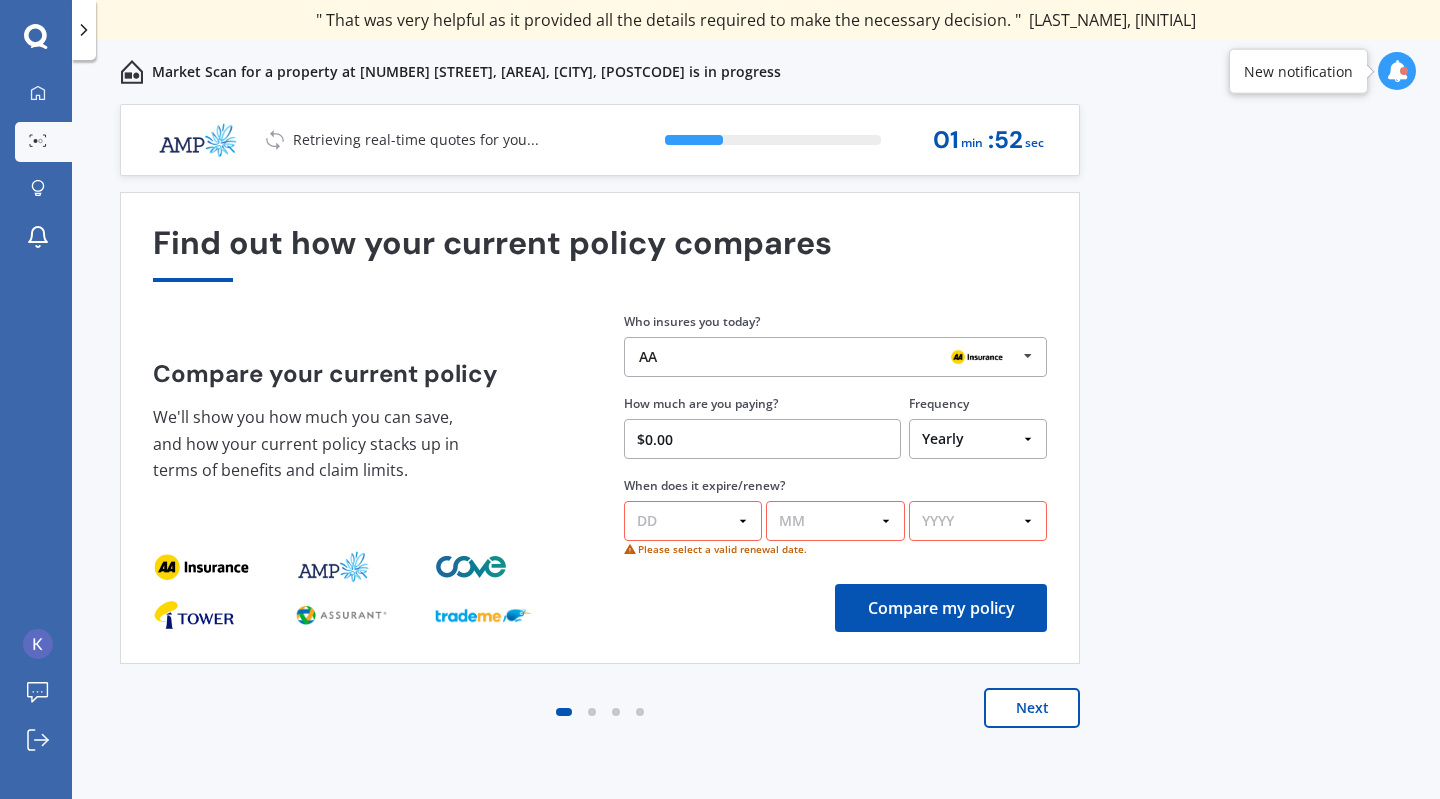 click on "Compare my policy" at bounding box center [941, 608] 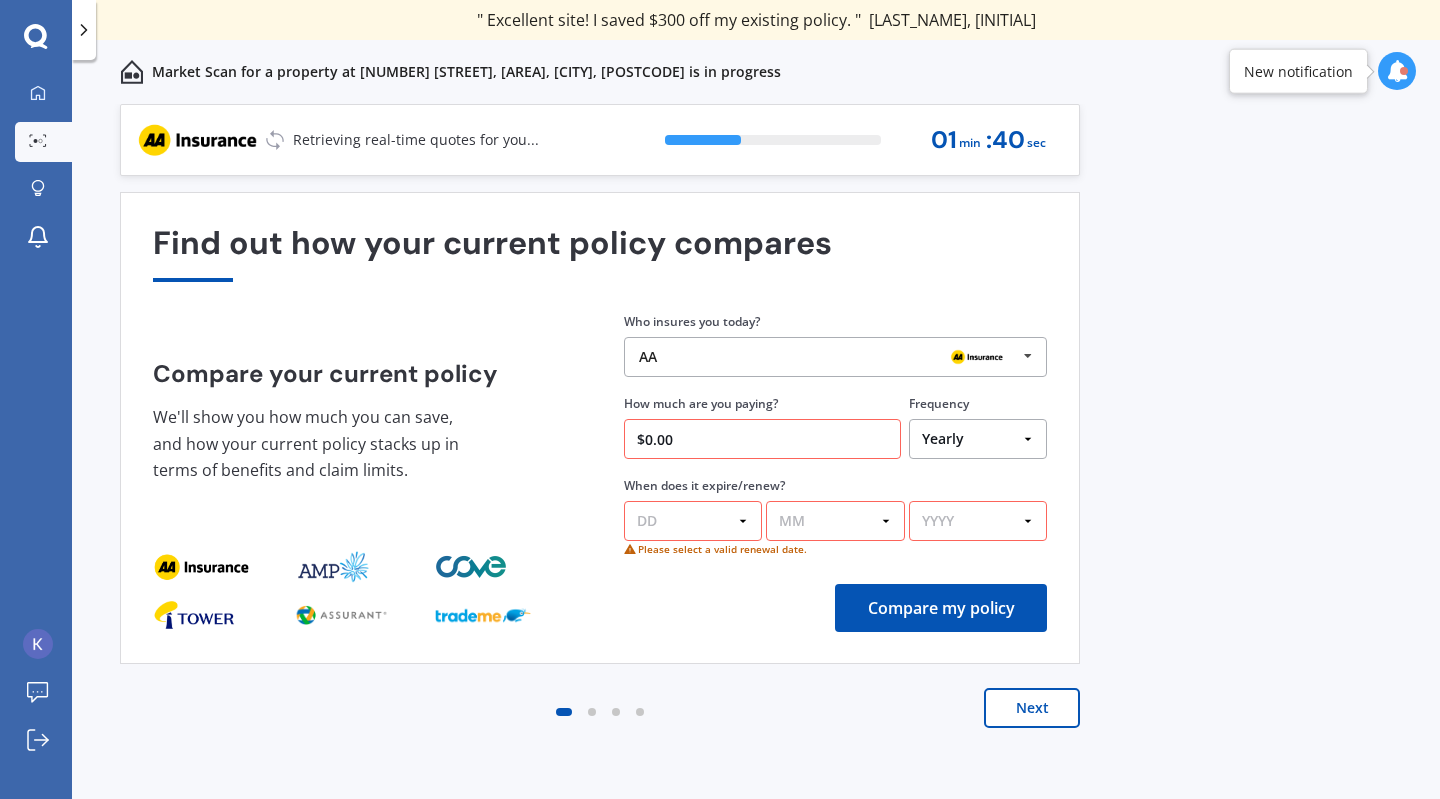 click at bounding box center [1028, 356] 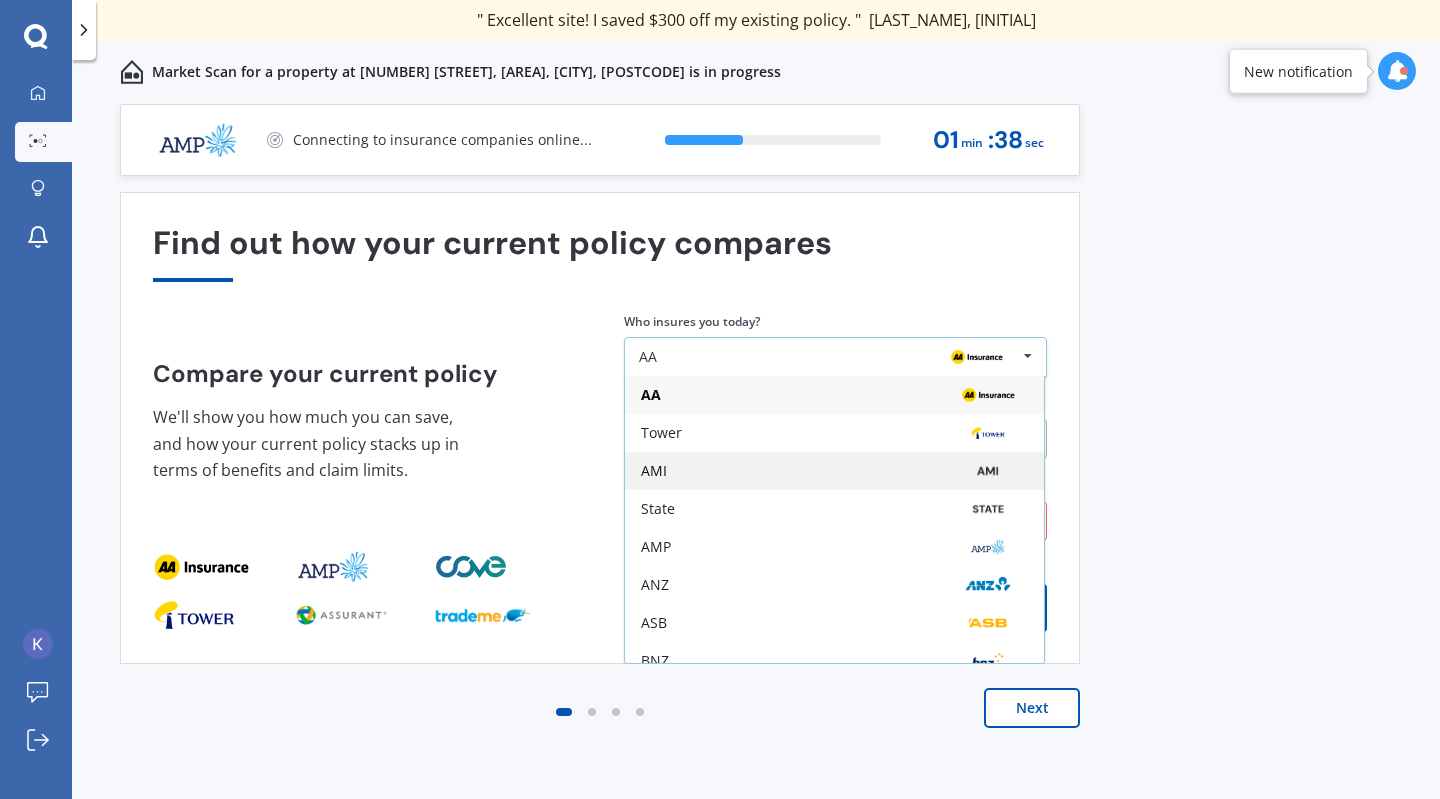 scroll, scrollTop: 130, scrollLeft: 0, axis: vertical 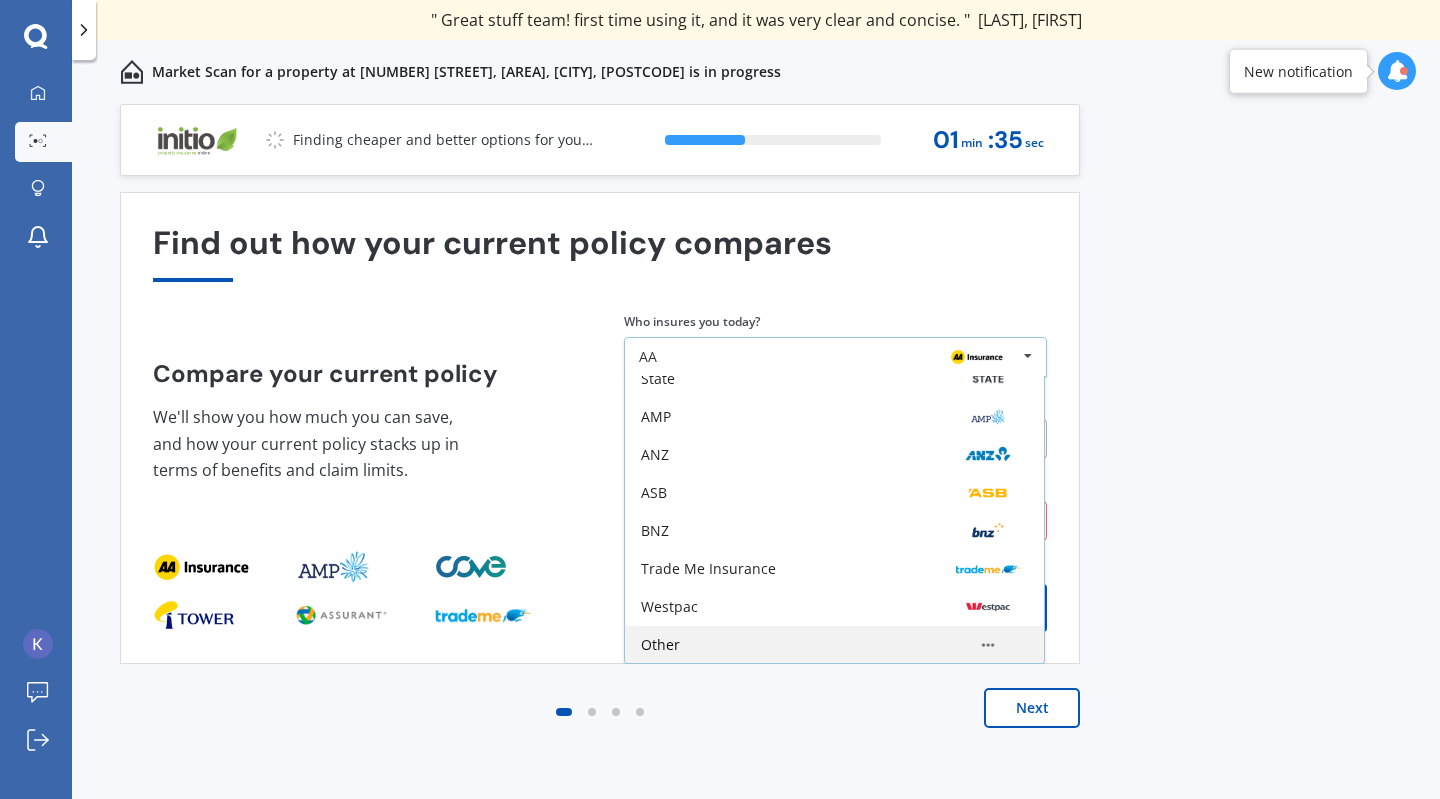 click on "Other" at bounding box center [834, 265] 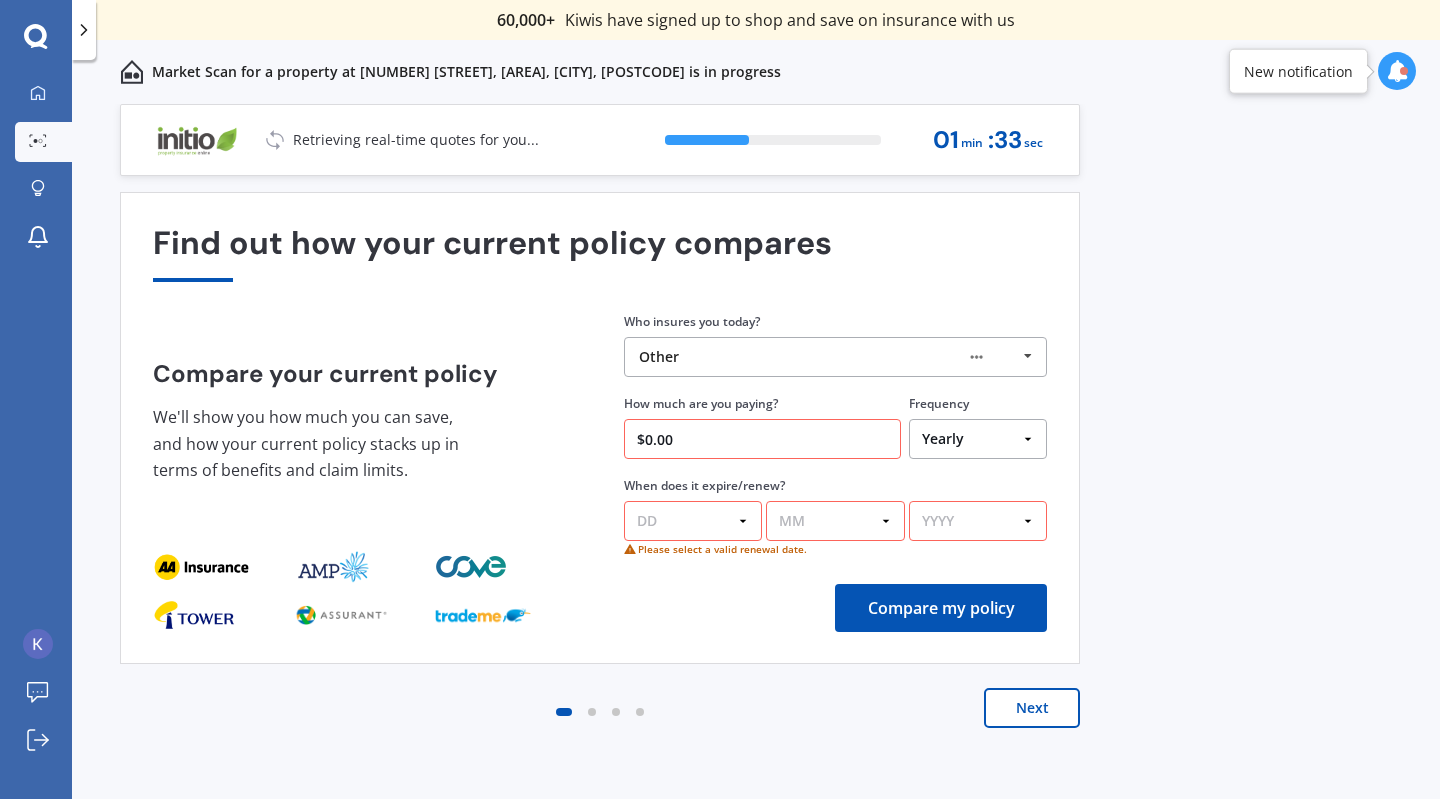 click at bounding box center (1028, 356) 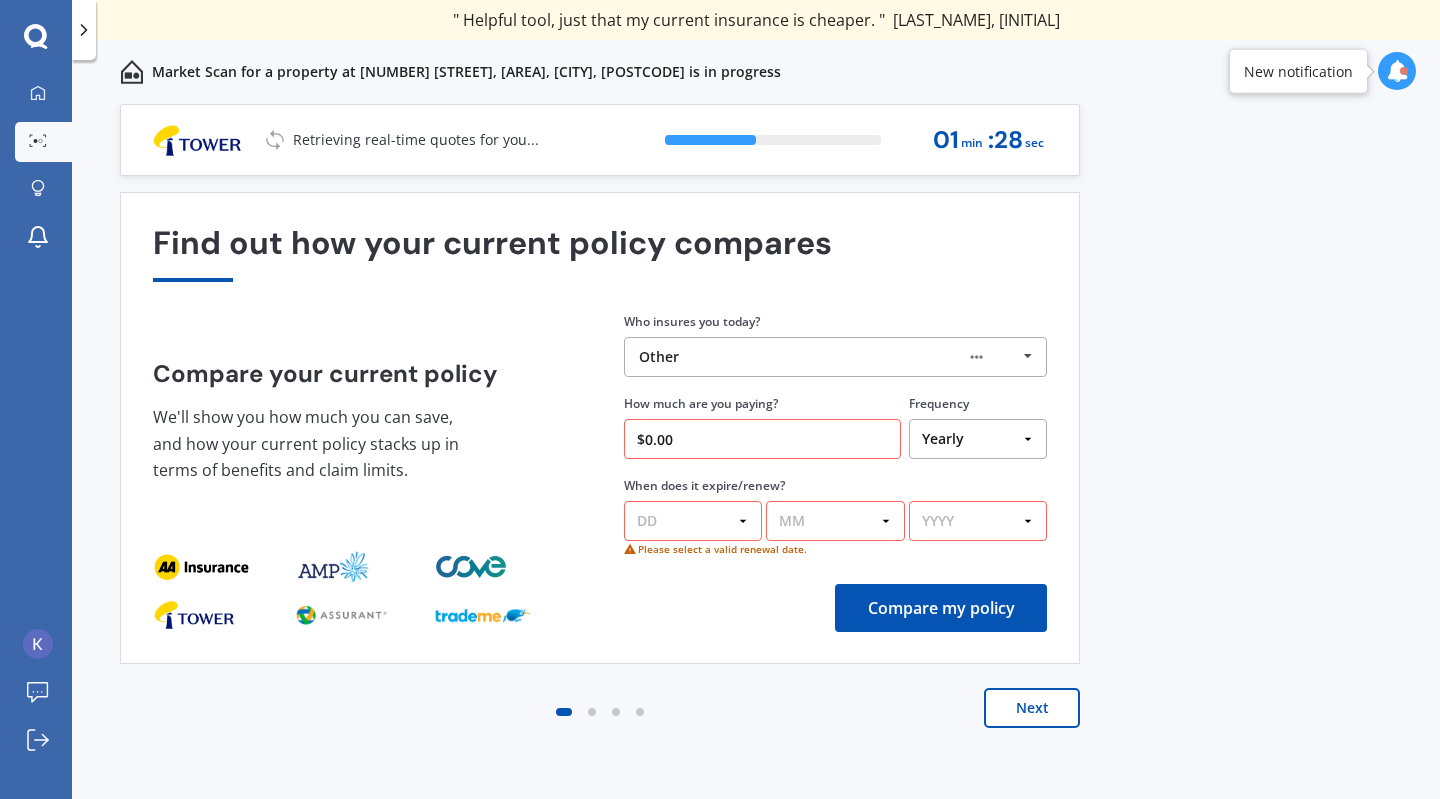 click at bounding box center (564, 712) 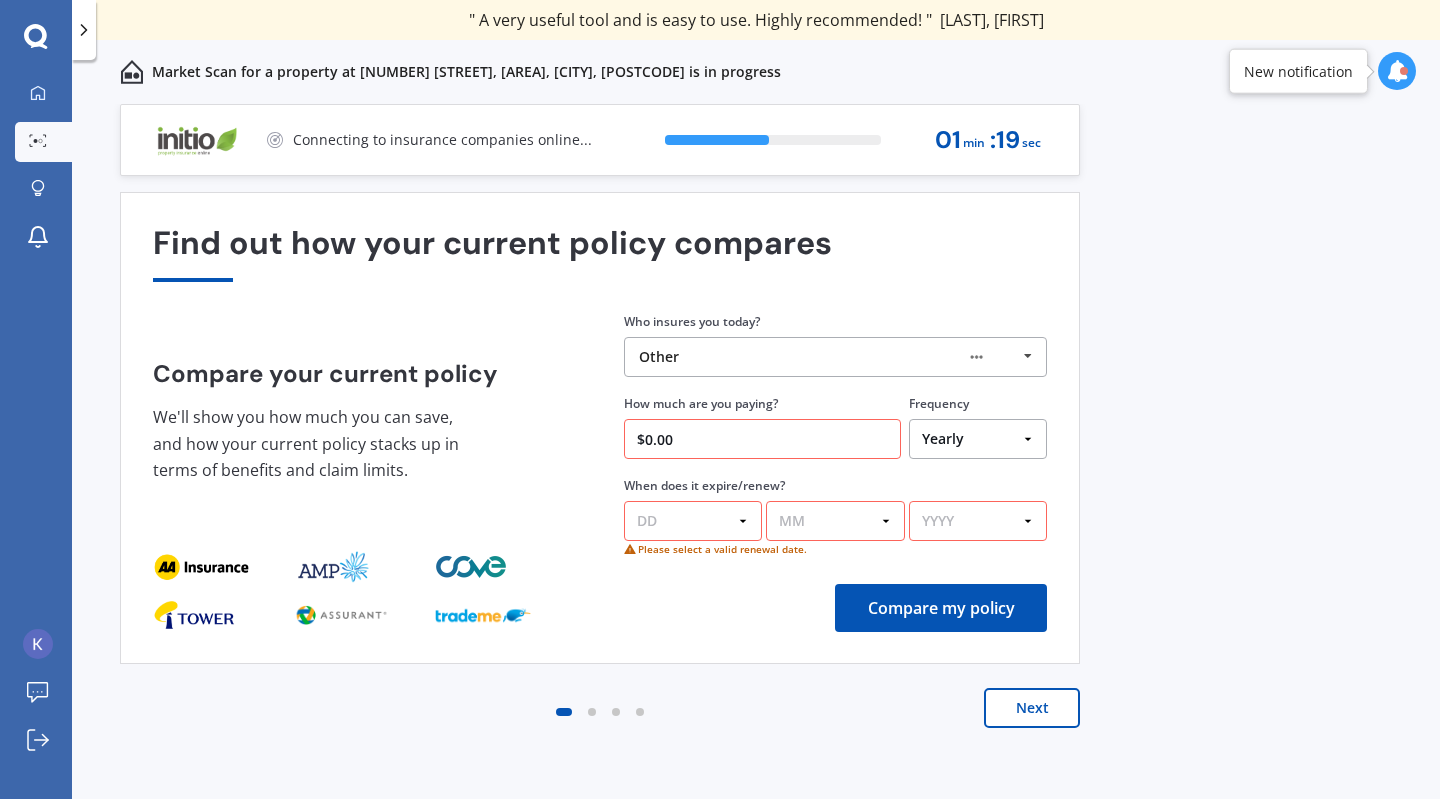 click at bounding box center [1028, 356] 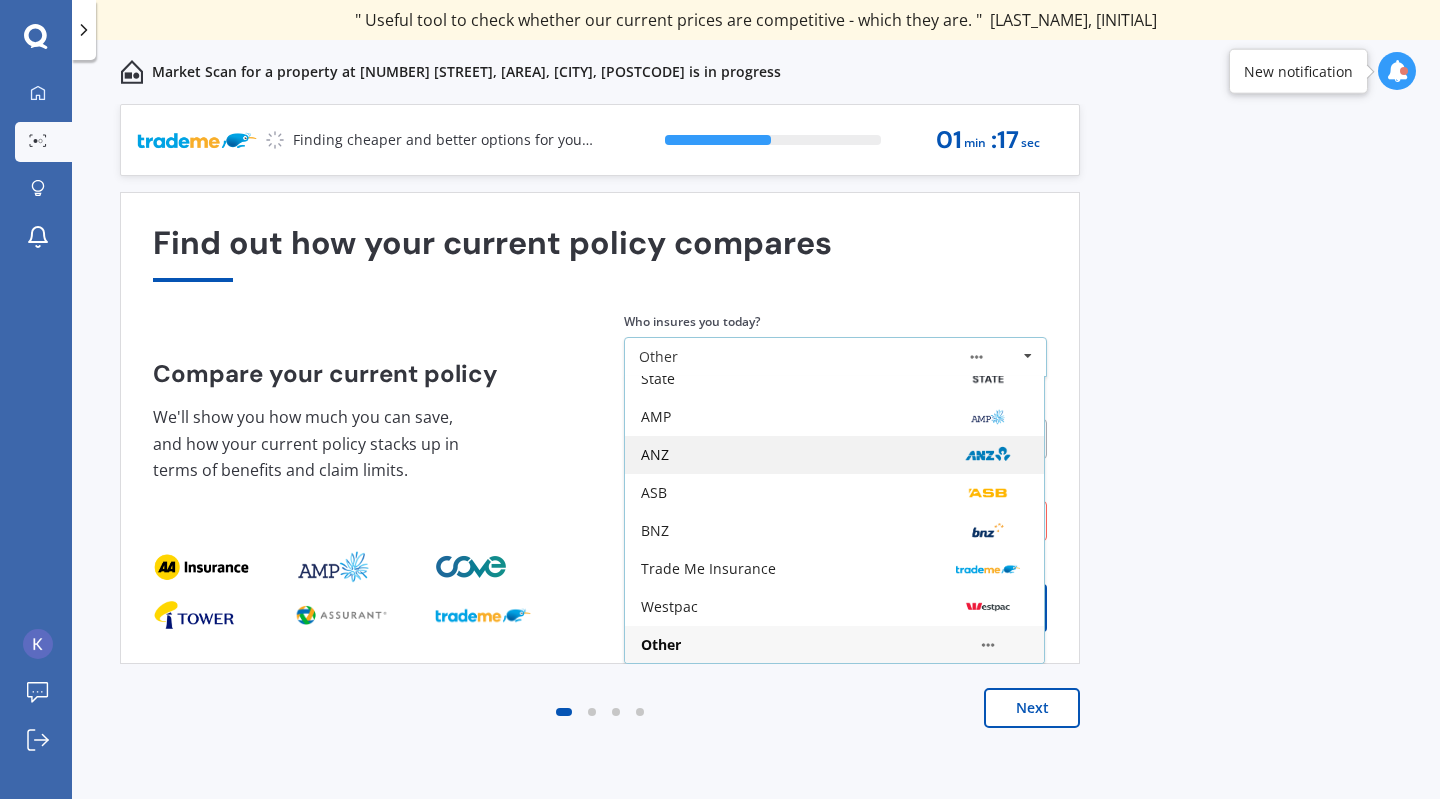 scroll, scrollTop: 0, scrollLeft: 0, axis: both 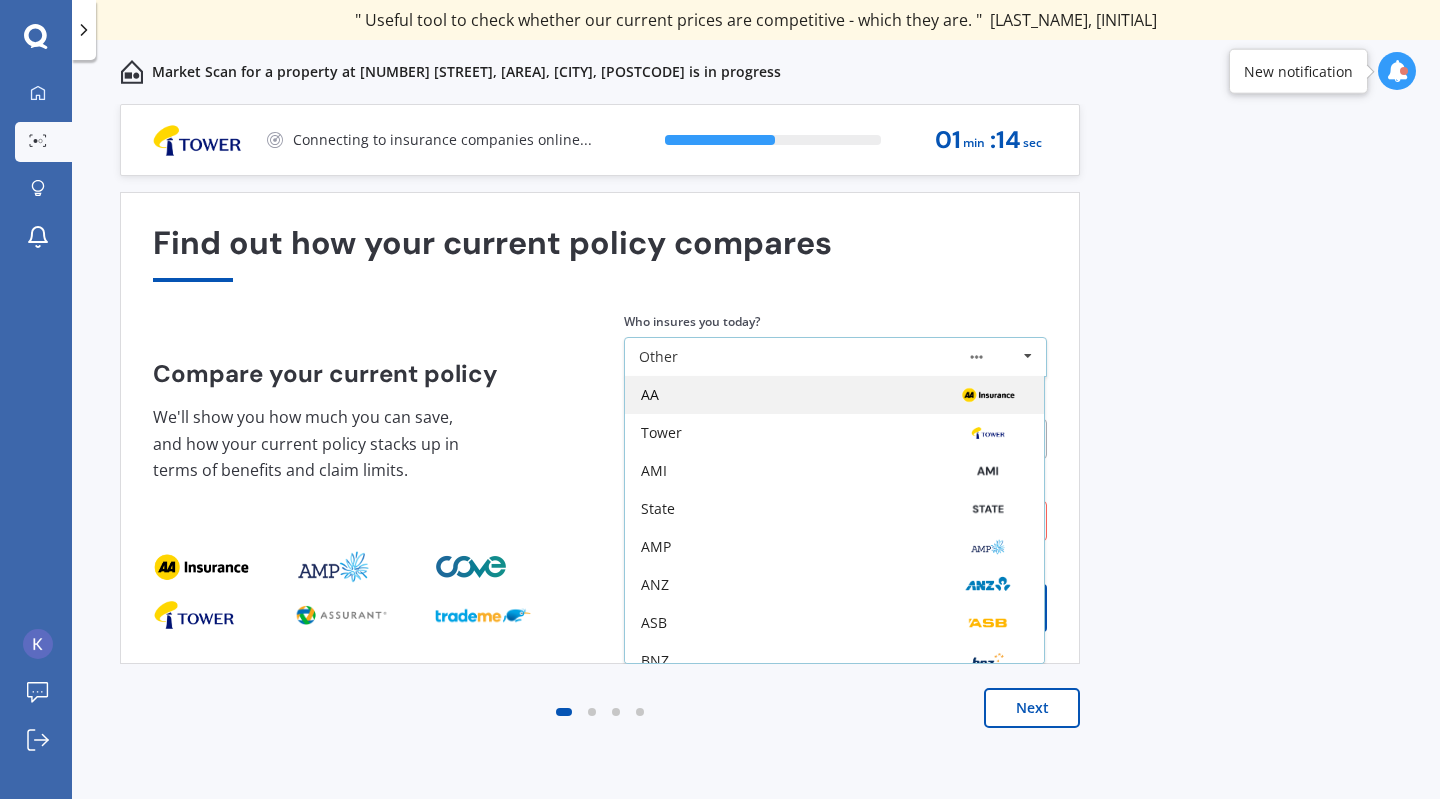 click on "AA" at bounding box center [834, 395] 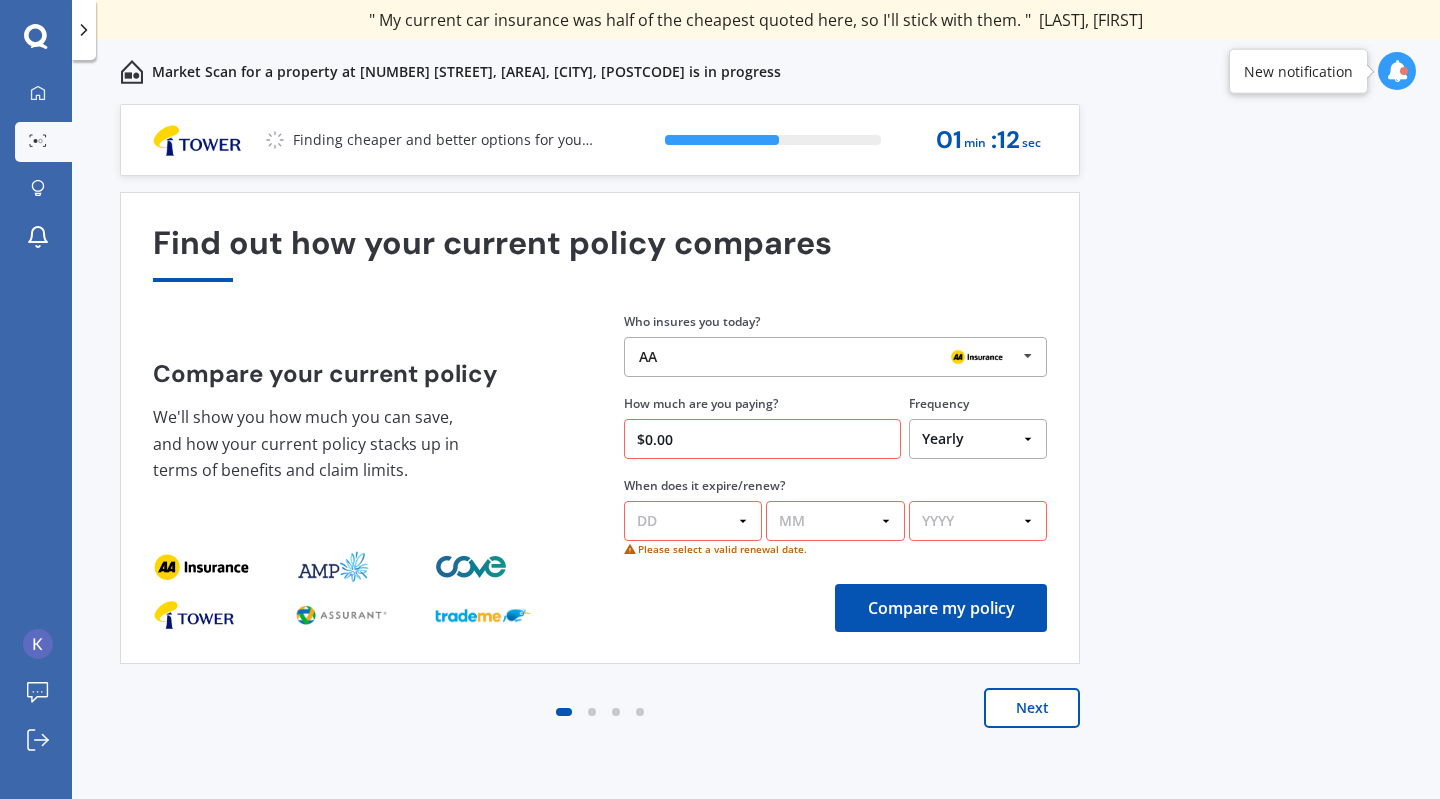 click on "$0.00" at bounding box center (762, 439) 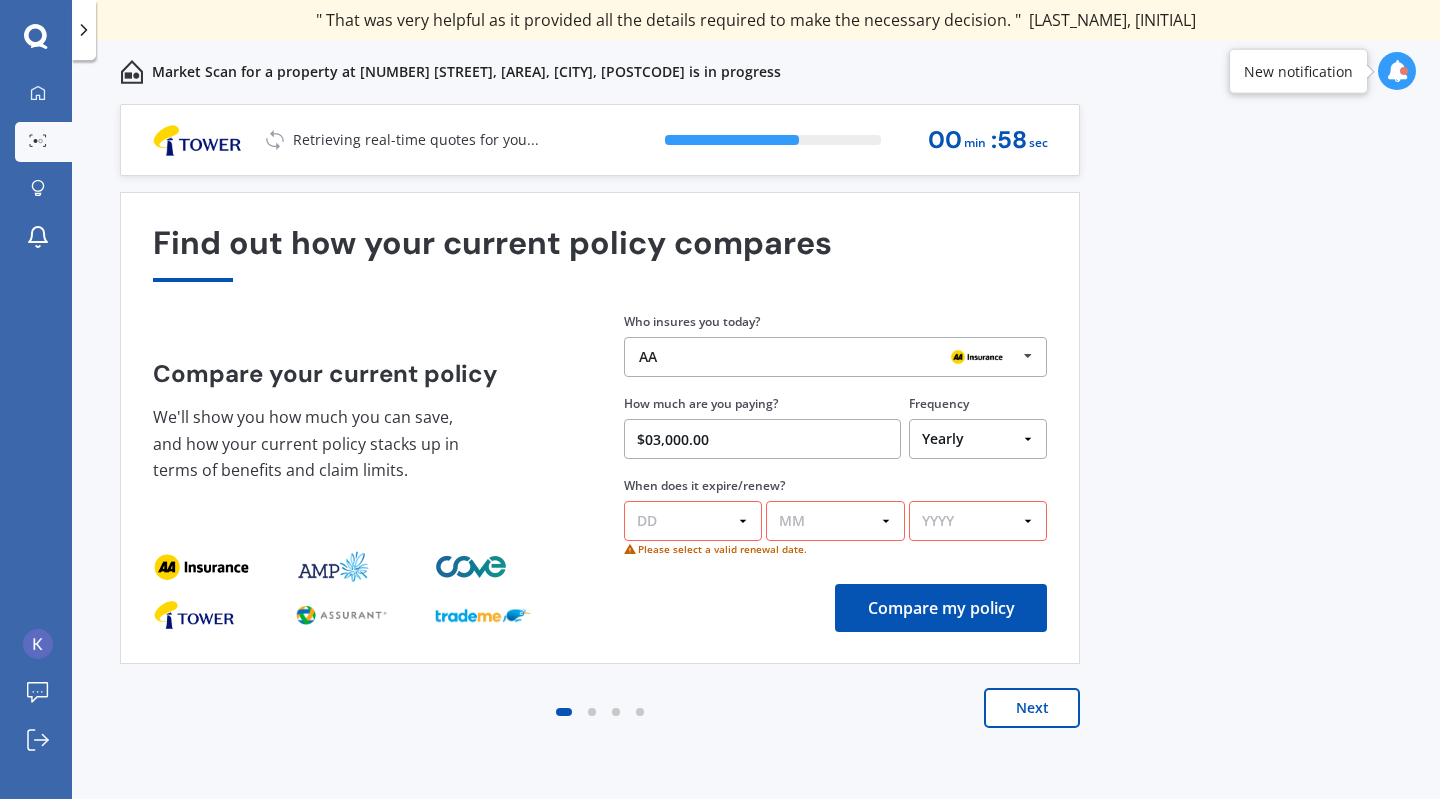 click on "$03,000.00" at bounding box center [762, 439] 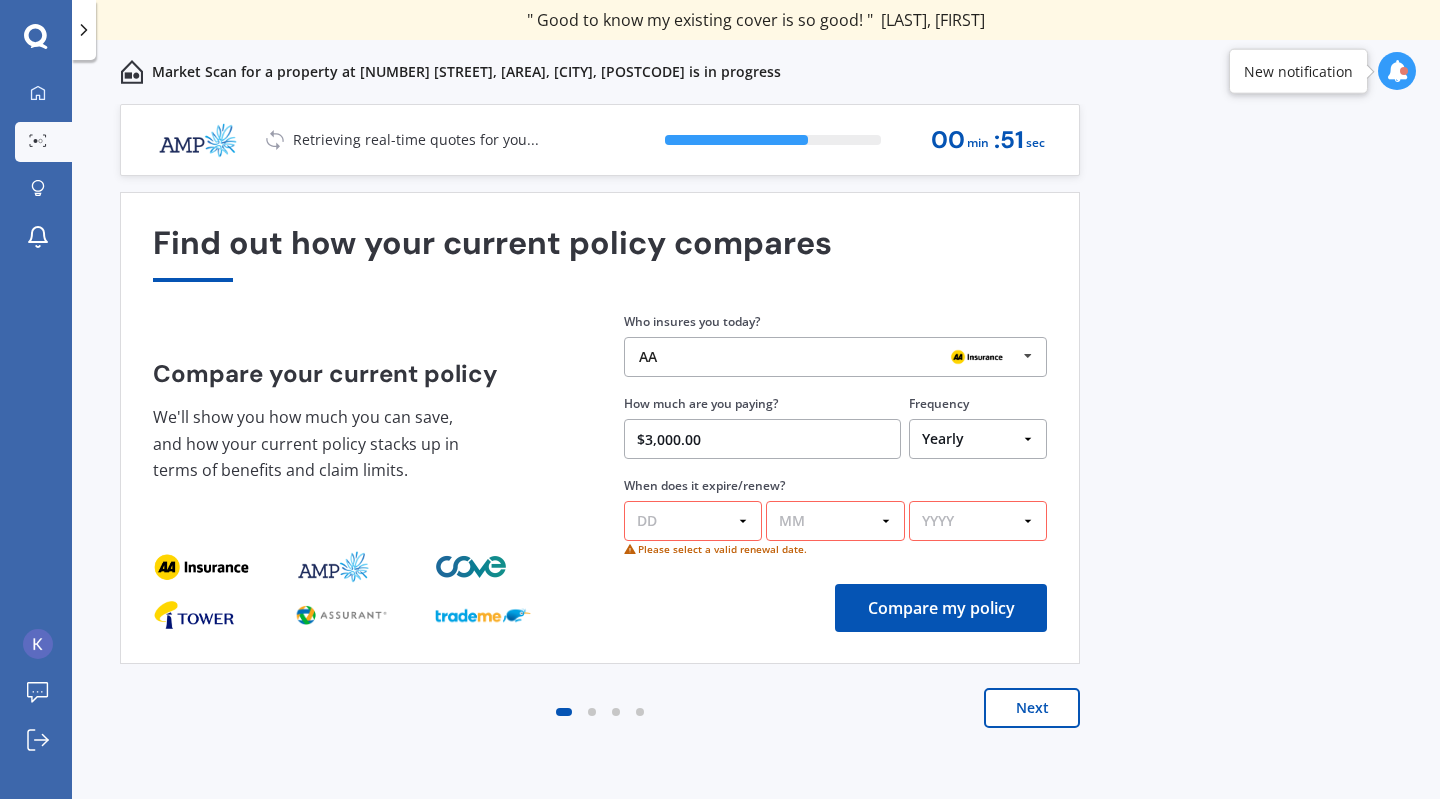 type on "$3,000.00" 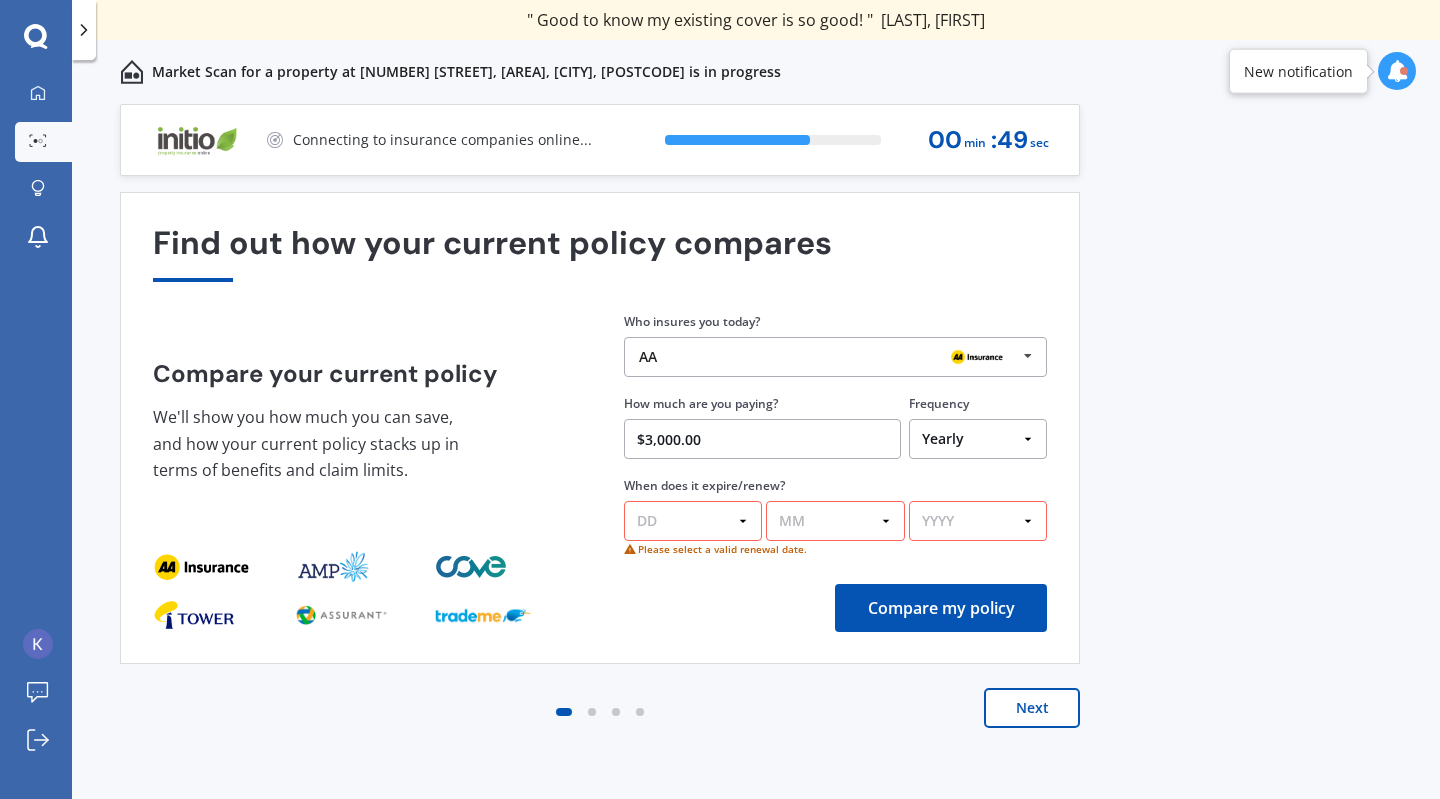 select on "18" 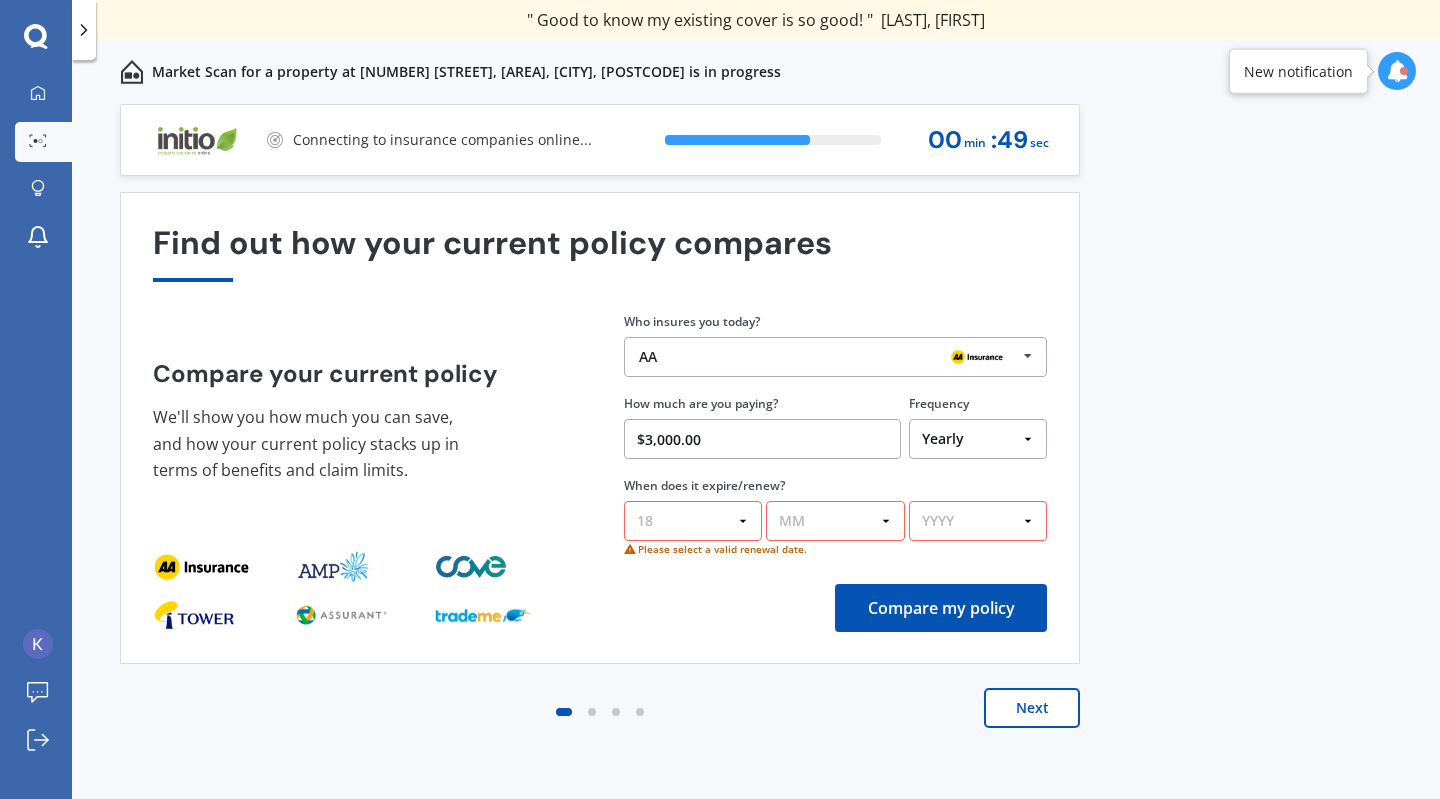 click on "DD 01 02 03 04 05 06 07 08 09 10 11 12 13 14 15 16 17 18 19 20 21 22 23 24 25 26 27 28 29 30 31" at bounding box center [693, 521] 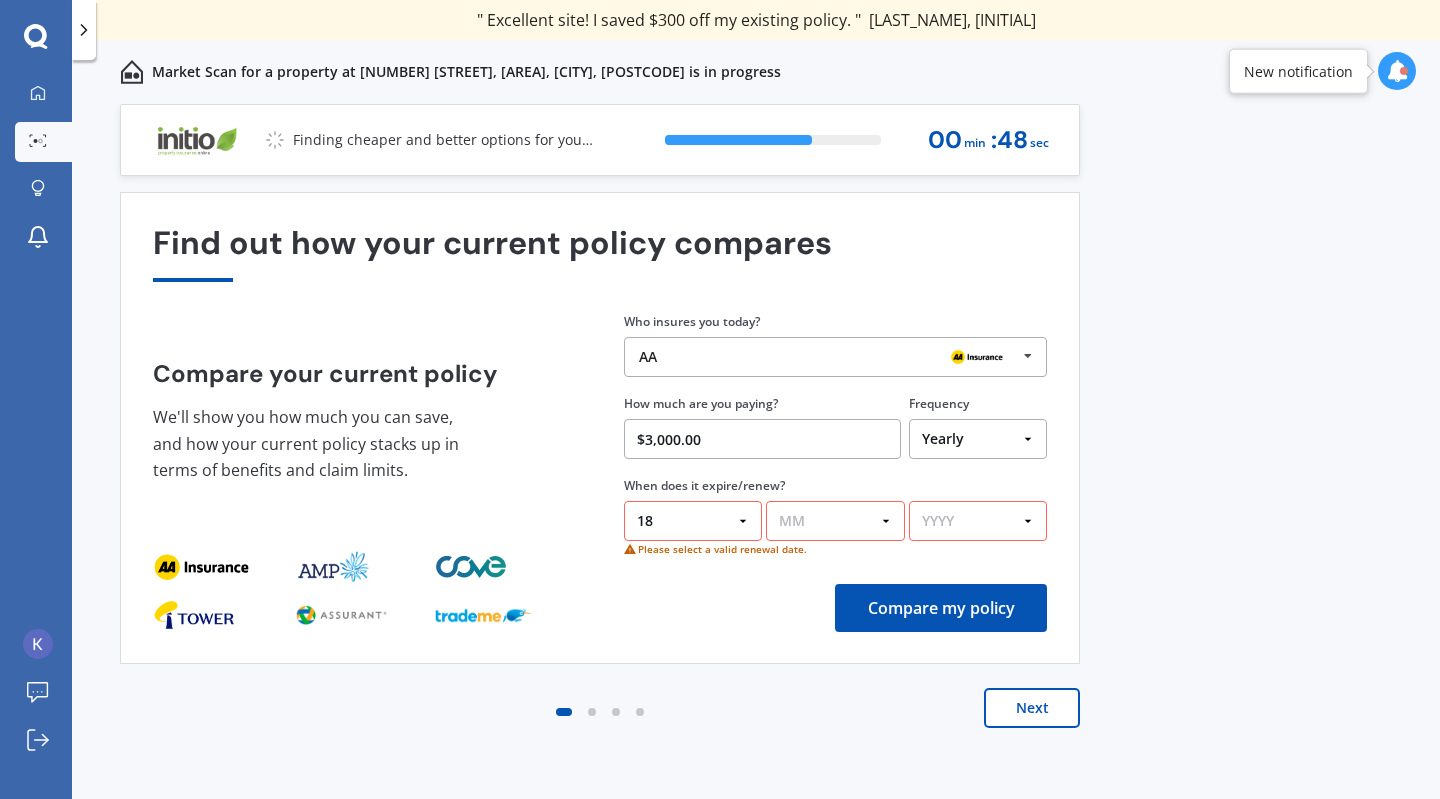 click on "MM 01 02 03 04 05 06 07 08 09 10 11 12" at bounding box center (835, 521) 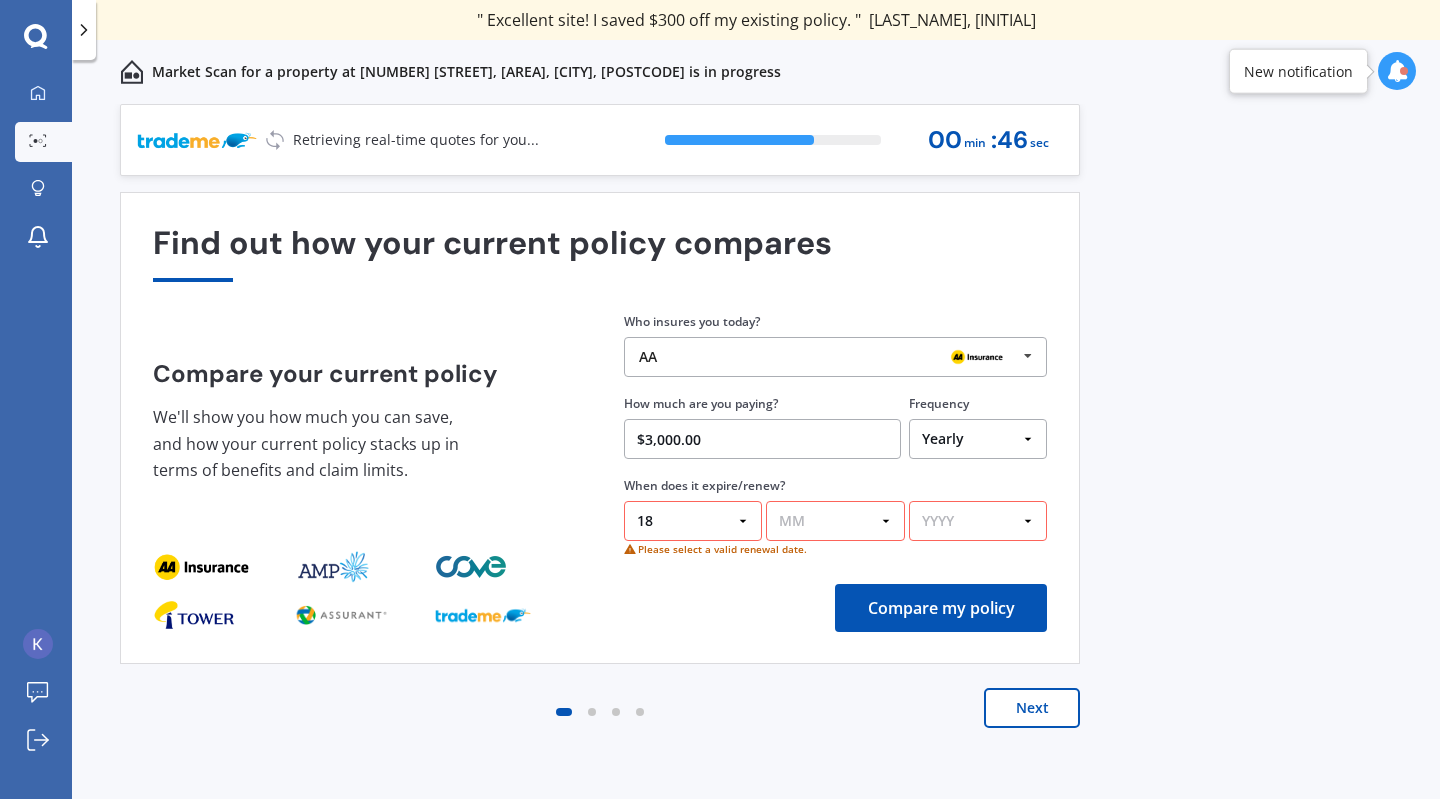 select on "12" 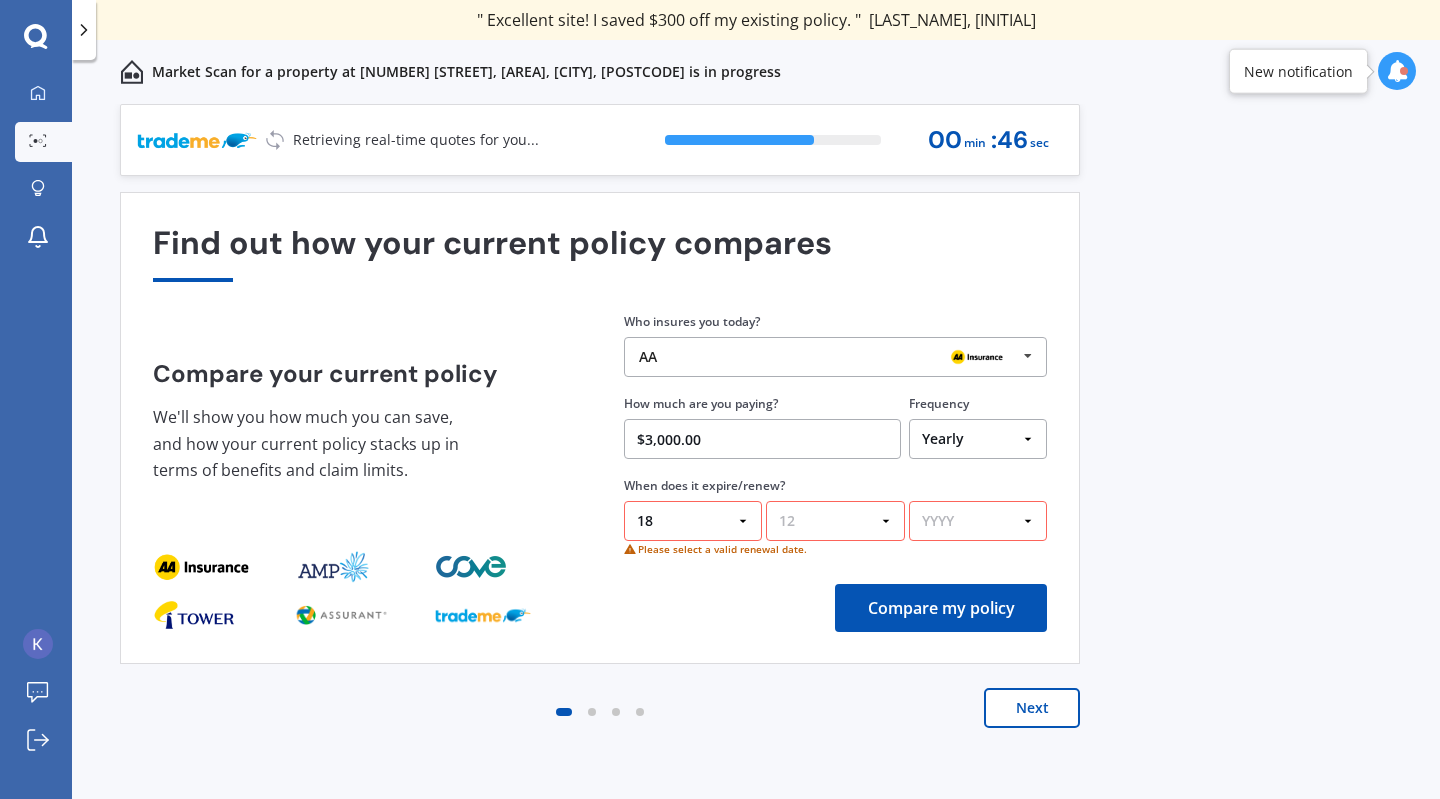 click on "MM 01 02 03 04 05 06 07 08 09 10 11 12" at bounding box center [835, 521] 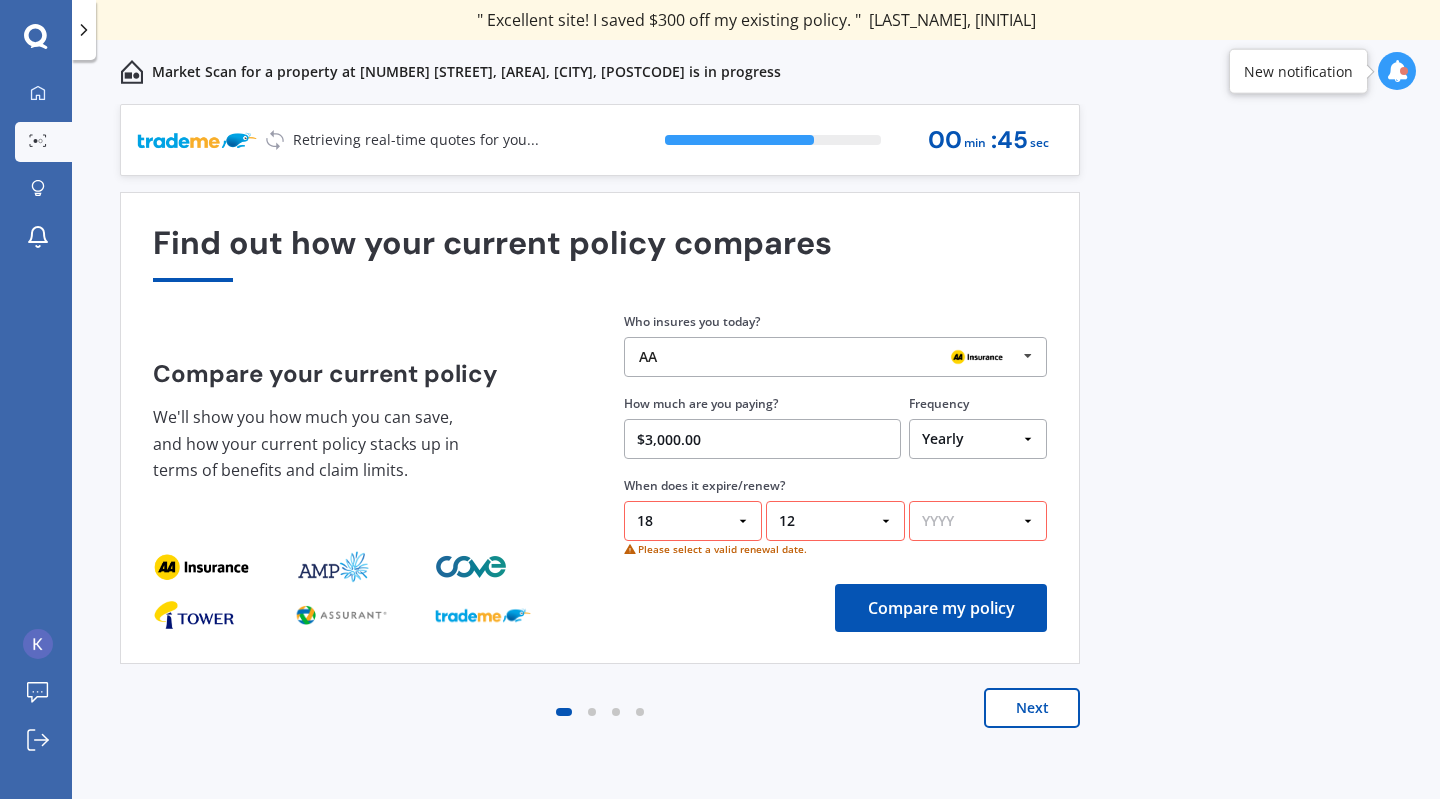click on "YYYY 2026 2025 2024" at bounding box center [978, 521] 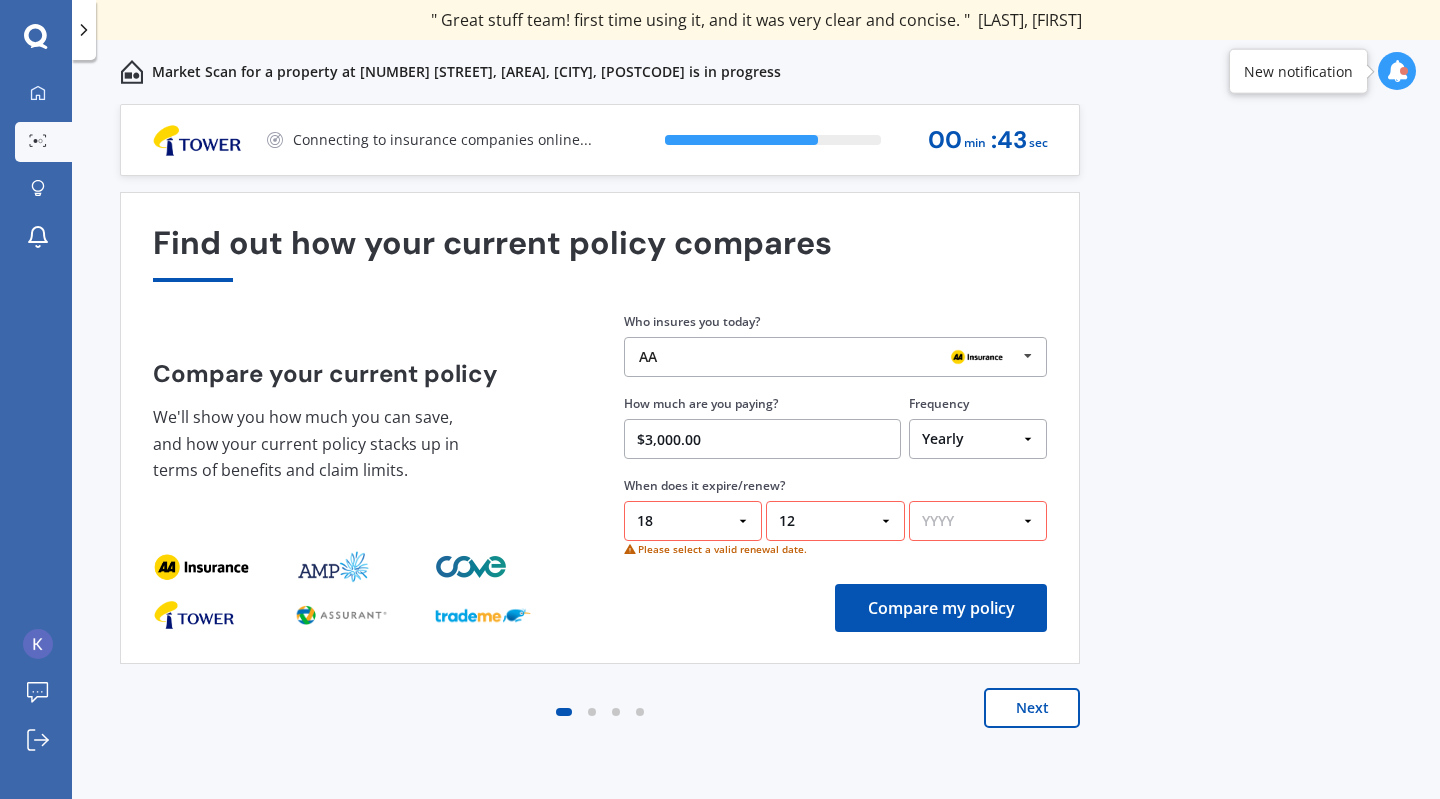 select on "2025" 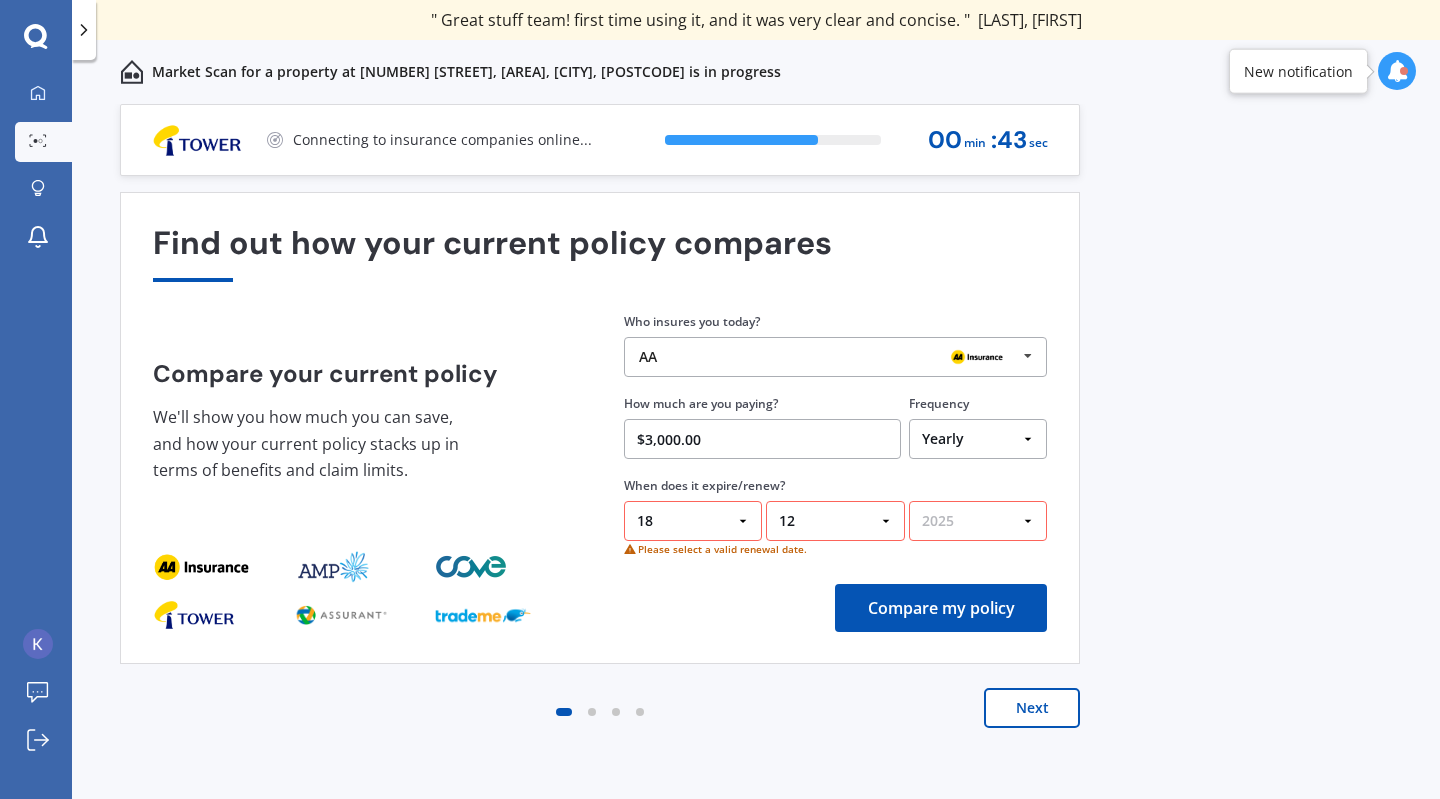 click on "YYYY 2026 2025 2024" at bounding box center [978, 521] 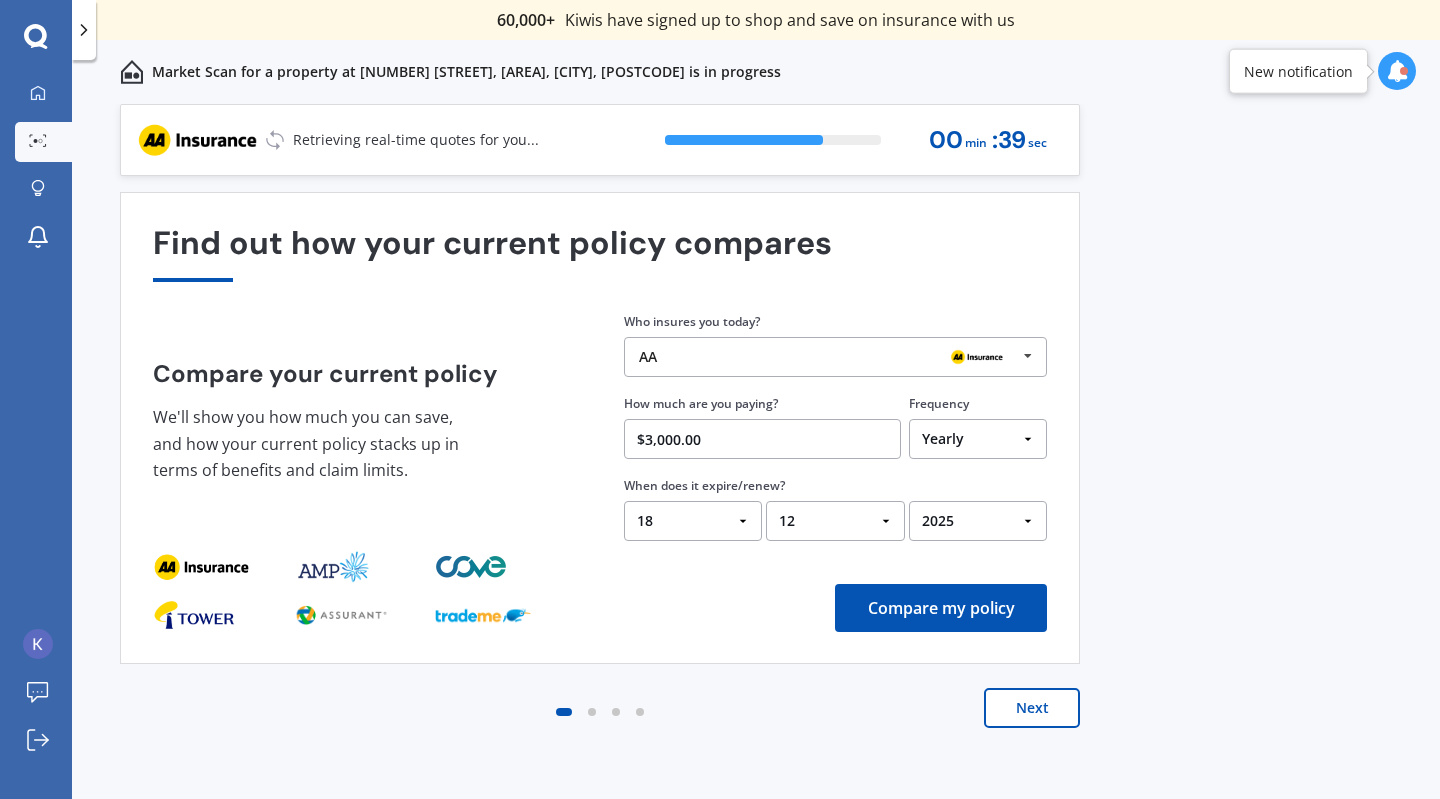 click on "Compare my policy" at bounding box center [941, 608] 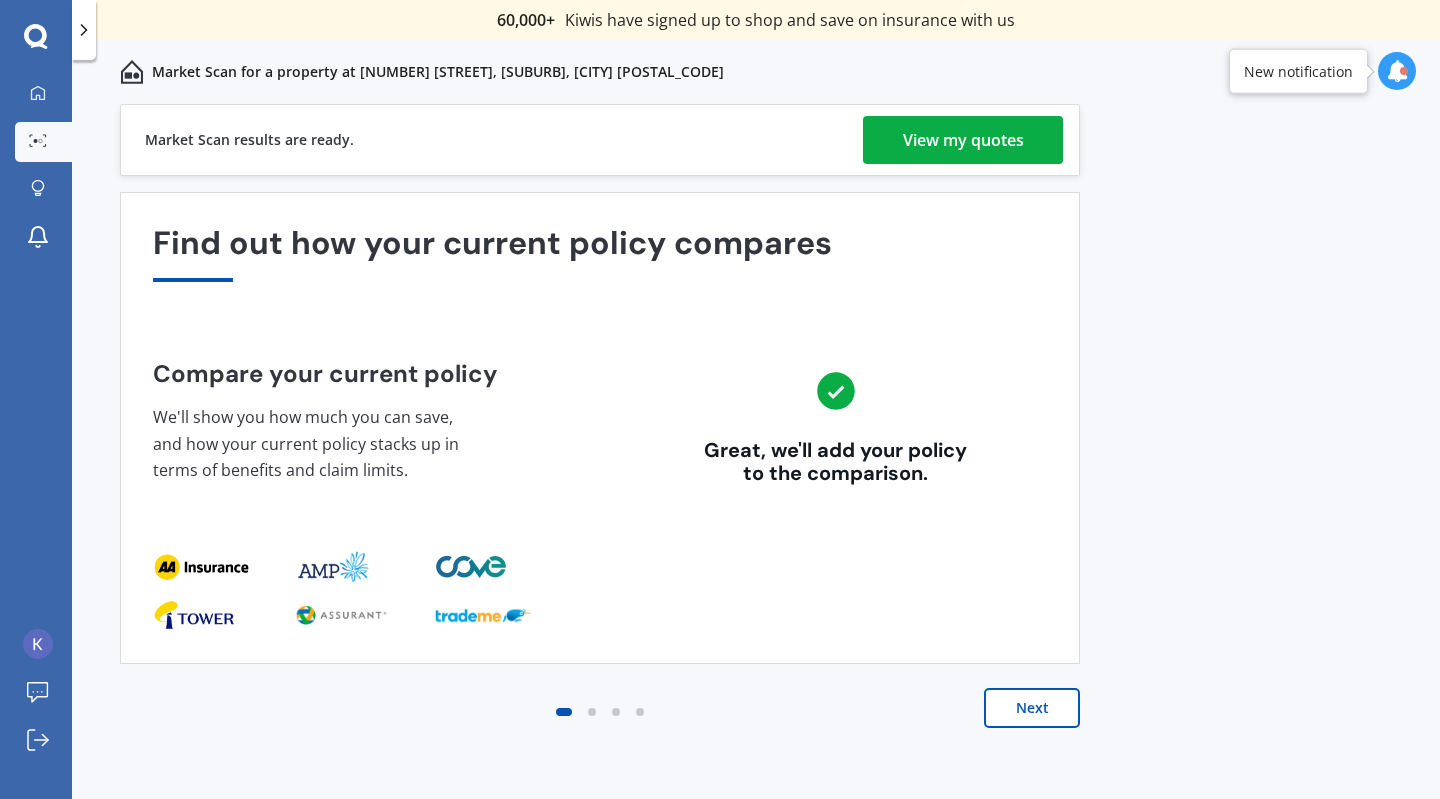 click on "View my quotes" at bounding box center [963, 140] 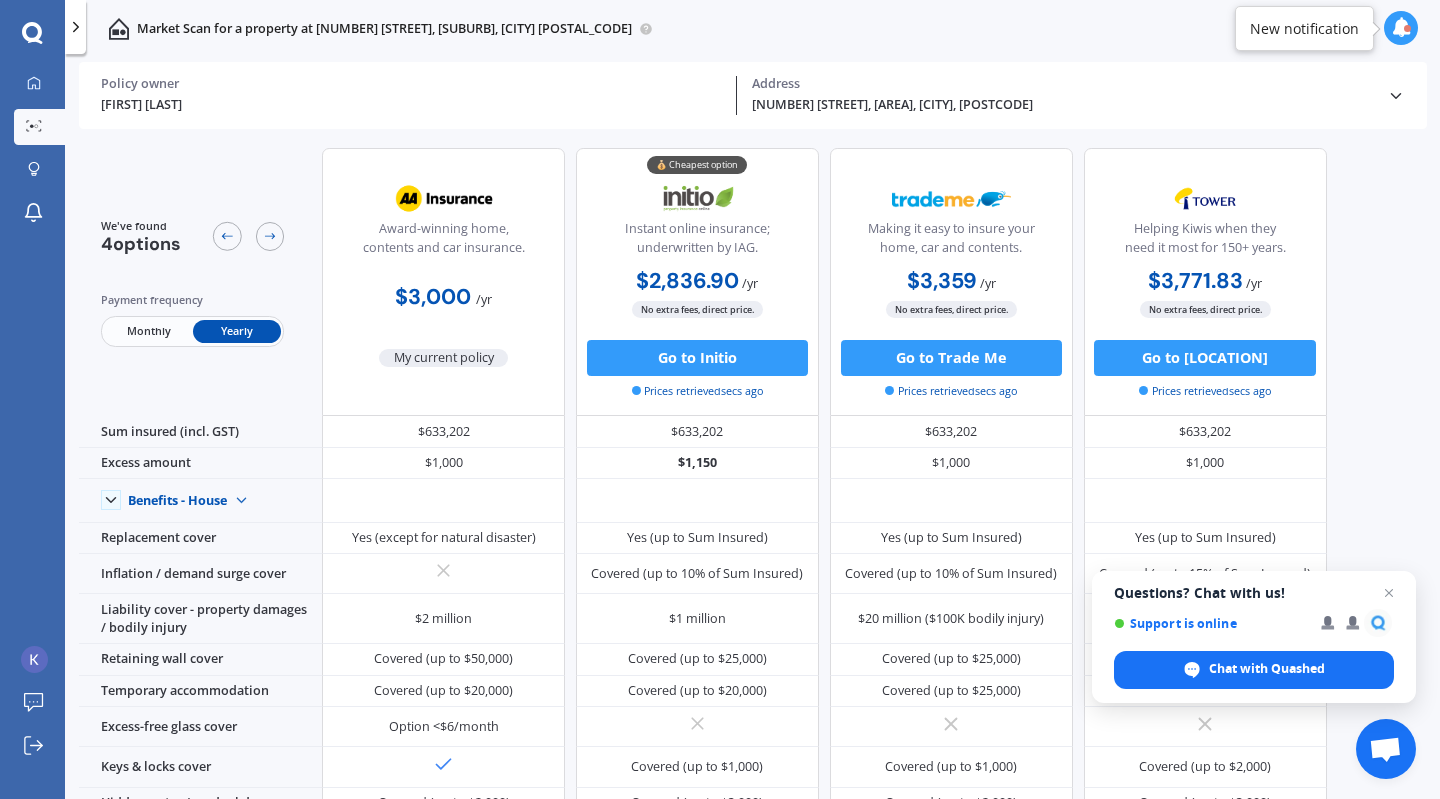 scroll, scrollTop: 111, scrollLeft: 0, axis: vertical 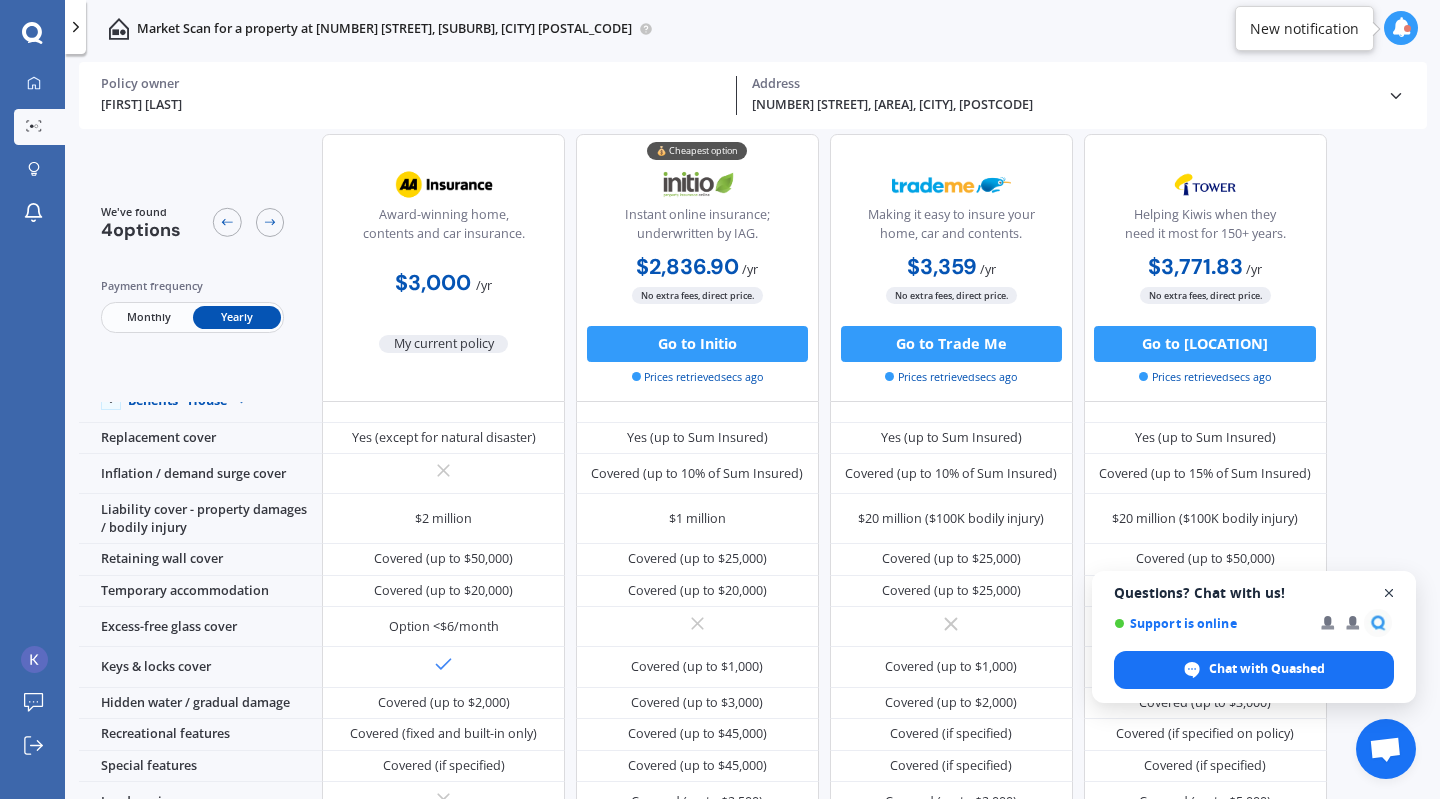 click at bounding box center [1389, 593] 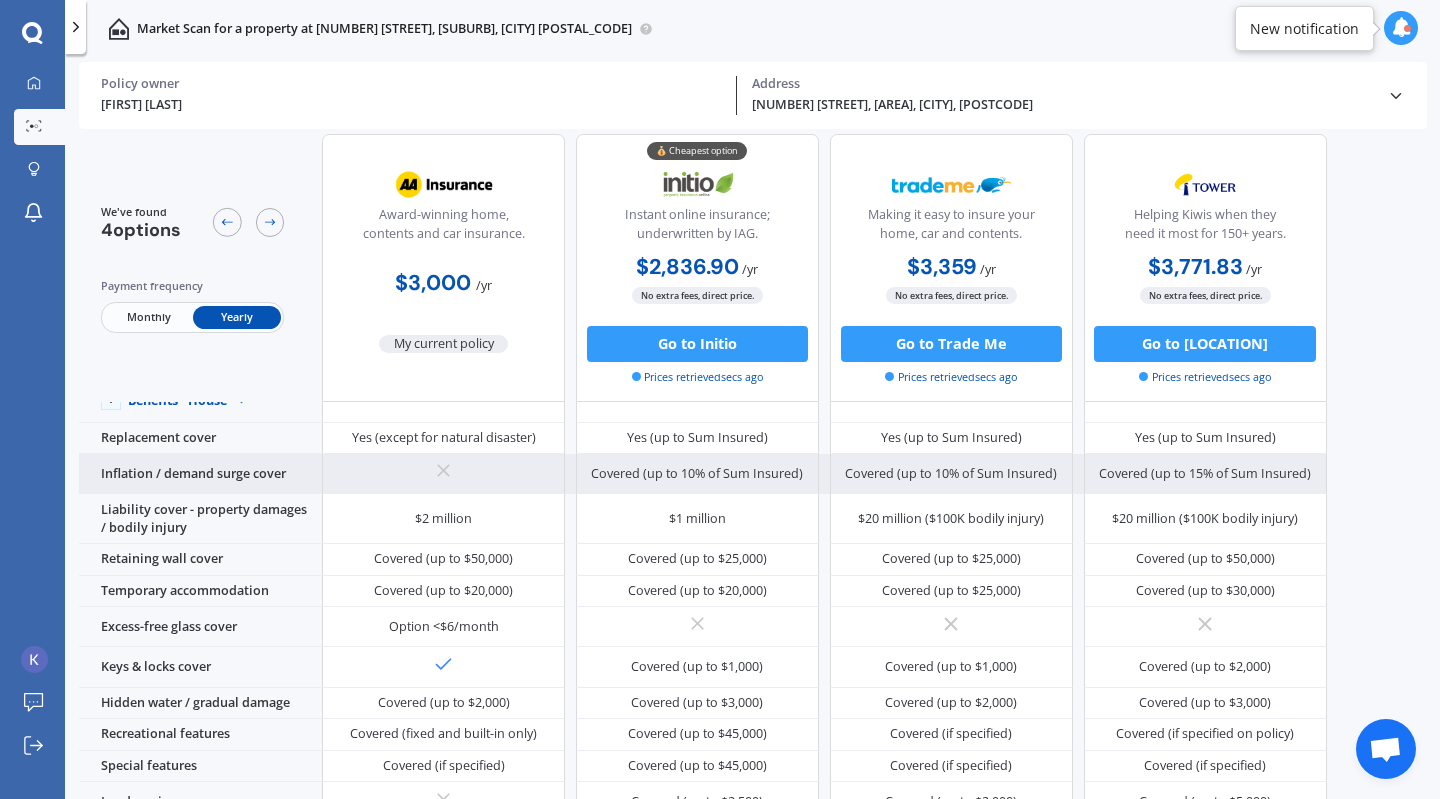 scroll, scrollTop: 0, scrollLeft: 0, axis: both 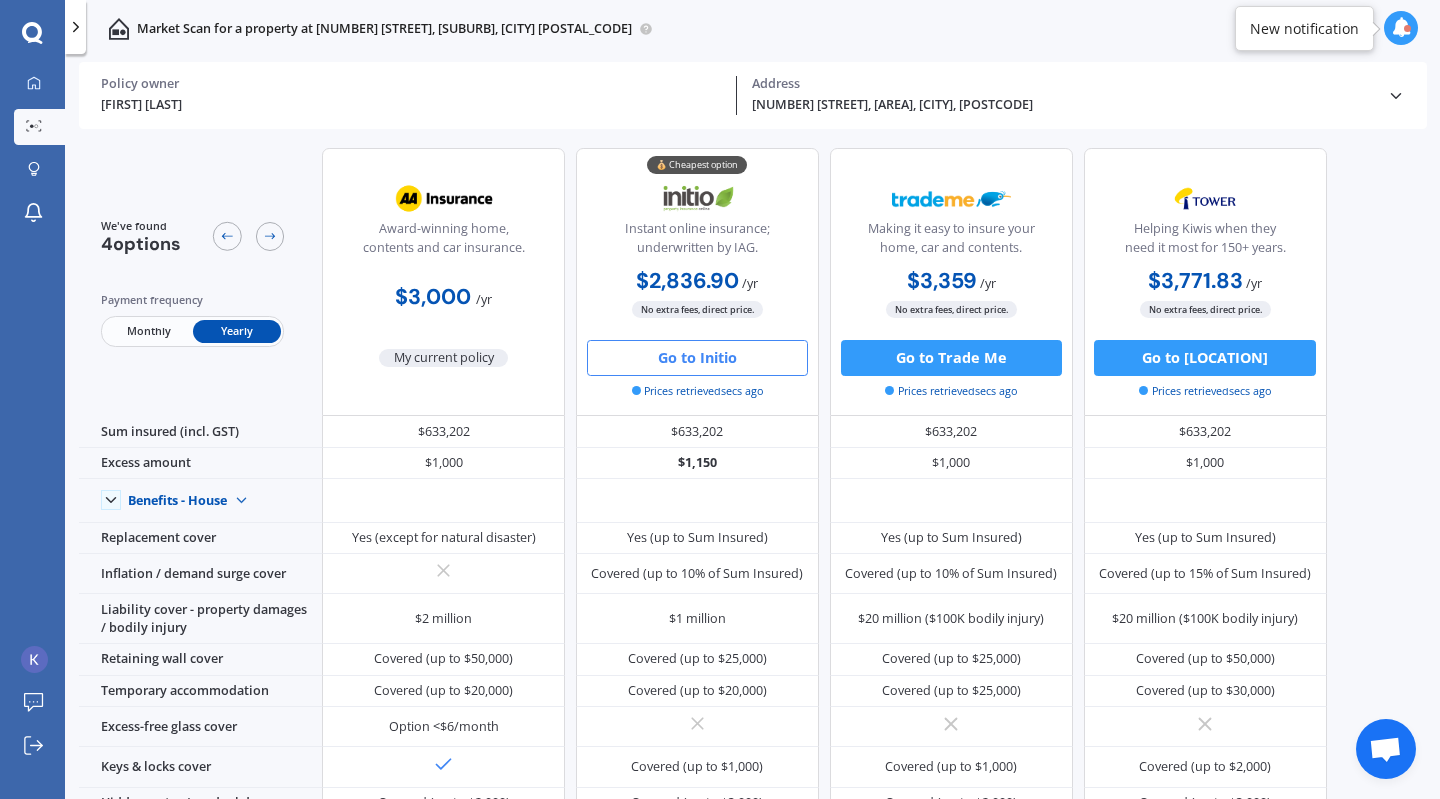 click on "Go to Initio" at bounding box center (697, 358) 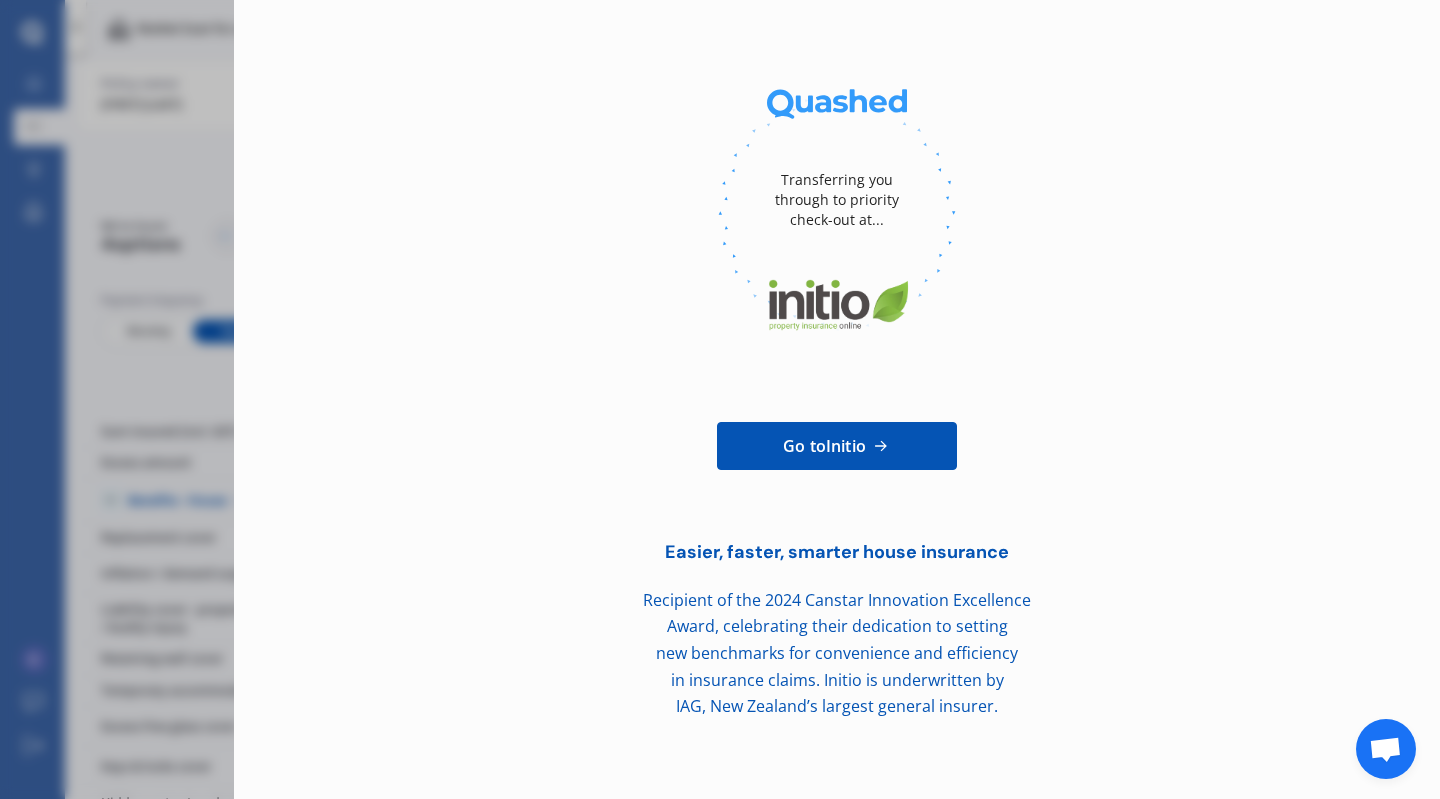 scroll, scrollTop: 0, scrollLeft: 0, axis: both 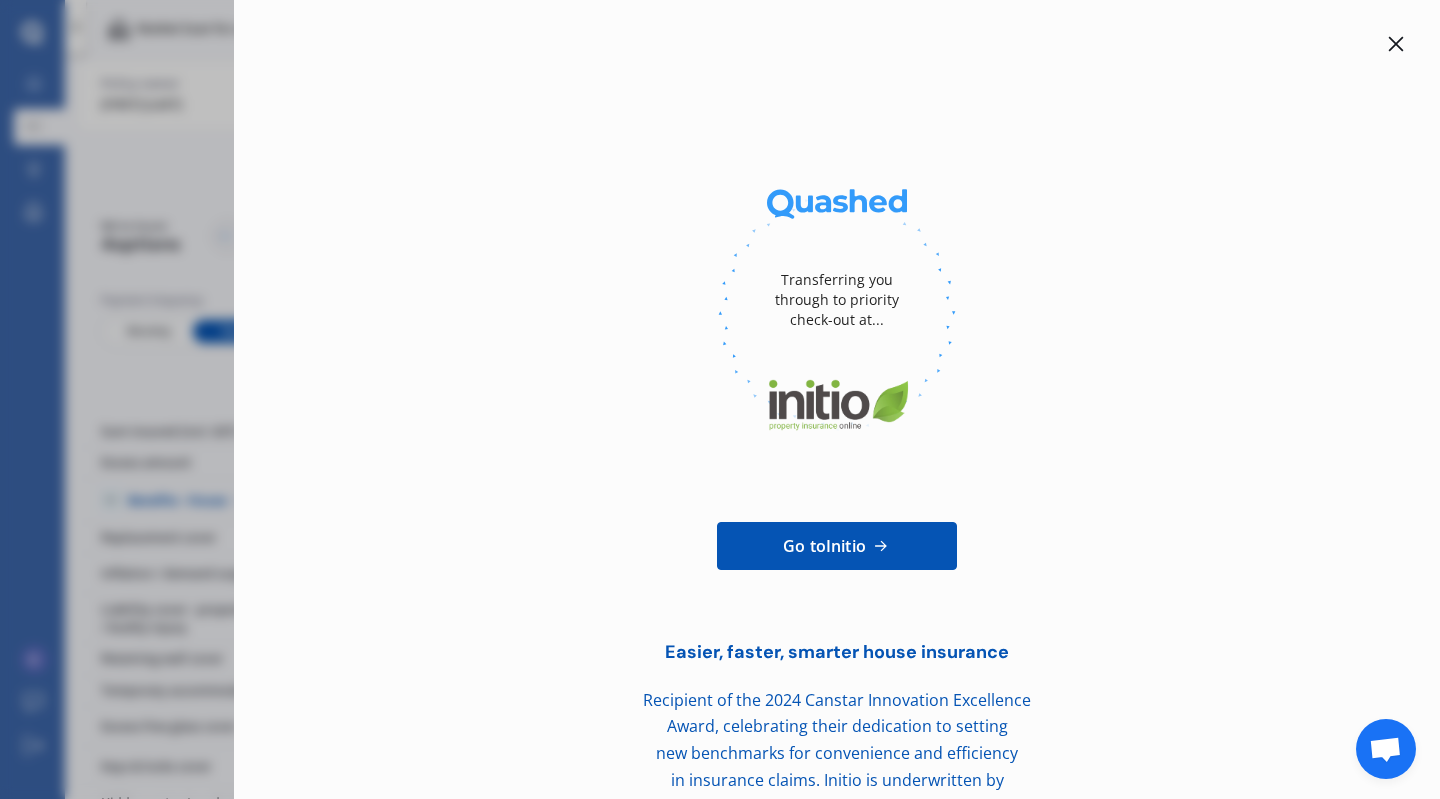 click at bounding box center [1396, 44] 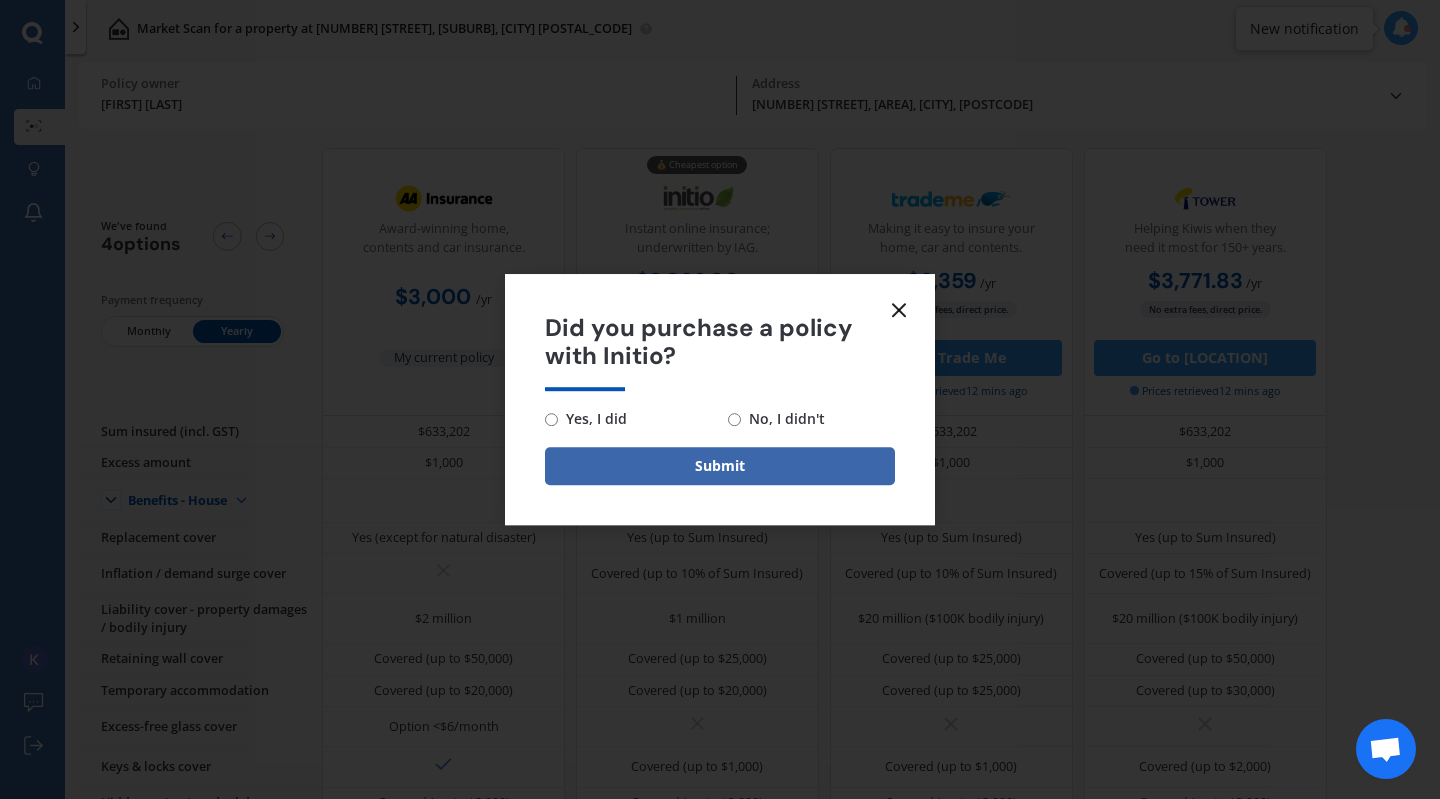 click at bounding box center [899, 310] 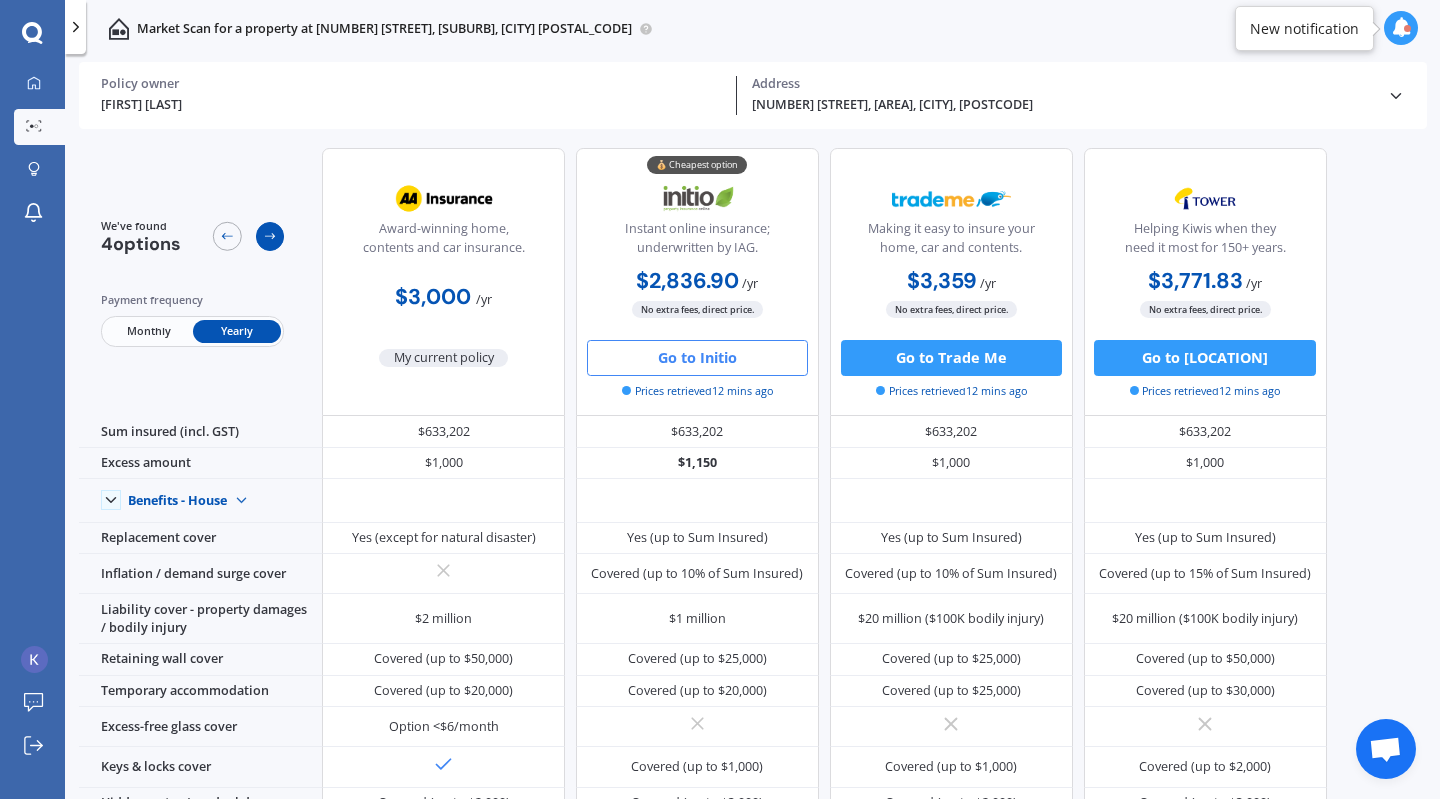 click at bounding box center (270, 236) 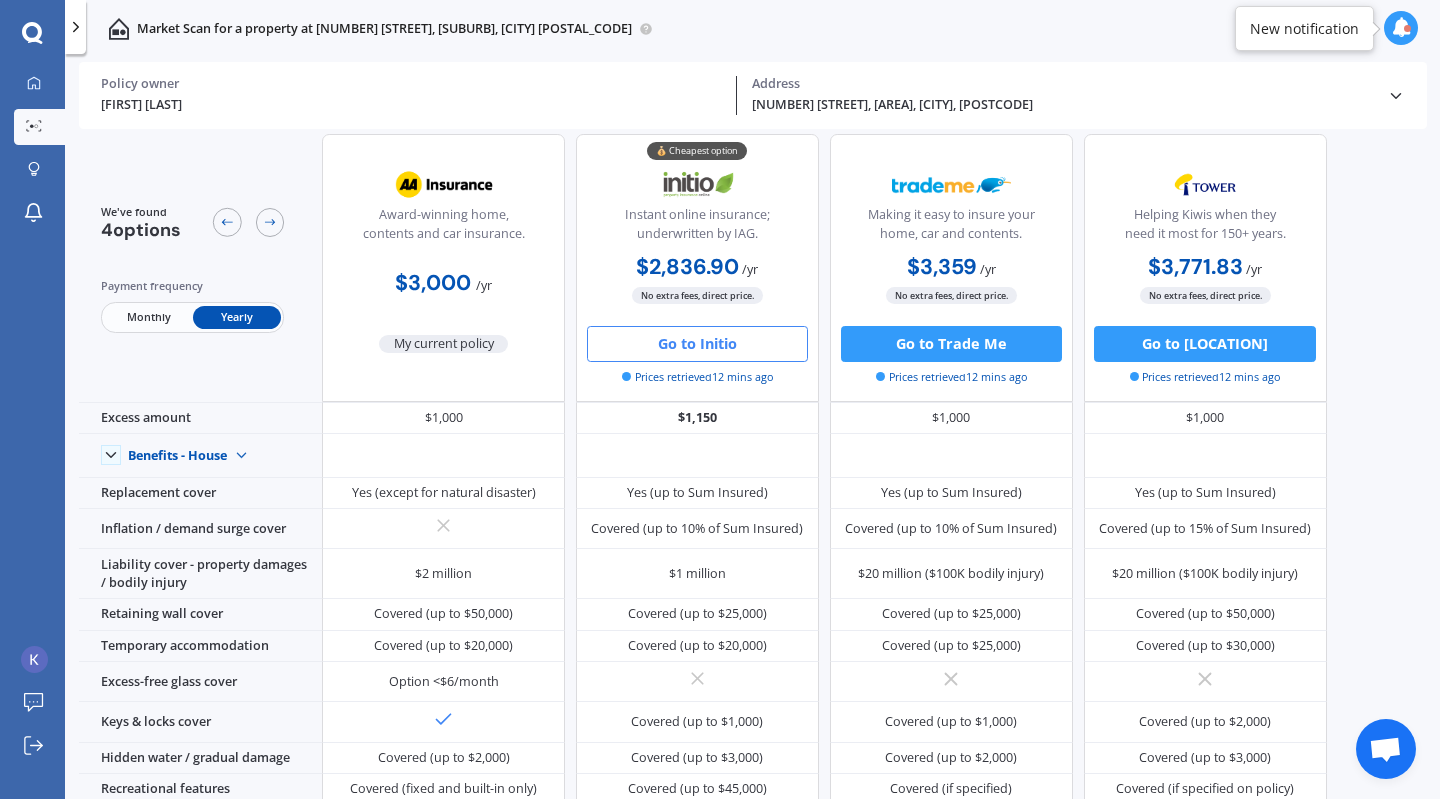 scroll, scrollTop: 0, scrollLeft: 0, axis: both 